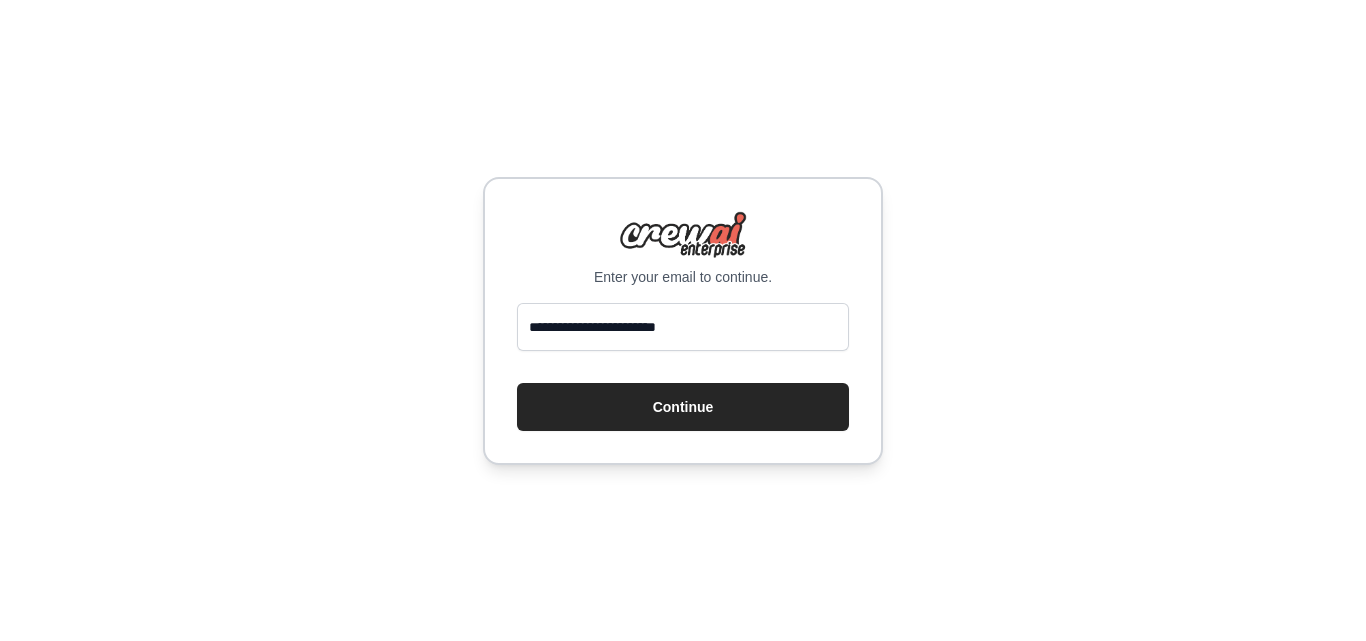 scroll, scrollTop: 0, scrollLeft: 0, axis: both 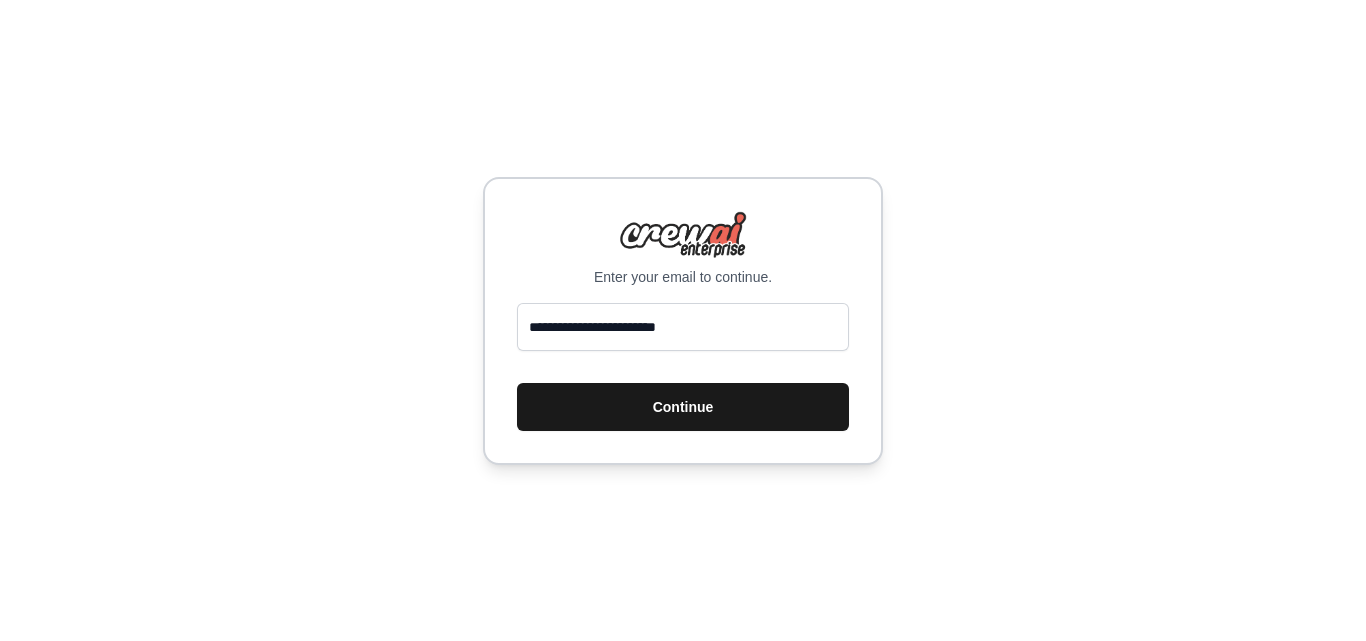 click on "Continue" at bounding box center [683, 407] 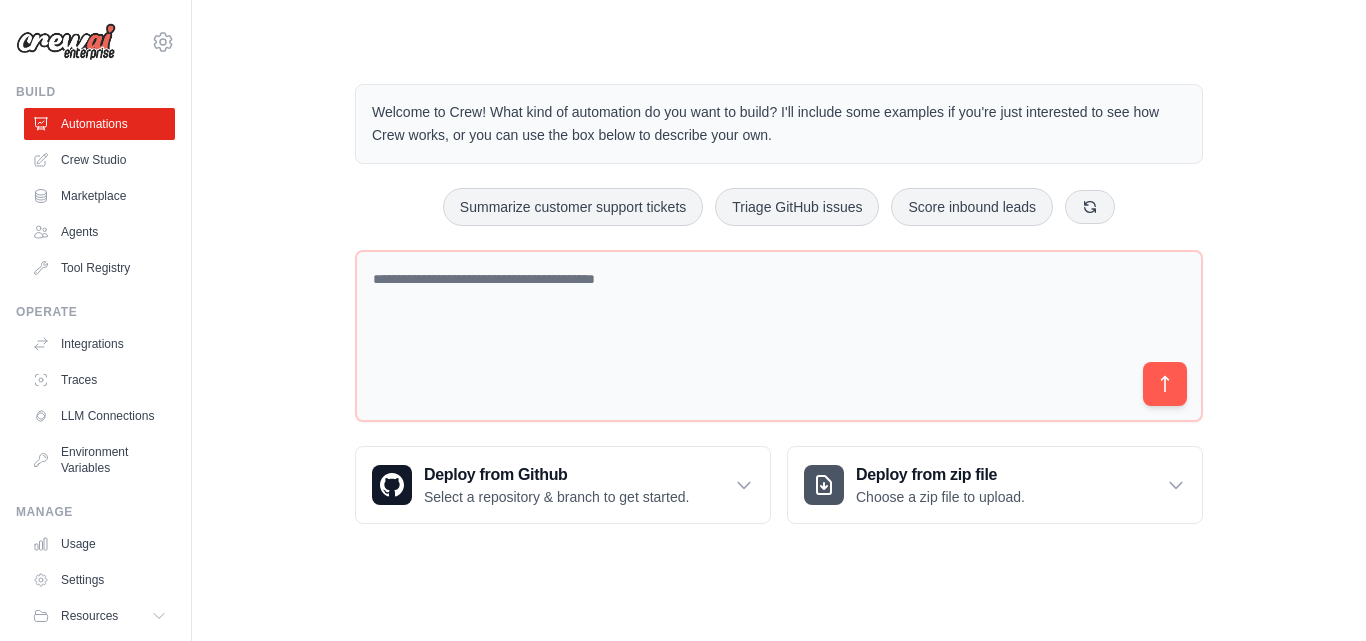scroll, scrollTop: 0, scrollLeft: 0, axis: both 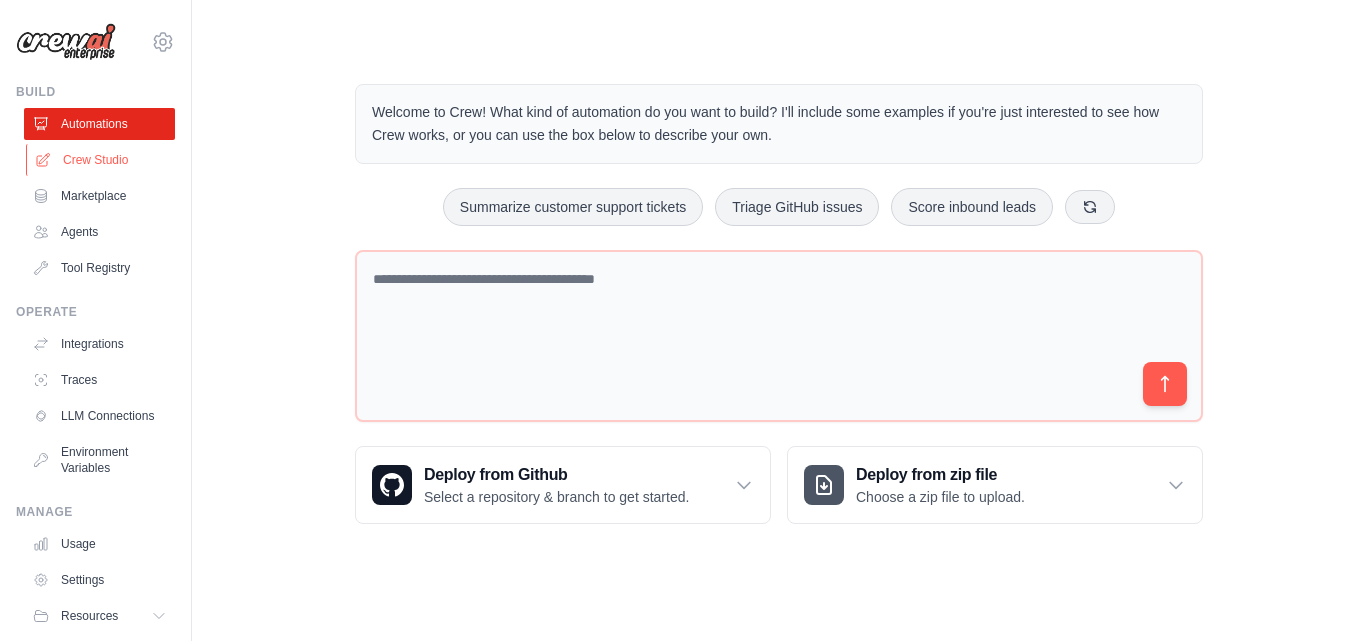 click on "Crew Studio" at bounding box center [101, 160] 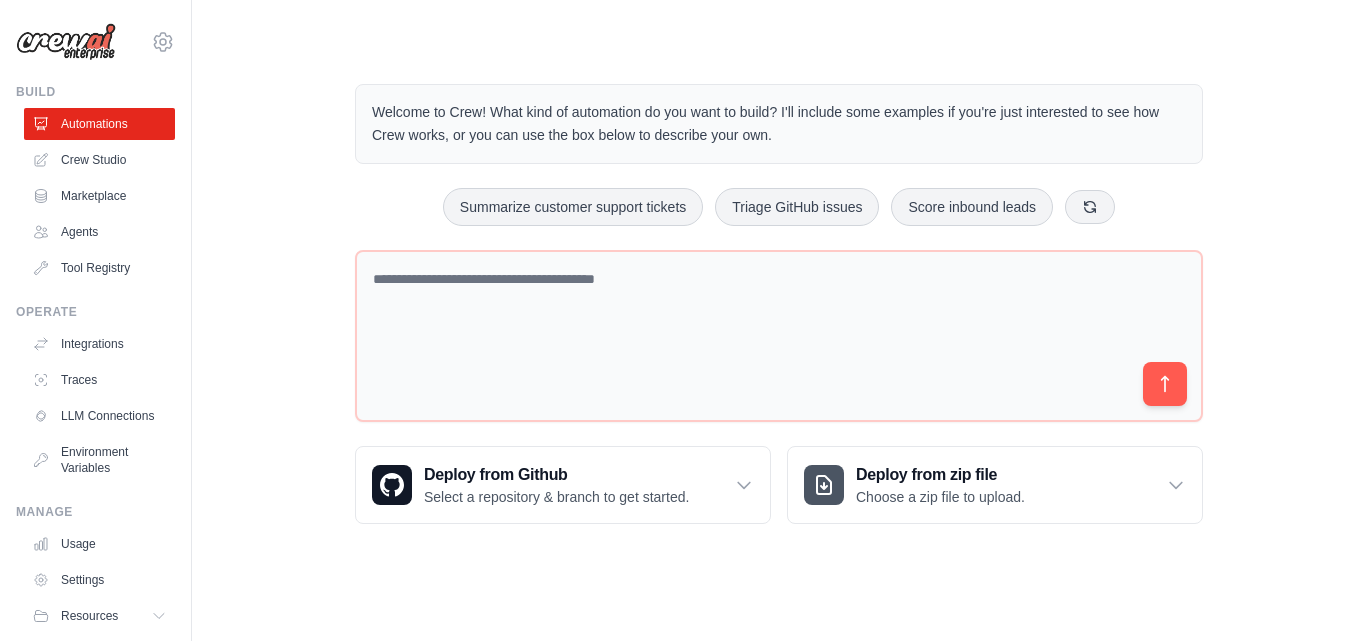 scroll, scrollTop: 0, scrollLeft: 0, axis: both 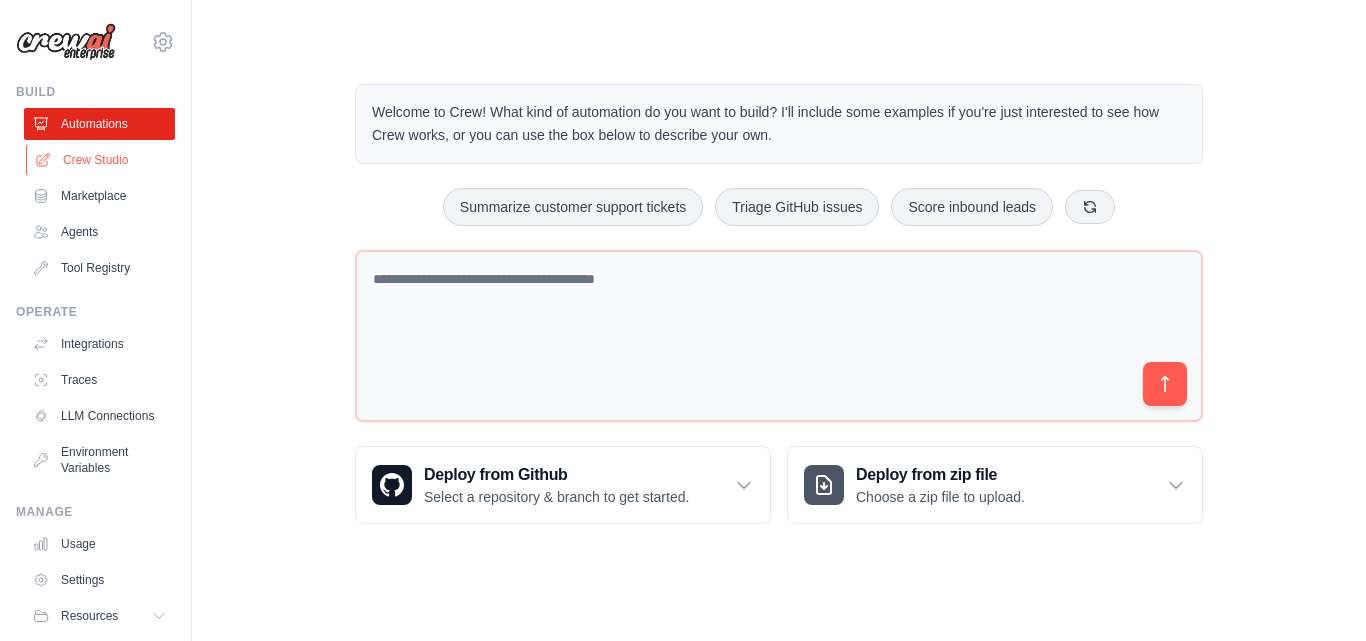 click on "Crew Studio" at bounding box center (101, 160) 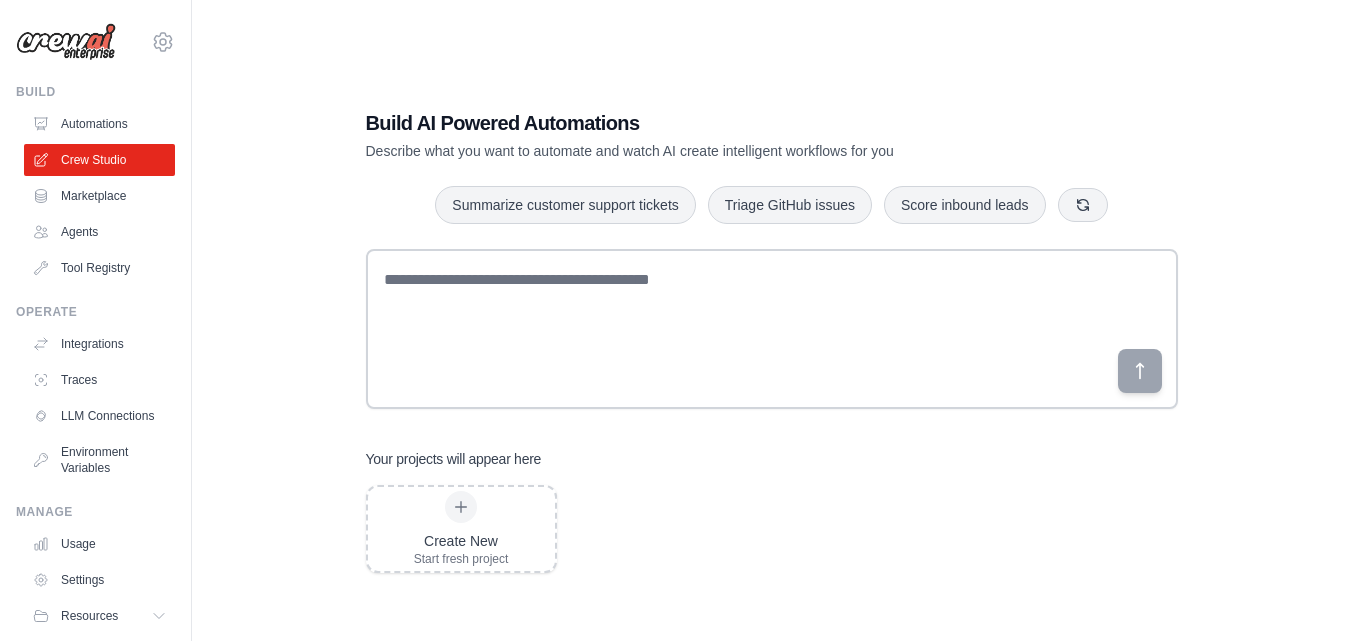scroll, scrollTop: 0, scrollLeft: 0, axis: both 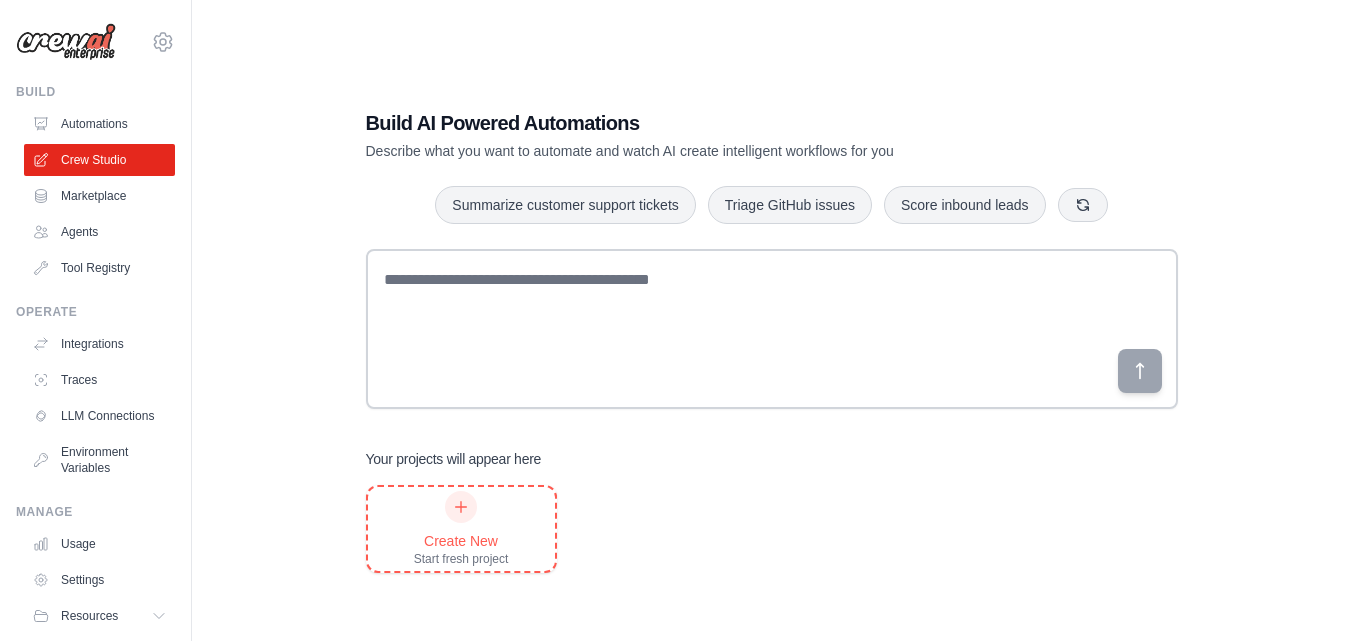 click at bounding box center [461, 507] 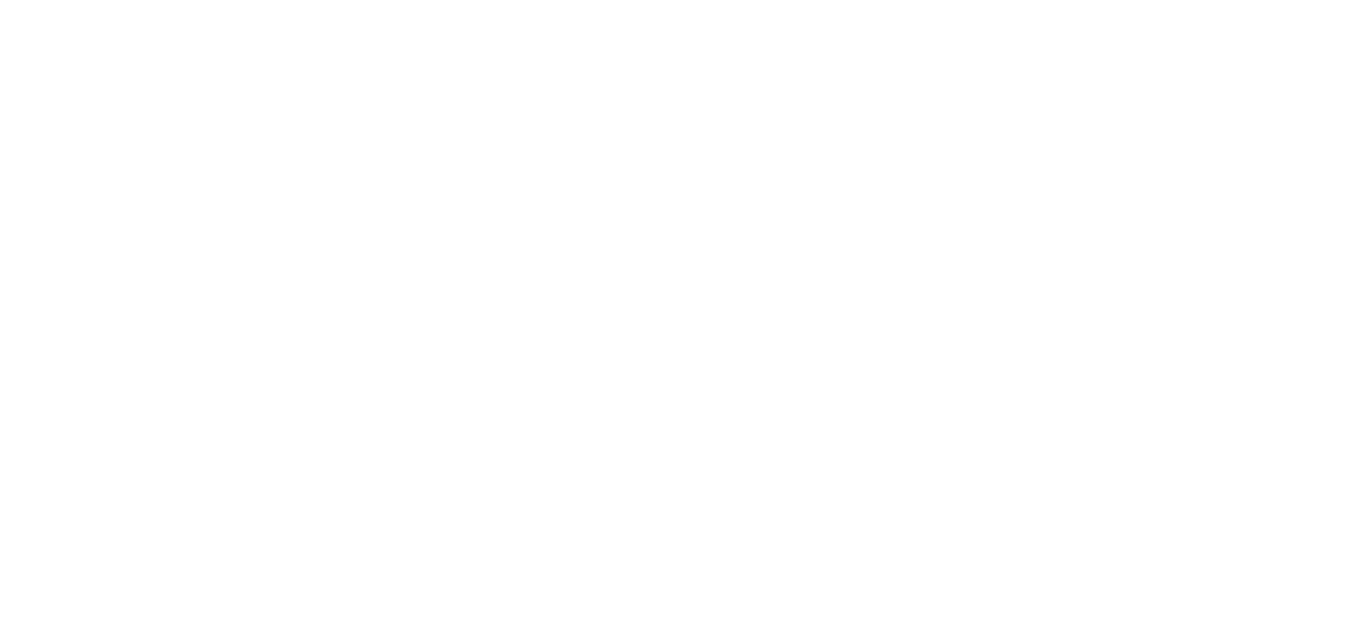 scroll, scrollTop: 0, scrollLeft: 0, axis: both 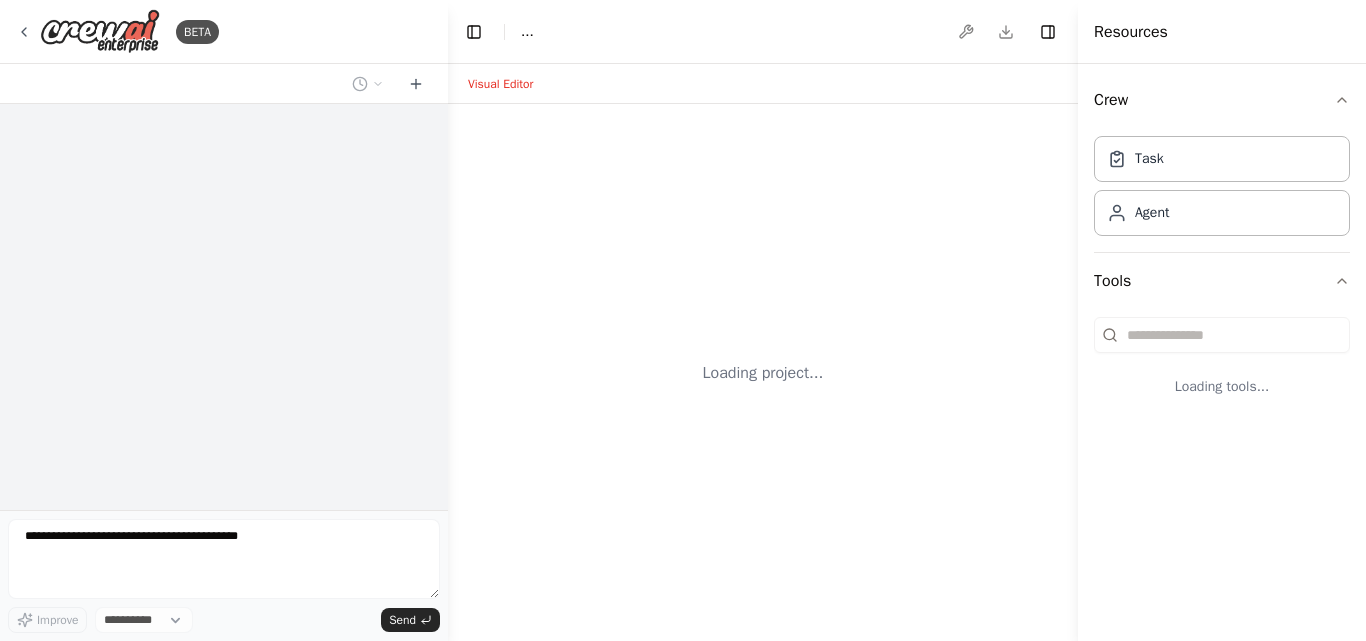 select on "****" 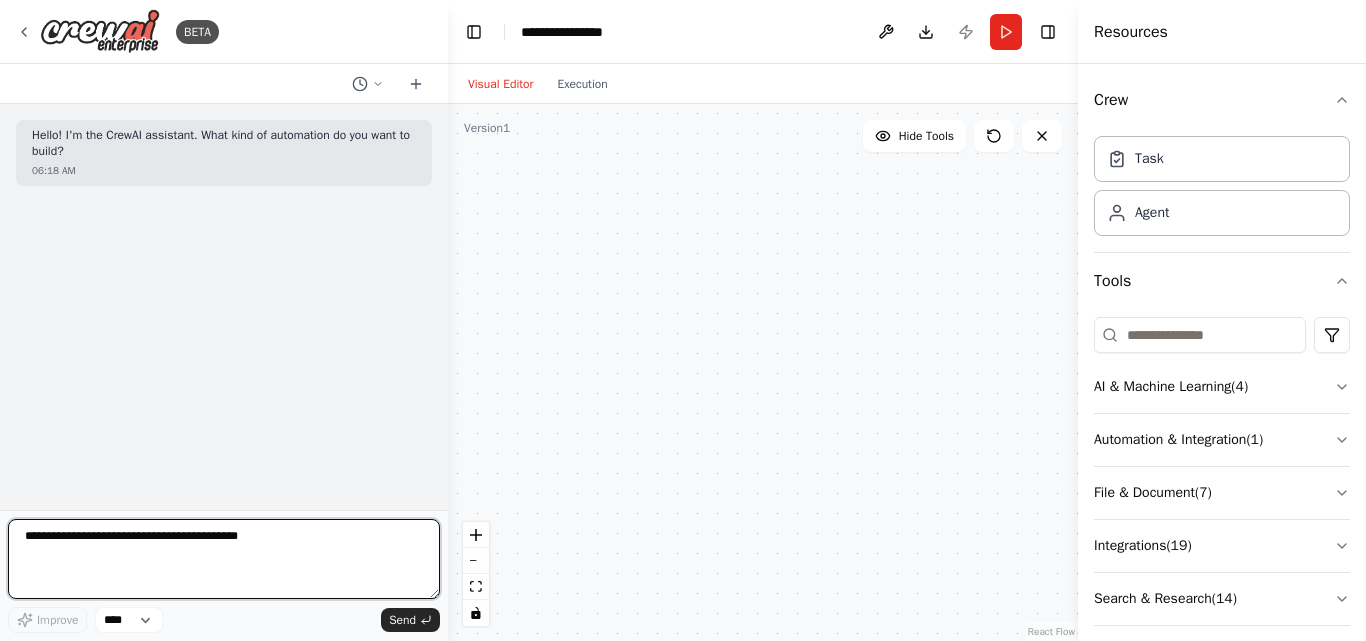 click at bounding box center (224, 559) 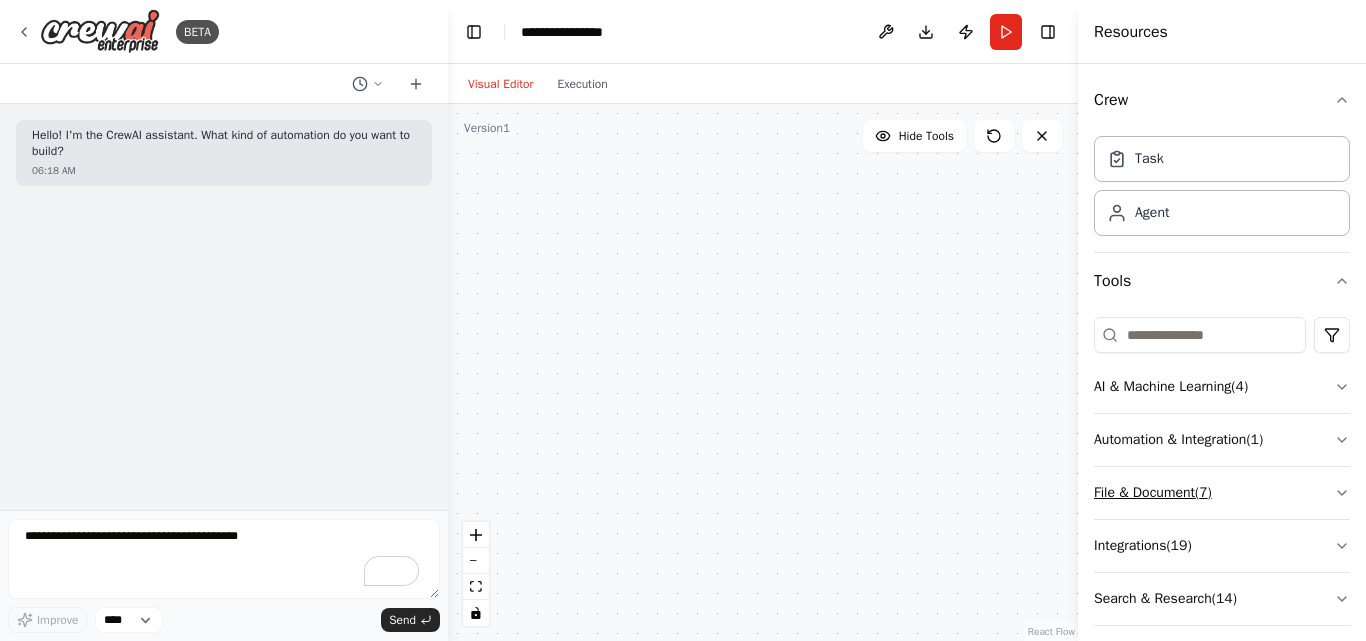 click 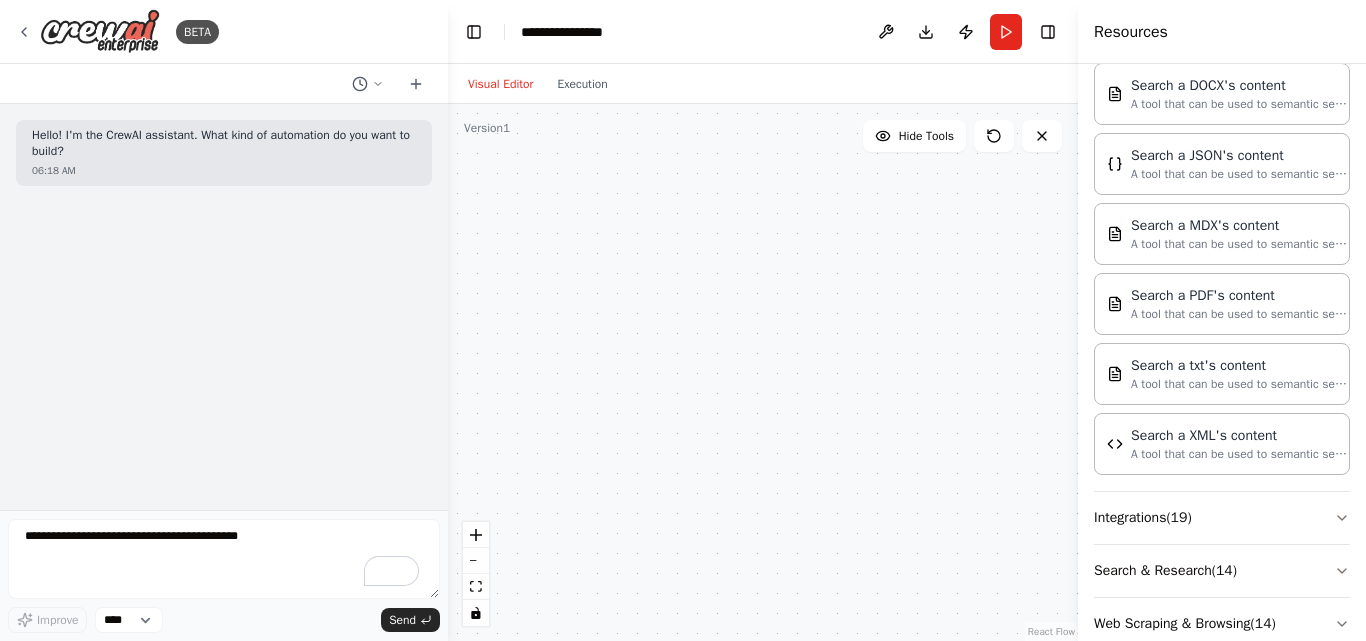 scroll, scrollTop: 576, scrollLeft: 0, axis: vertical 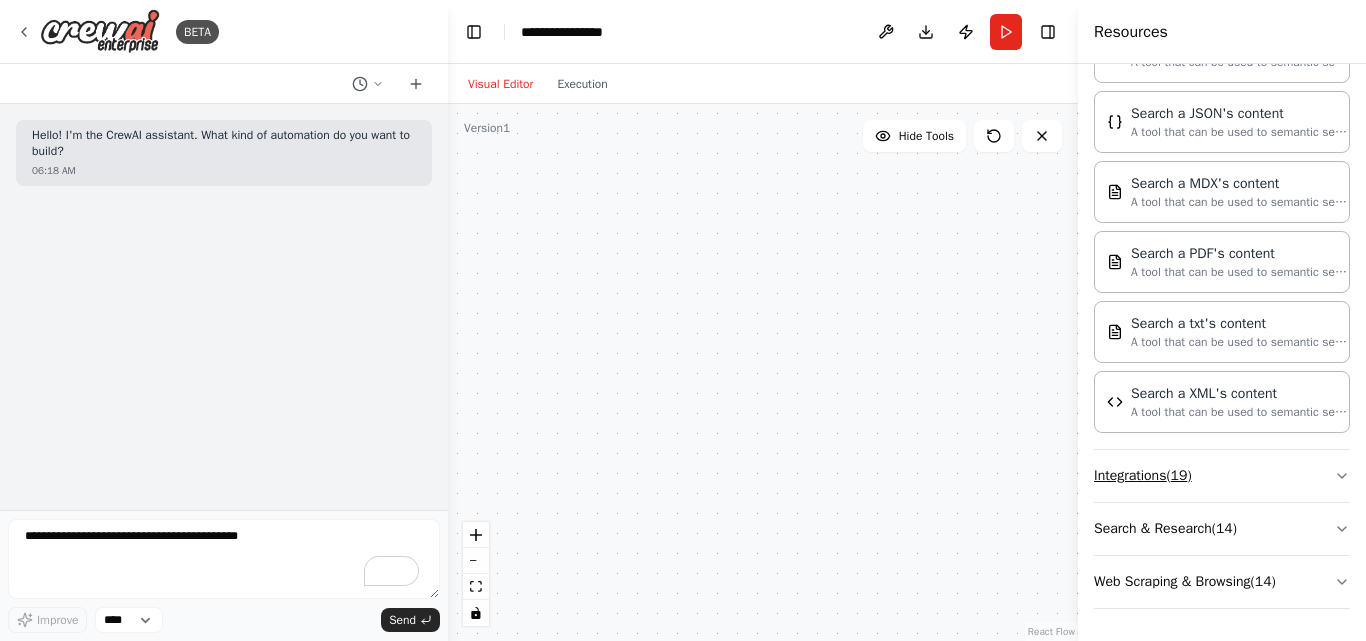 click on "Integrations  ( 19 )" at bounding box center [1222, 476] 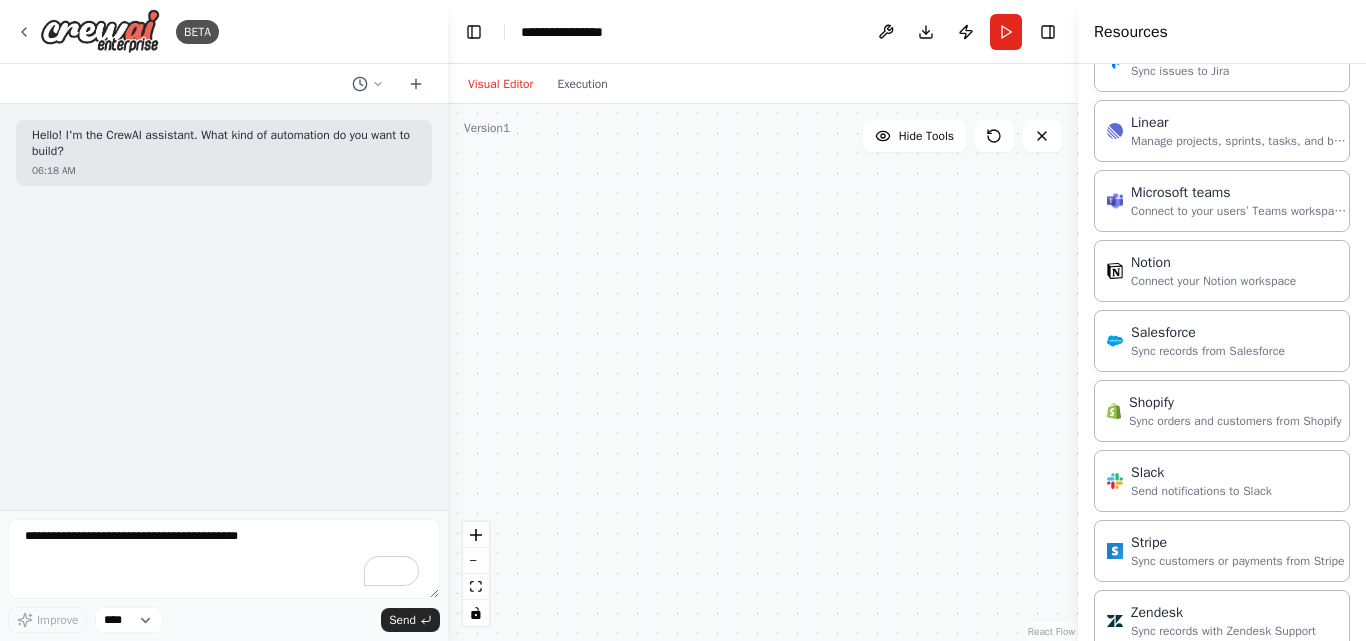 scroll, scrollTop: 1922, scrollLeft: 0, axis: vertical 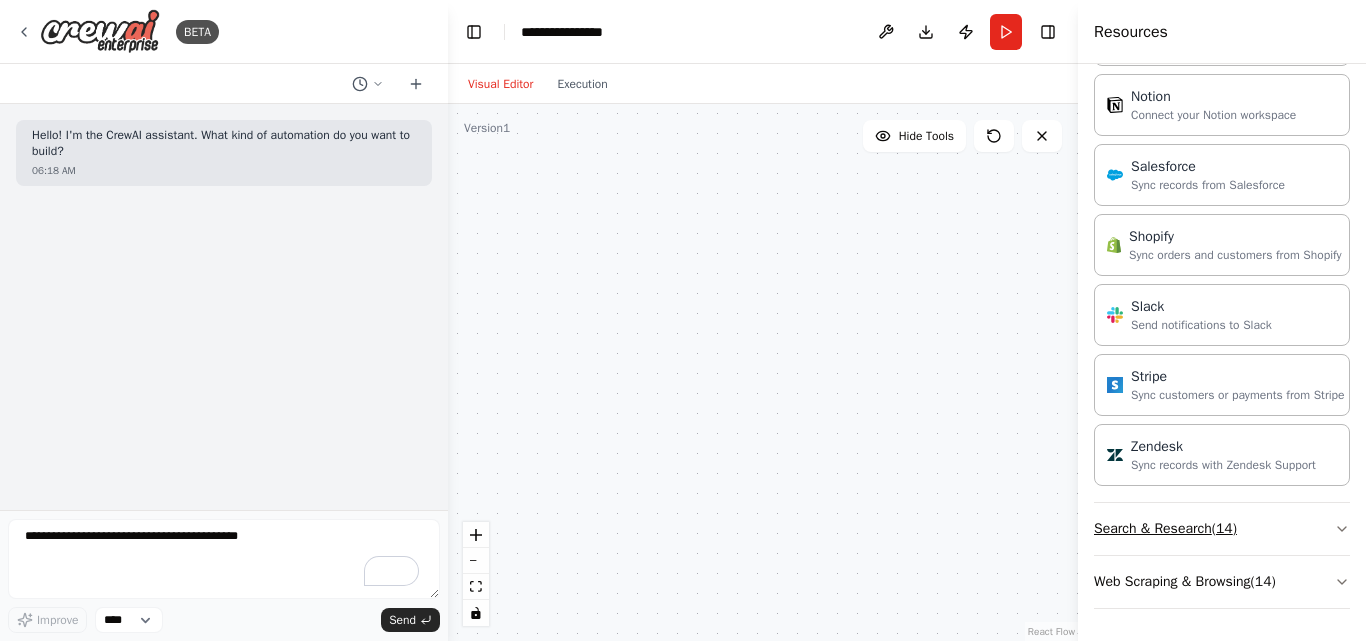 click on "Search & Research  ( 14 )" at bounding box center (1222, 529) 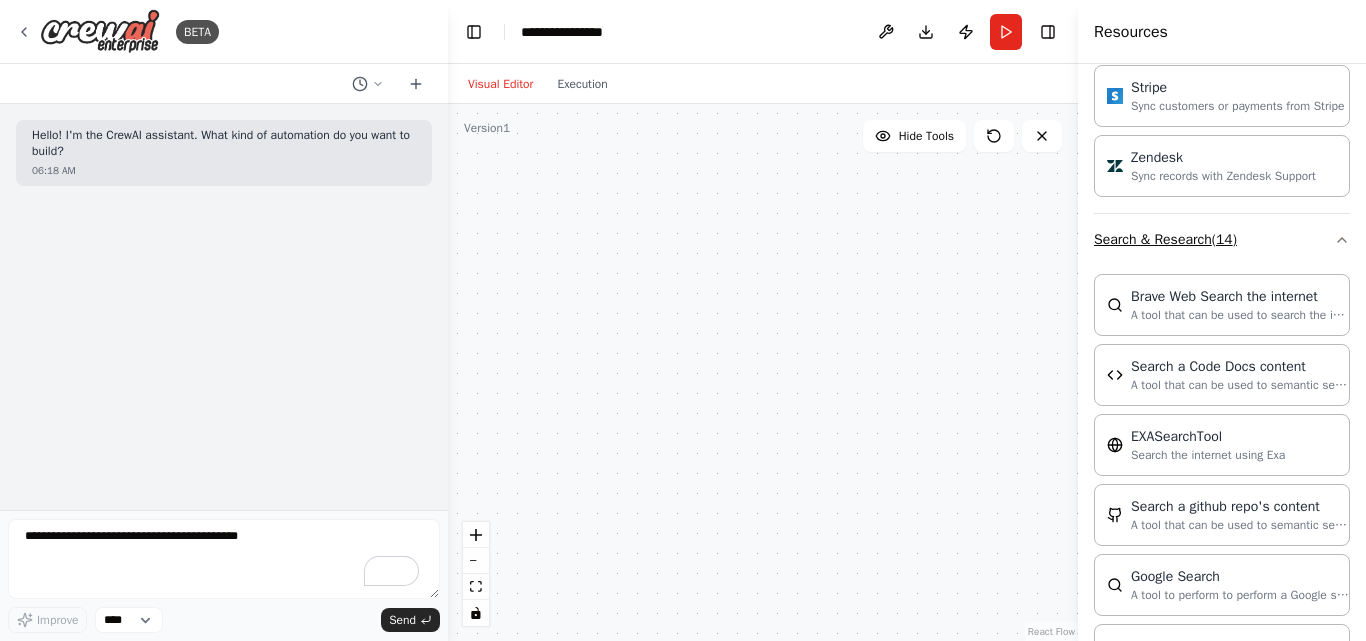 scroll, scrollTop: 2244, scrollLeft: 0, axis: vertical 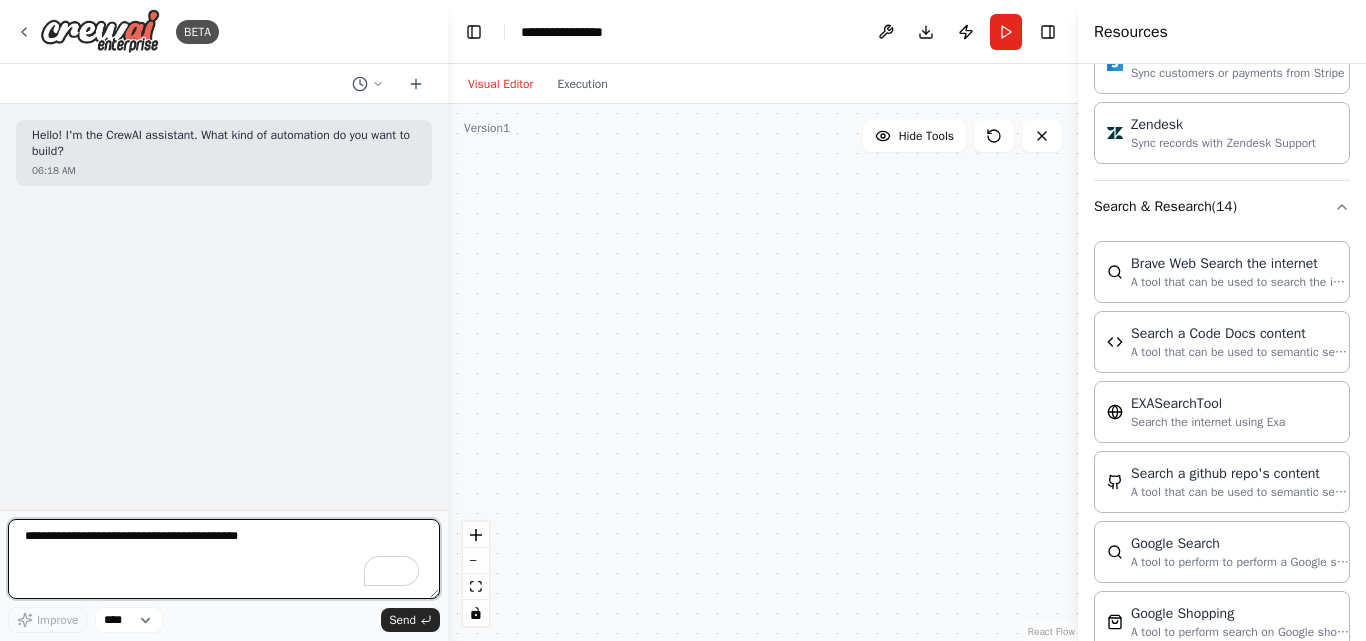 click at bounding box center (224, 559) 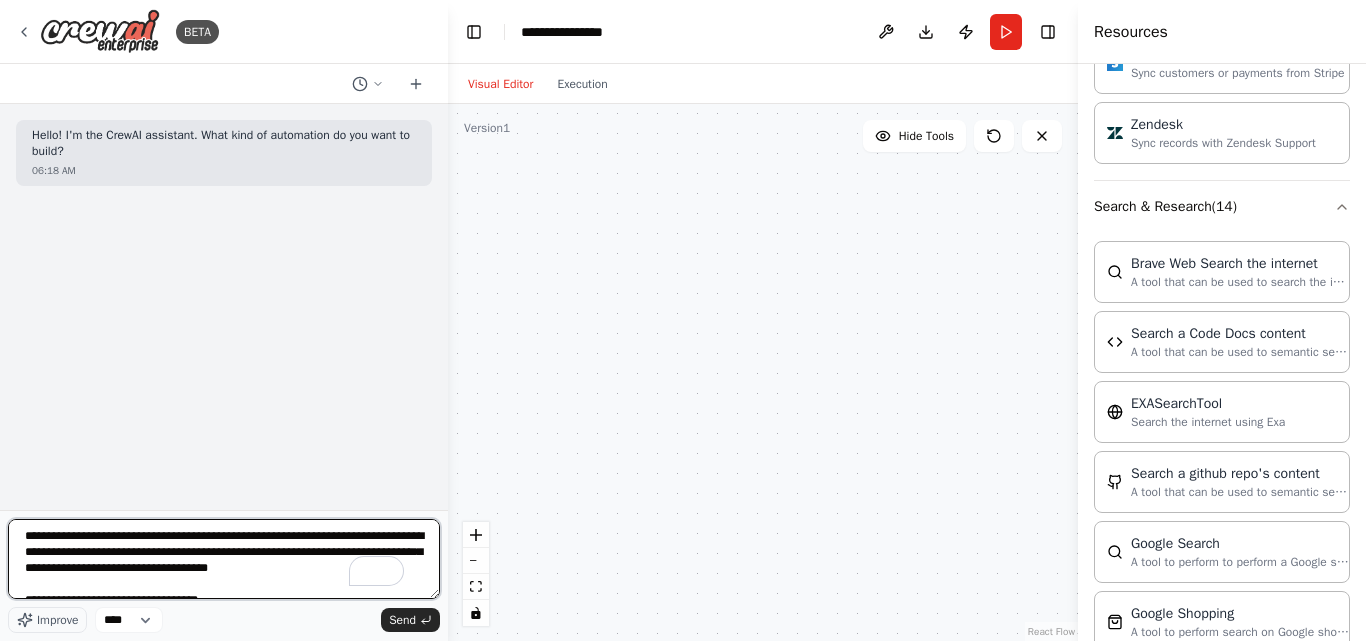 scroll, scrollTop: 458, scrollLeft: 0, axis: vertical 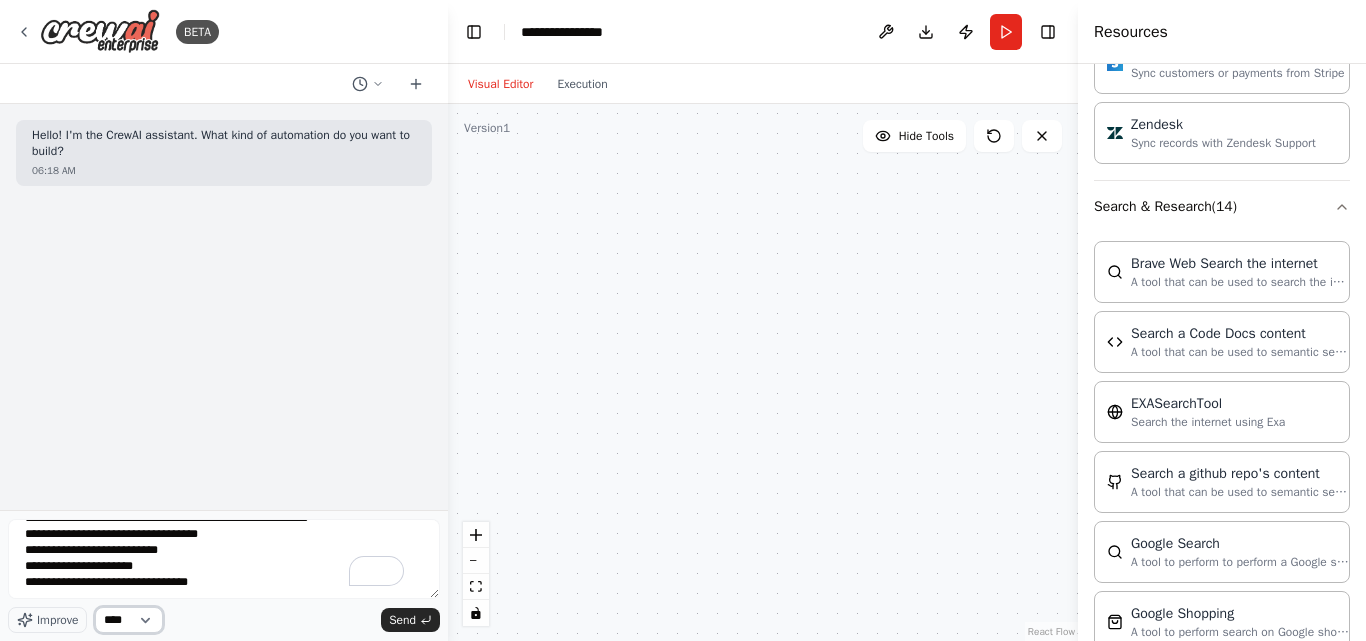click on "****" at bounding box center (129, 620) 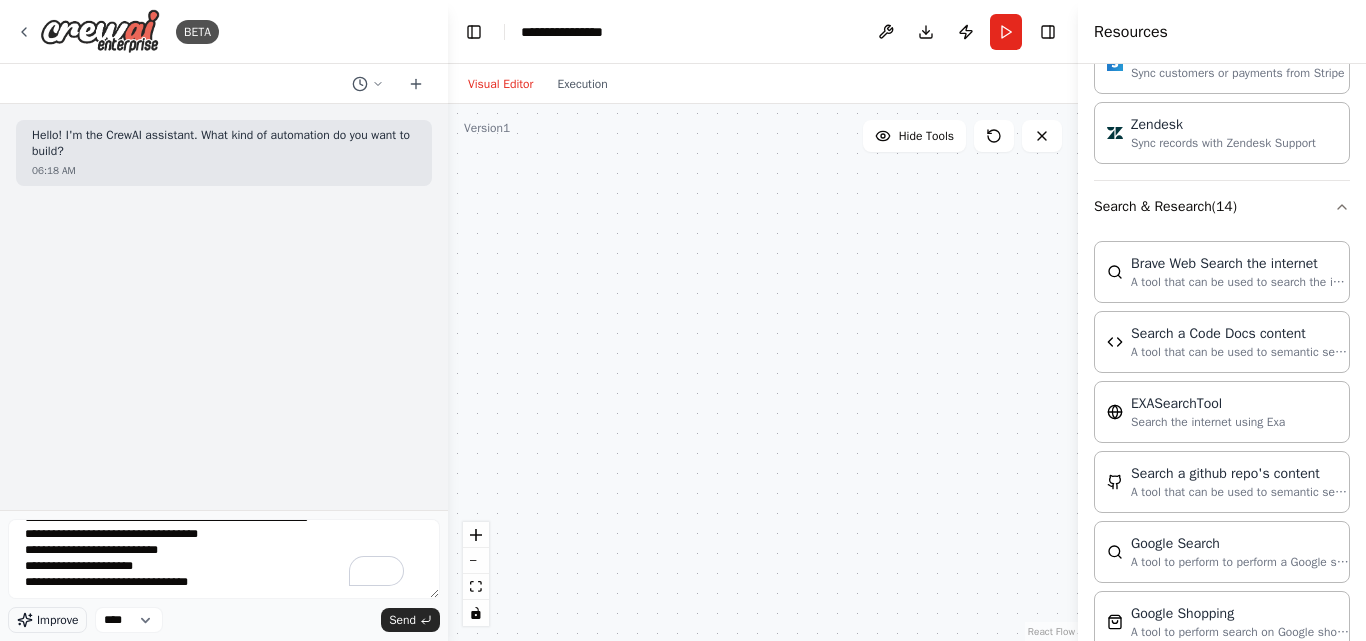 click on "Improve" at bounding box center (57, 620) 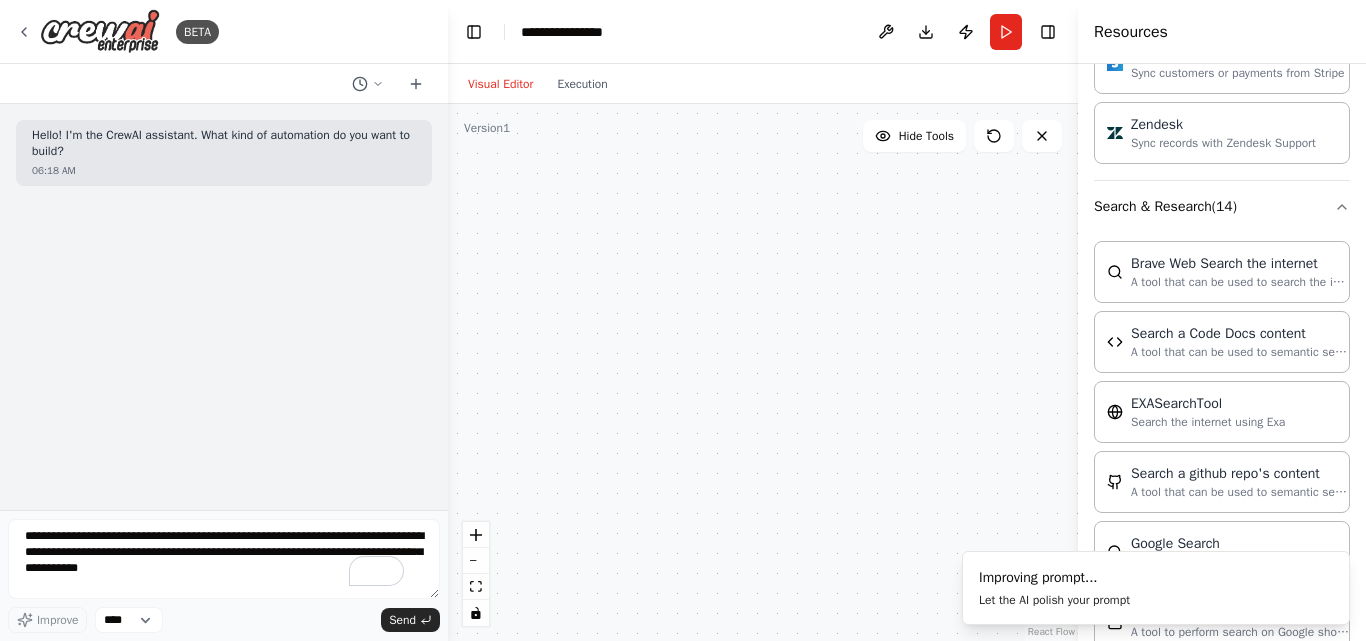 scroll, scrollTop: 0, scrollLeft: 0, axis: both 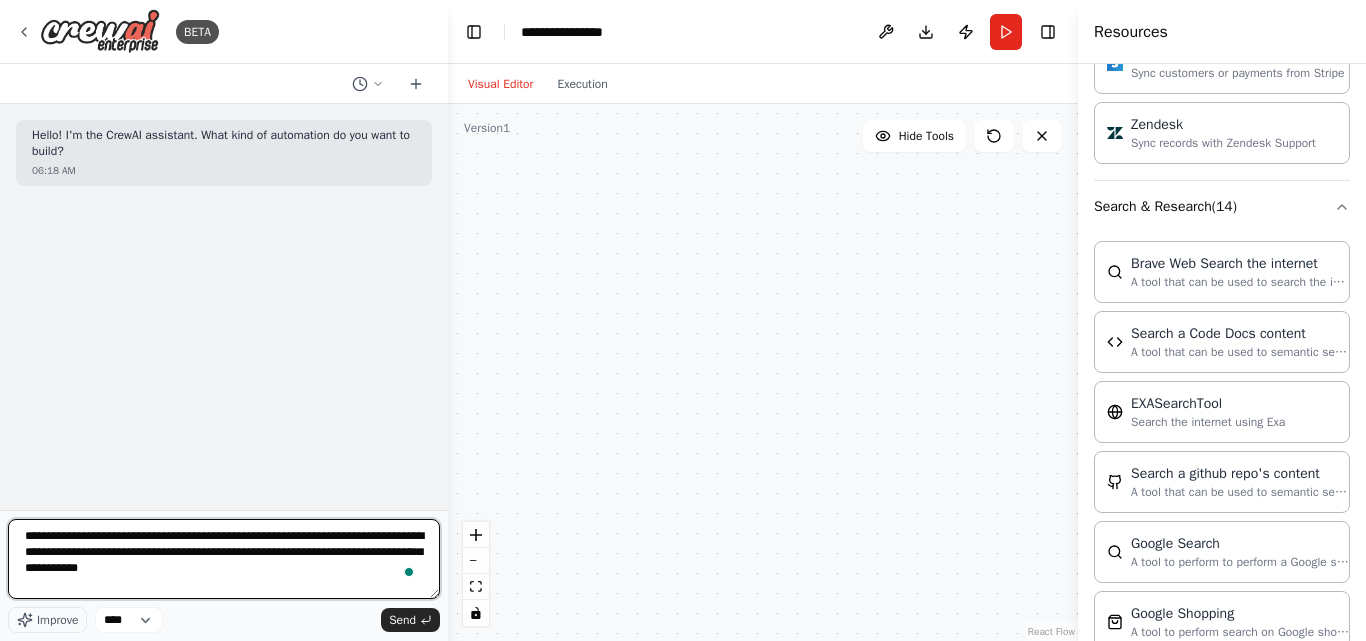click on "**********" at bounding box center [224, 559] 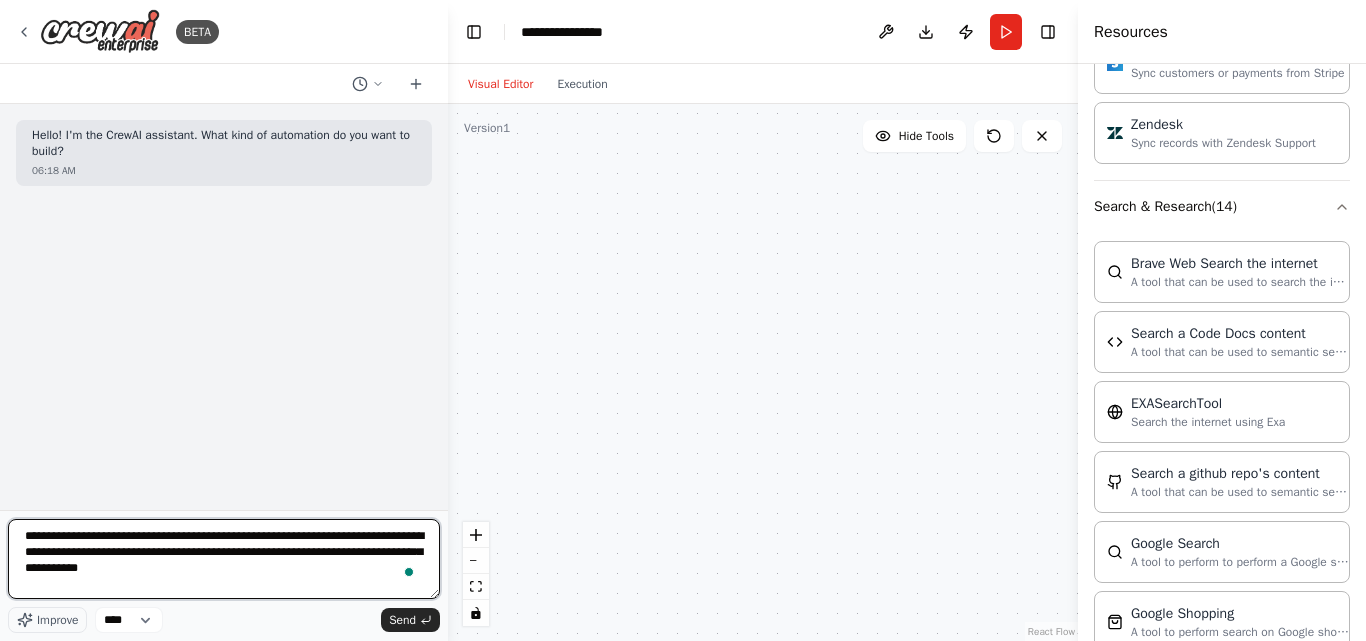 paste on "**********" 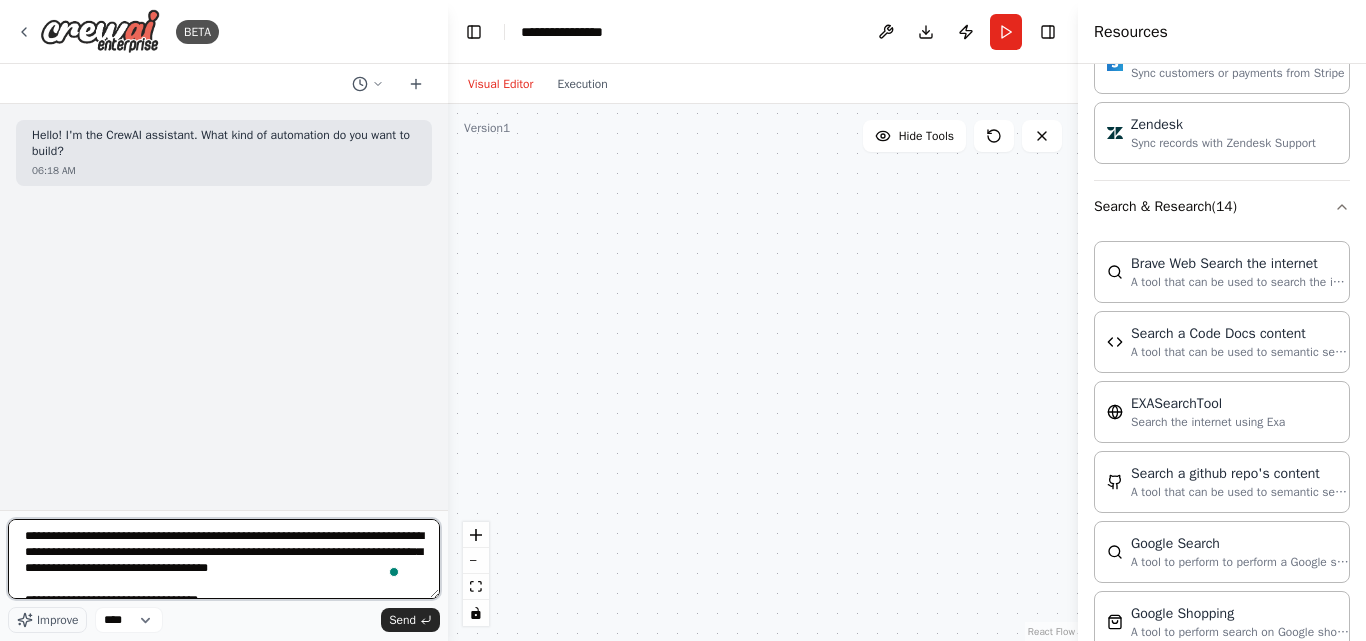 scroll, scrollTop: 458, scrollLeft: 0, axis: vertical 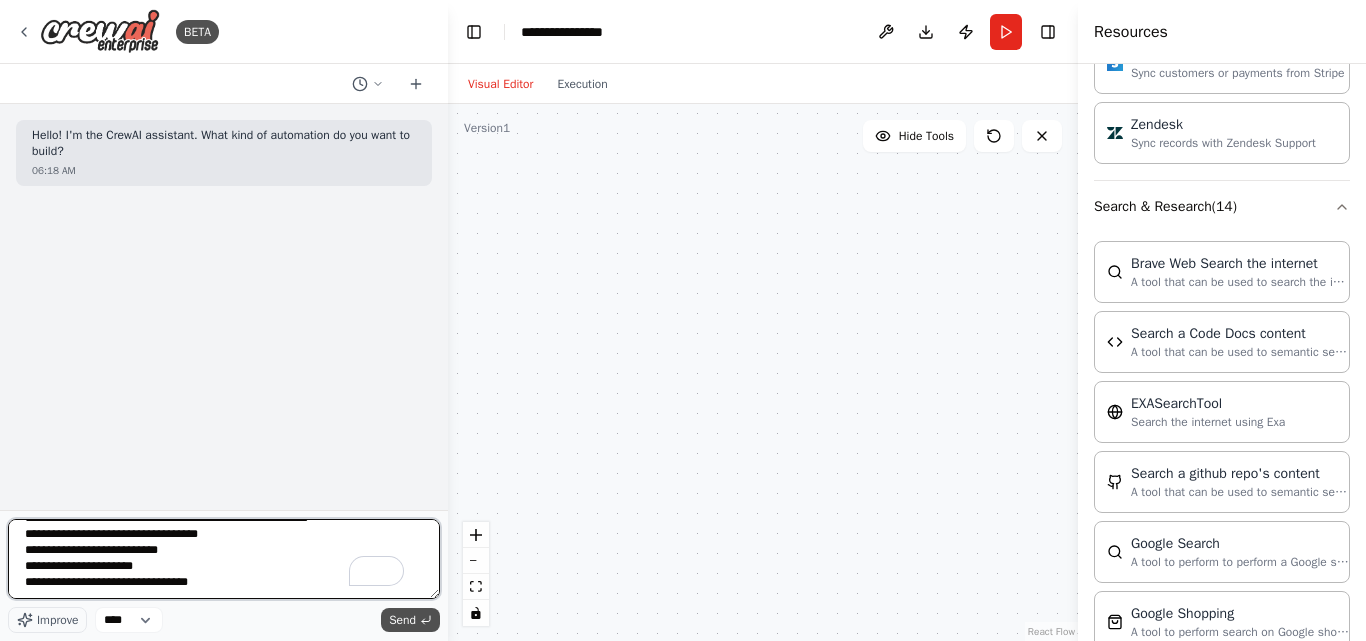 type on "**********" 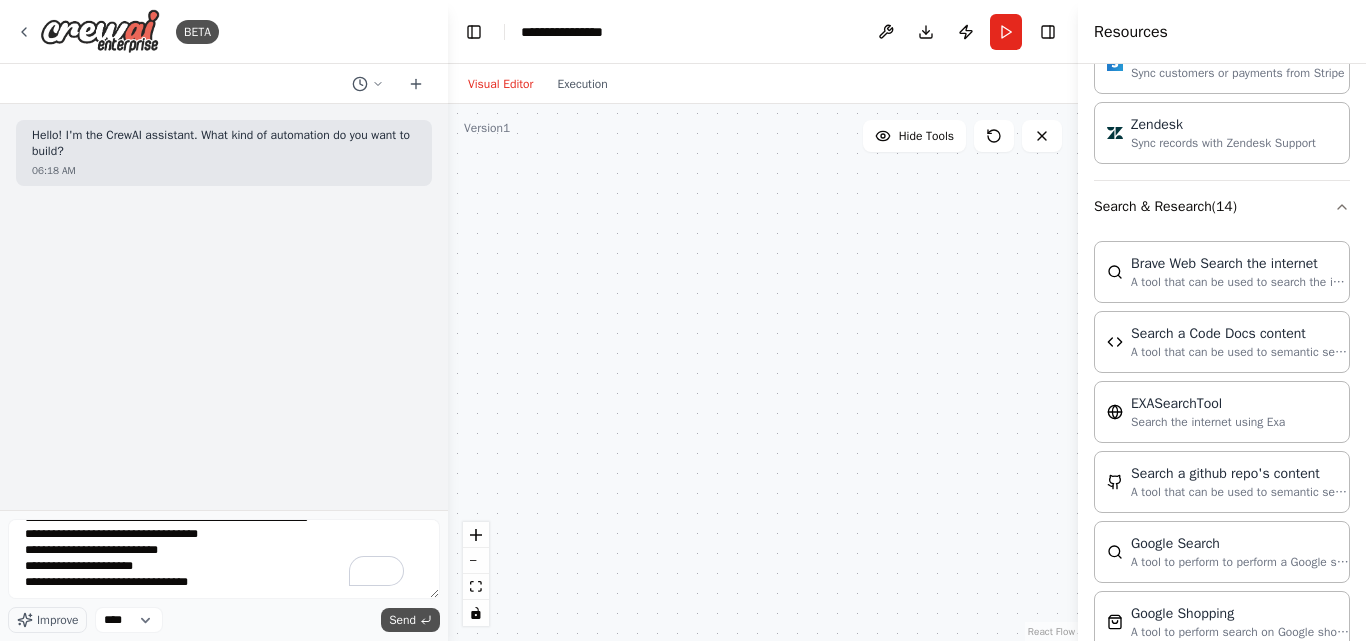 click on "Send" at bounding box center [402, 620] 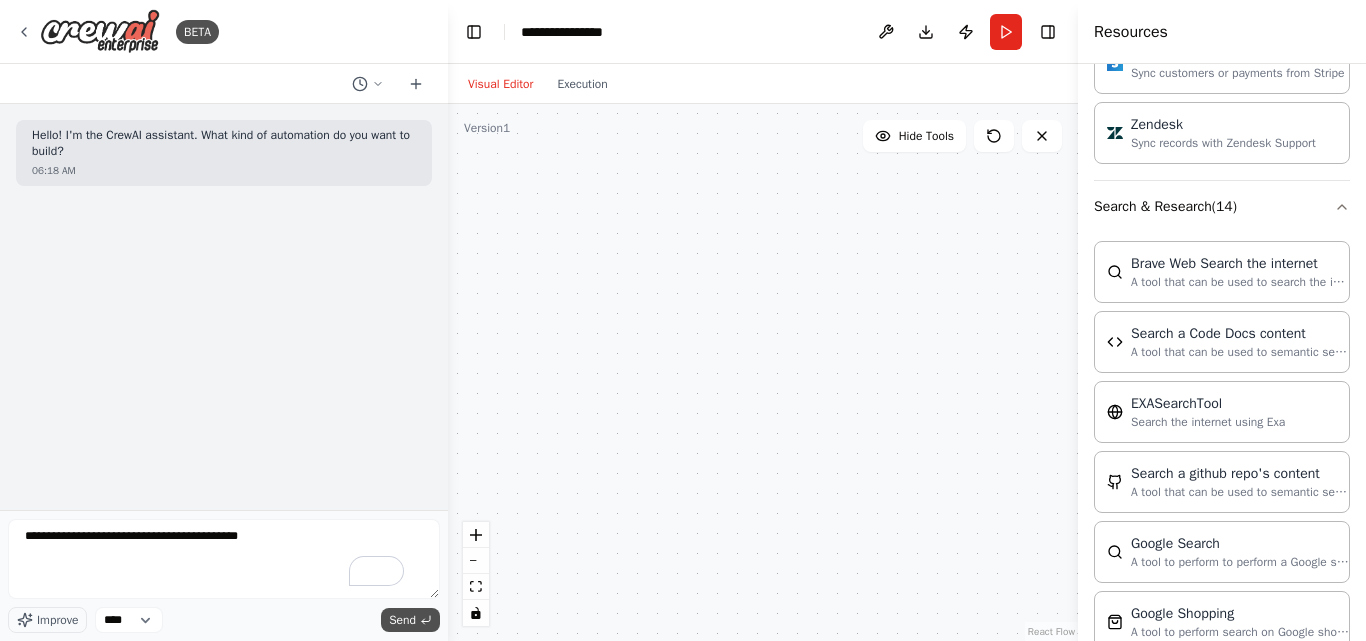 scroll, scrollTop: 0, scrollLeft: 0, axis: both 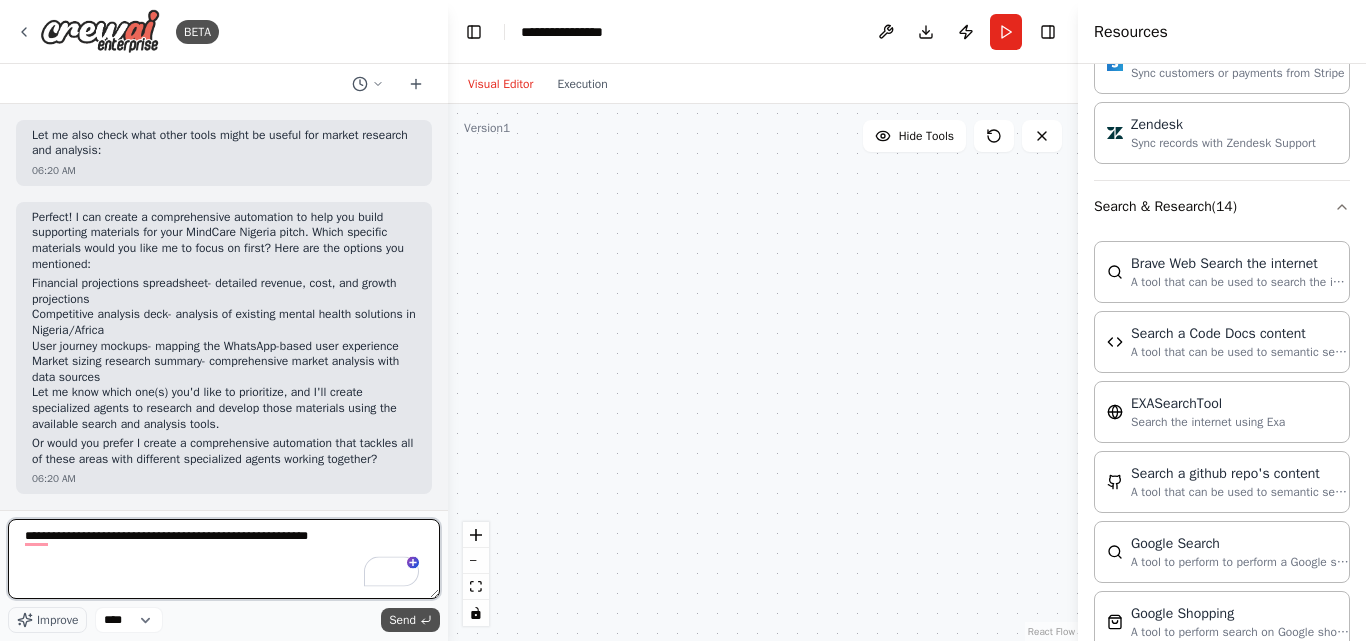 type on "**********" 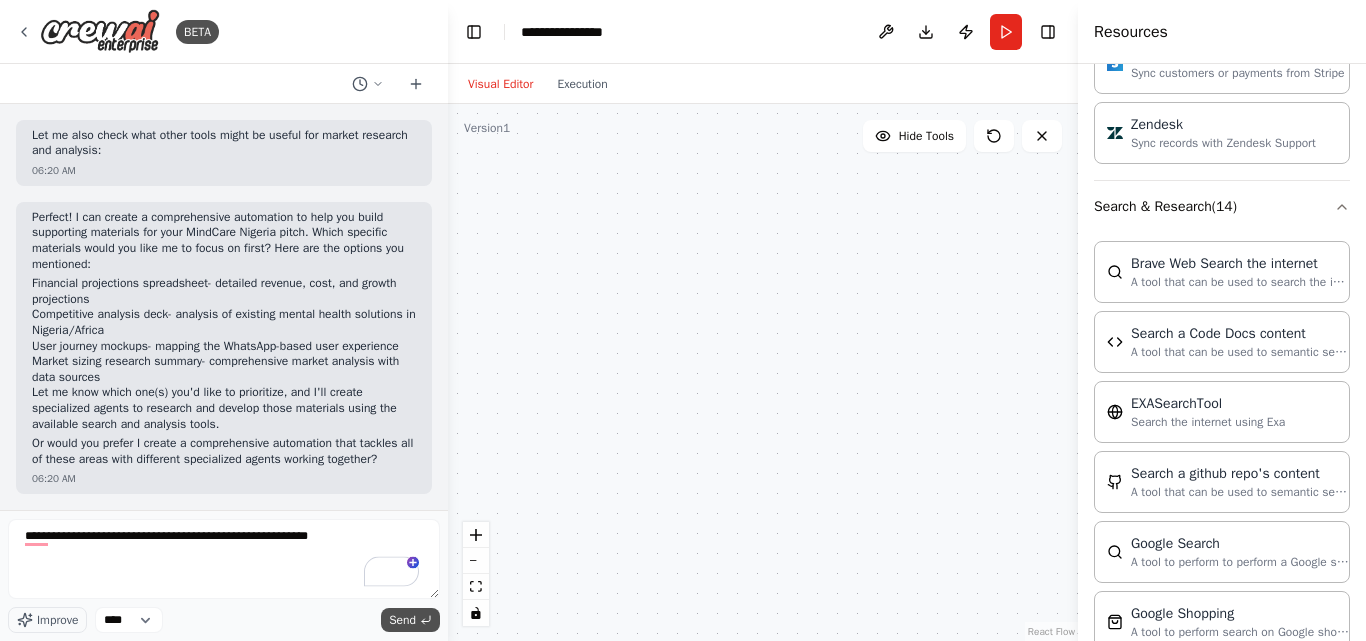 click on "Send" at bounding box center [402, 620] 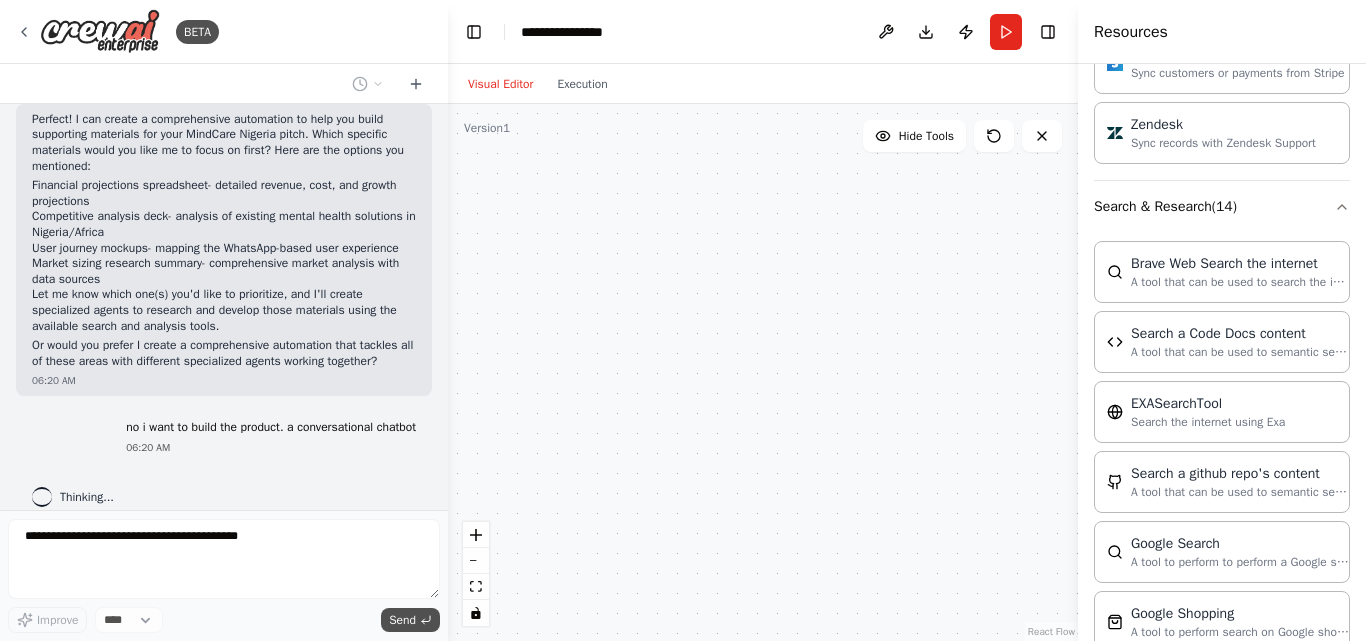 scroll, scrollTop: 976, scrollLeft: 0, axis: vertical 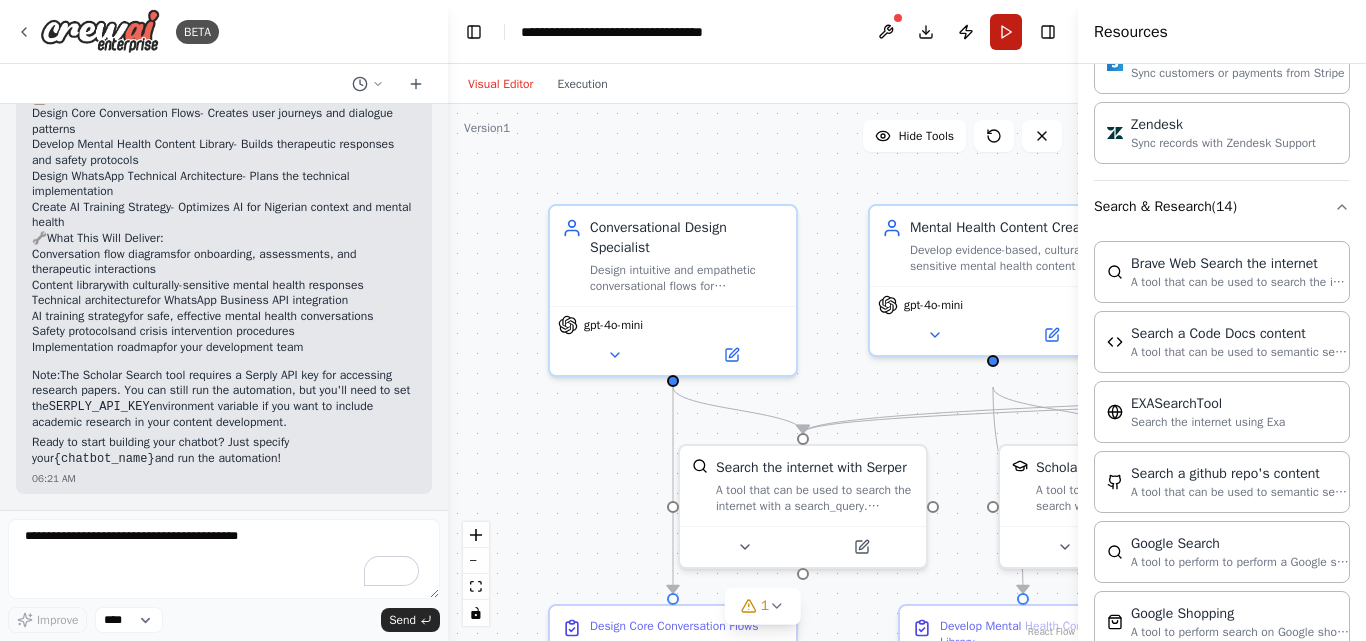click on "Run" at bounding box center (1006, 32) 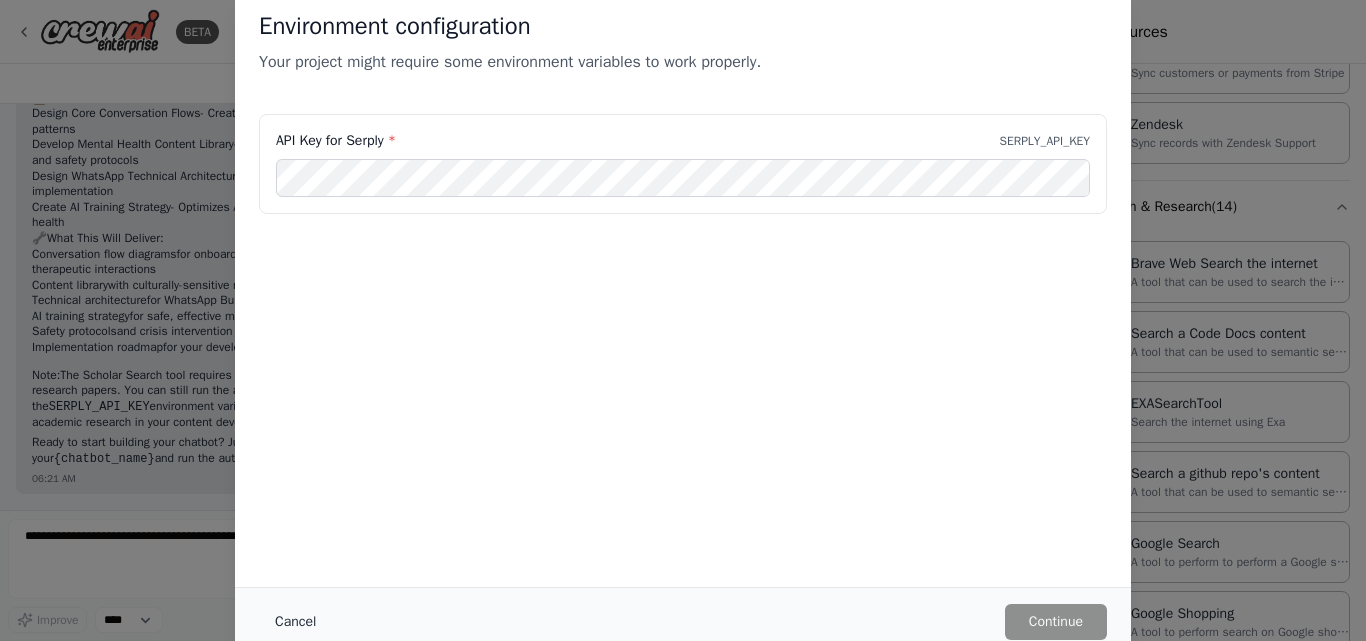 click on "Cancel" at bounding box center [295, 622] 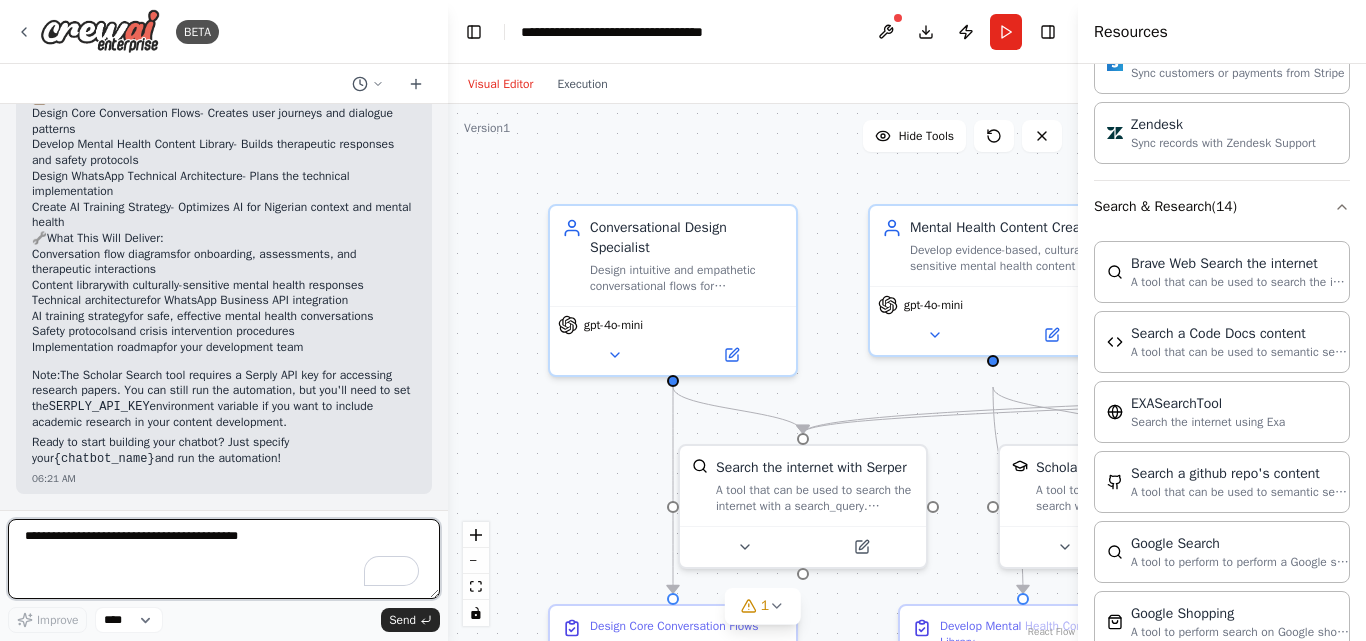click at bounding box center [224, 559] 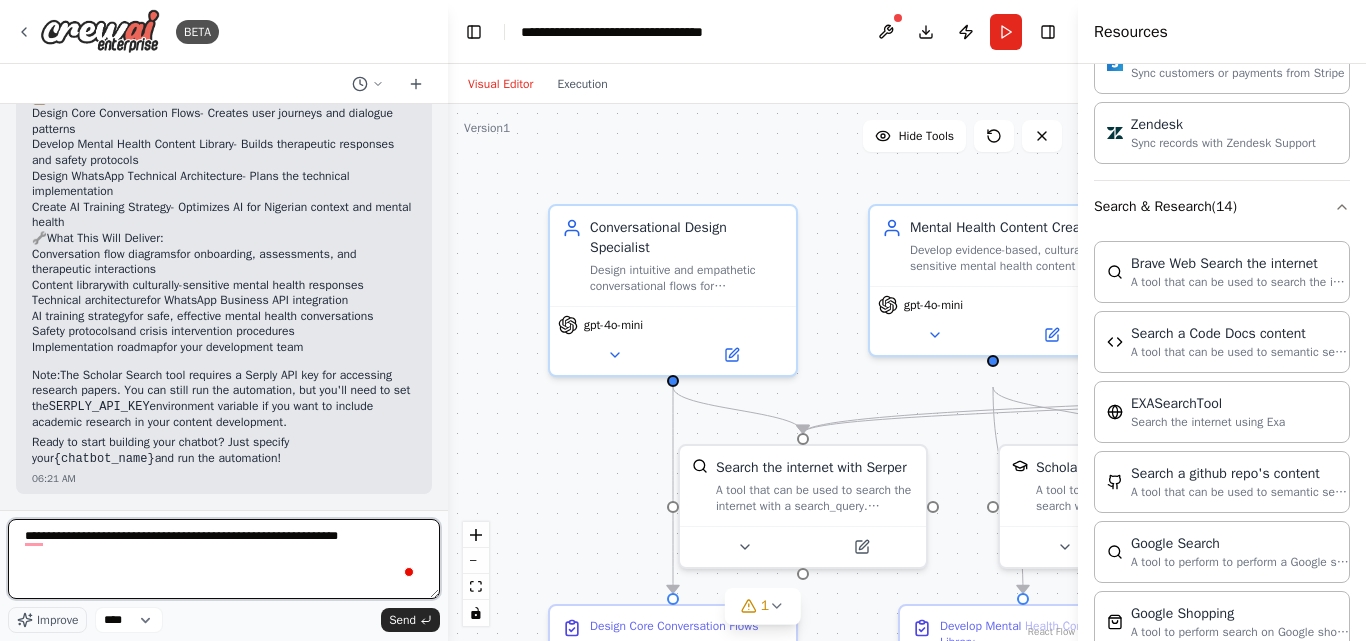 type on "**********" 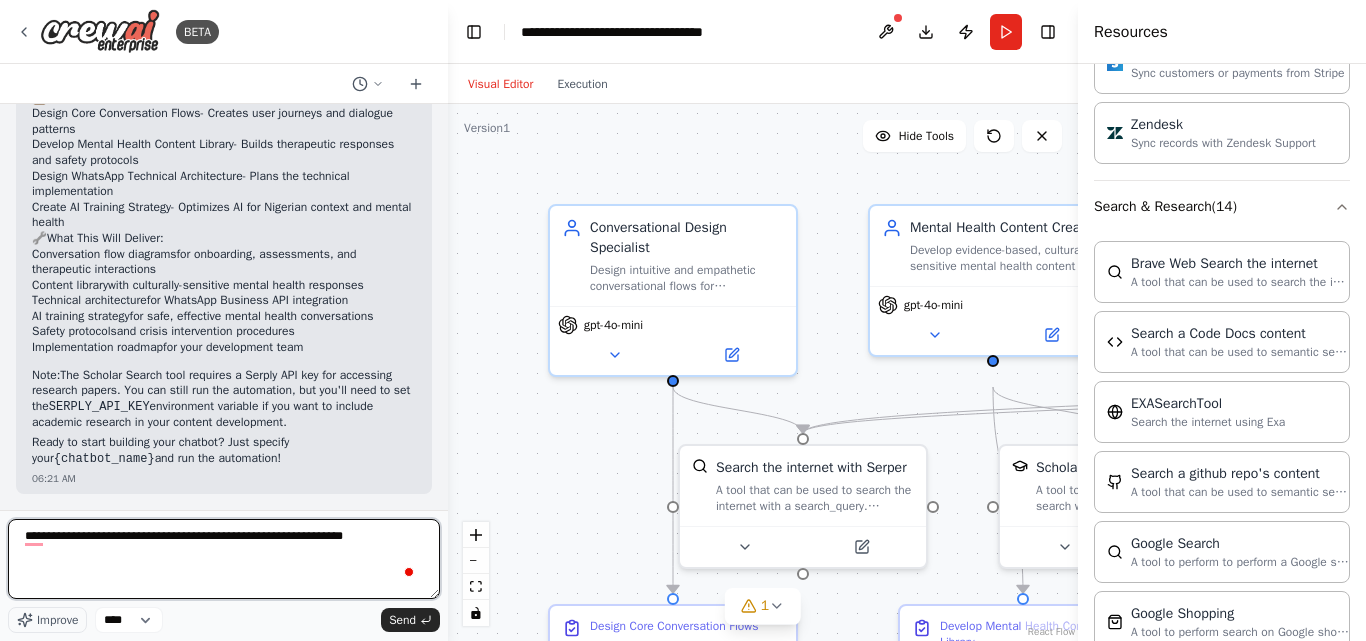 type 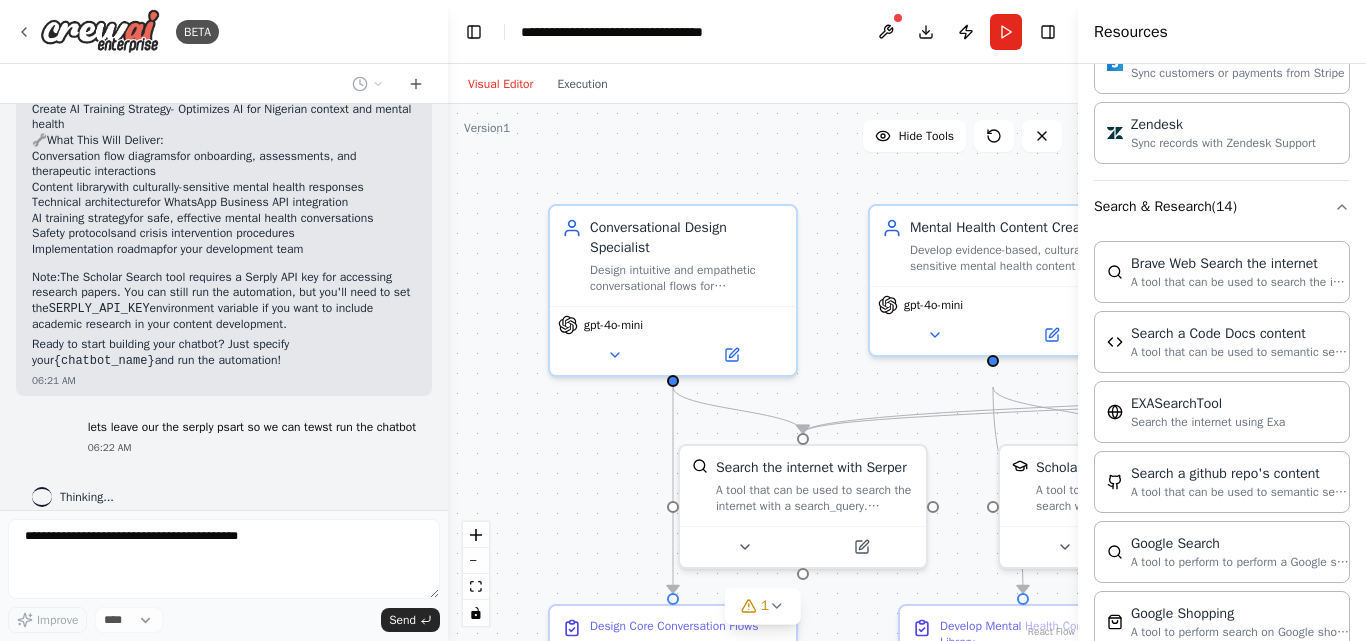scroll, scrollTop: 2465, scrollLeft: 0, axis: vertical 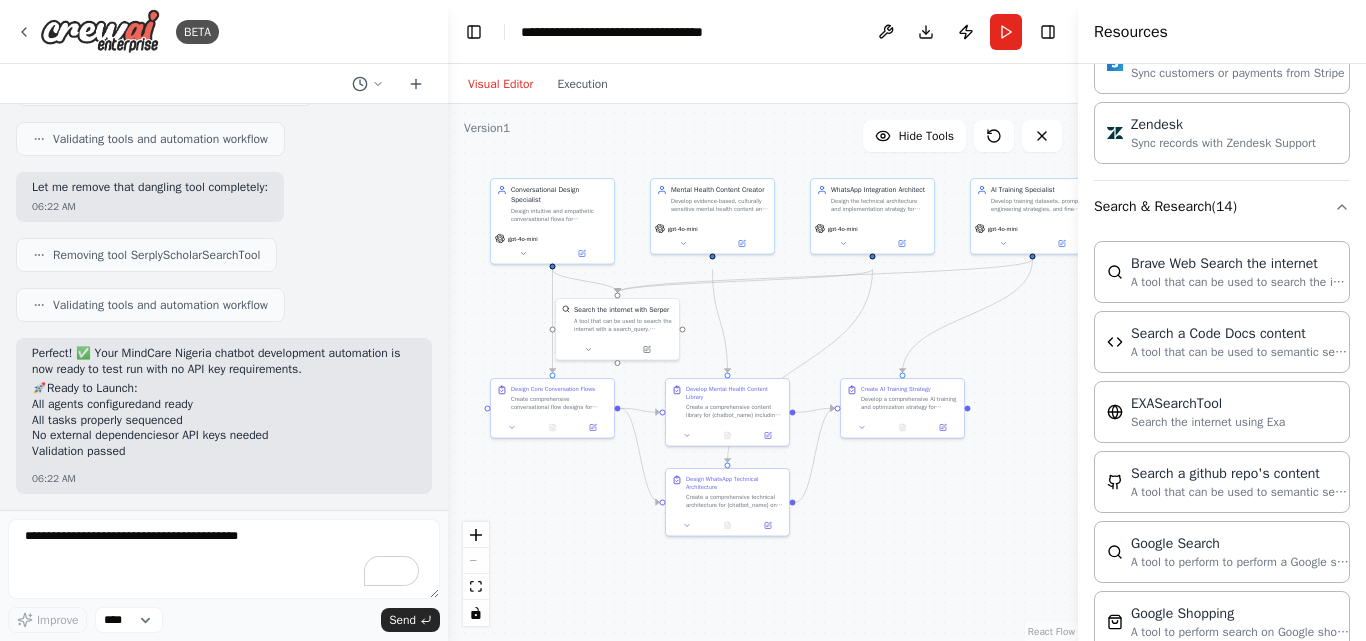 drag, startPoint x: 526, startPoint y: 335, endPoint x: 448, endPoint y: 221, distance: 138.13037 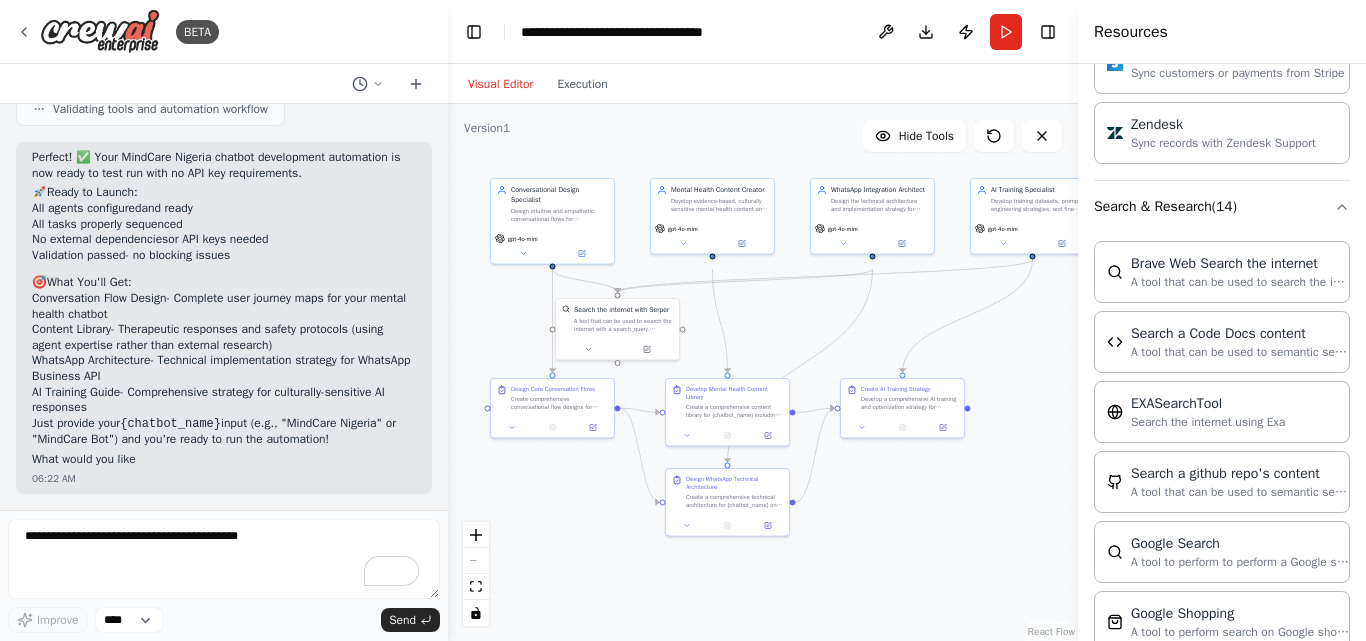 scroll, scrollTop: 3181, scrollLeft: 0, axis: vertical 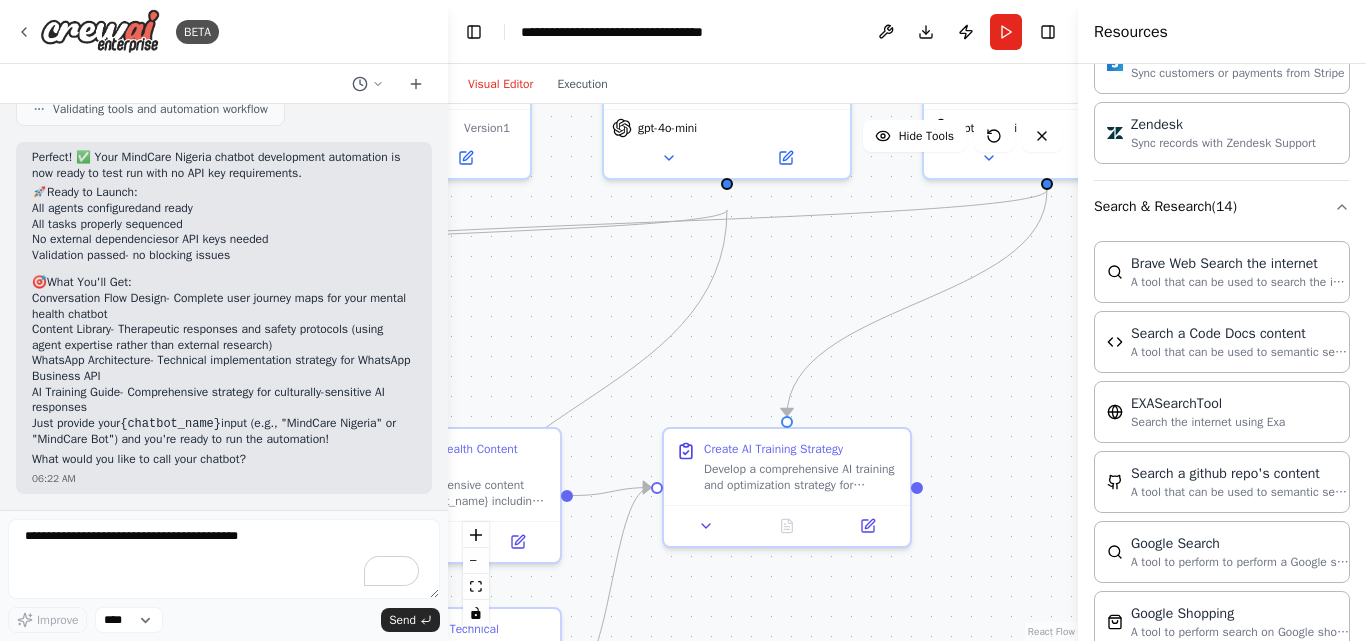 drag, startPoint x: 876, startPoint y: 289, endPoint x: 862, endPoint y: 373, distance: 85.158676 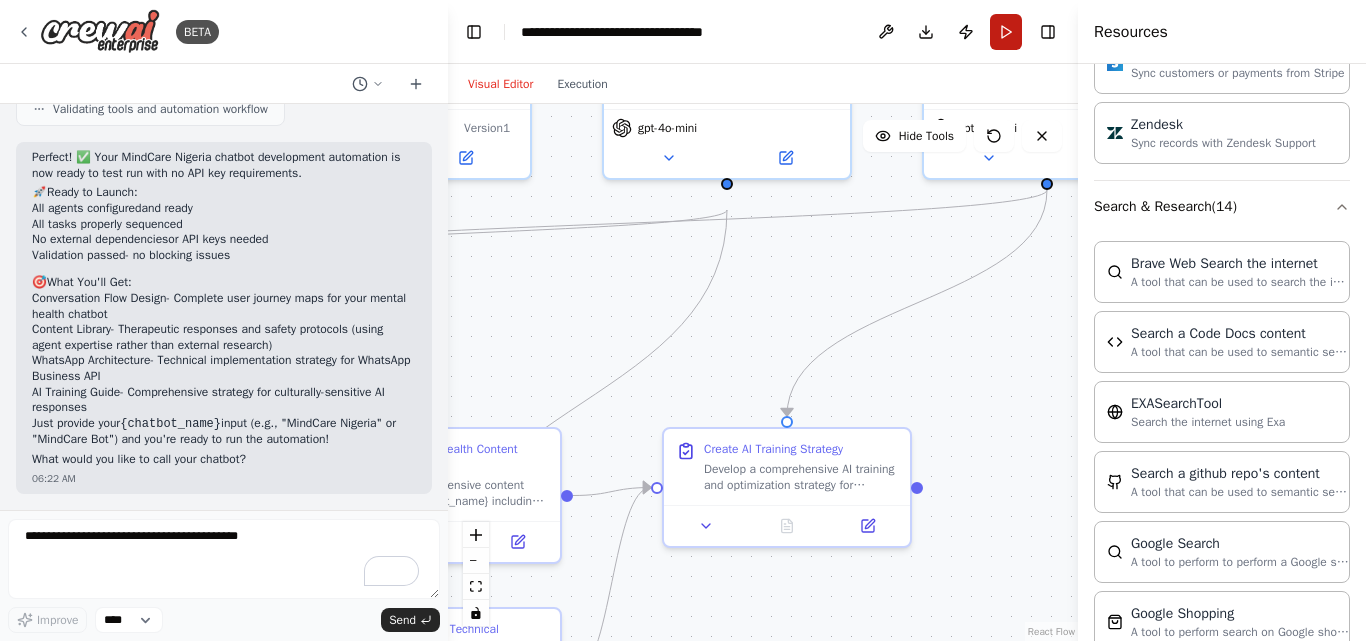 click on "Run" at bounding box center (1006, 32) 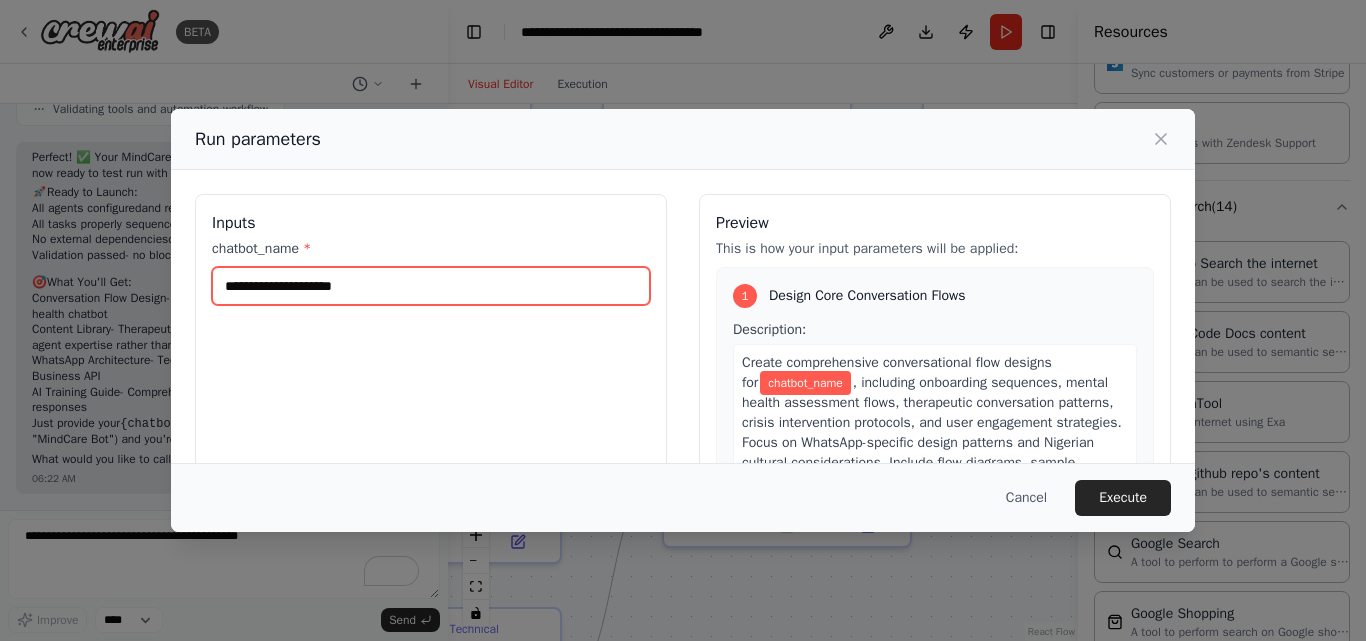 click on "chatbot_name *" at bounding box center [431, 286] 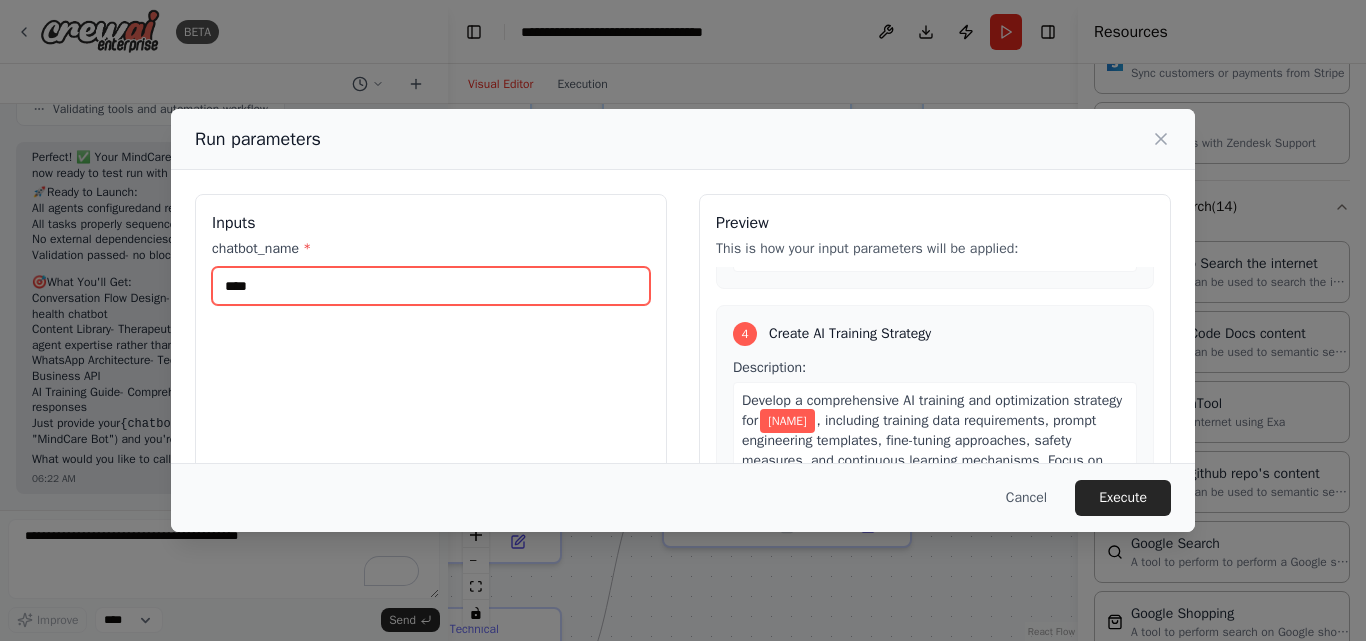 scroll, scrollTop: 1168, scrollLeft: 0, axis: vertical 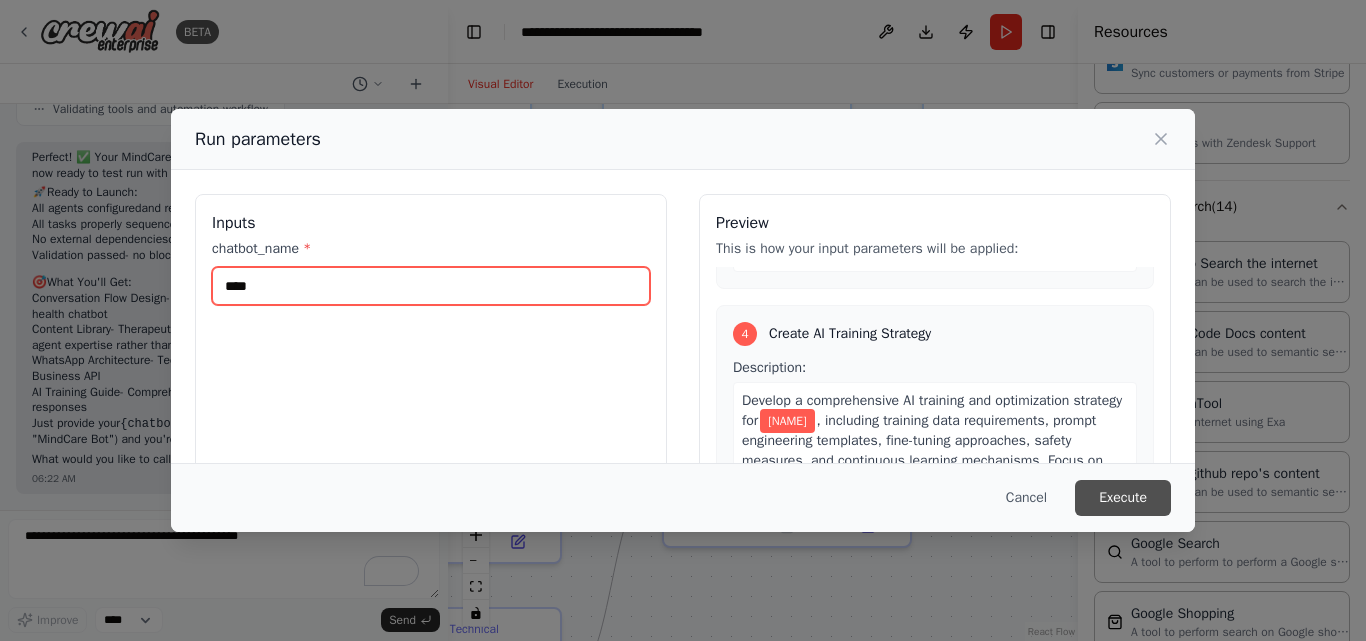 type on "****" 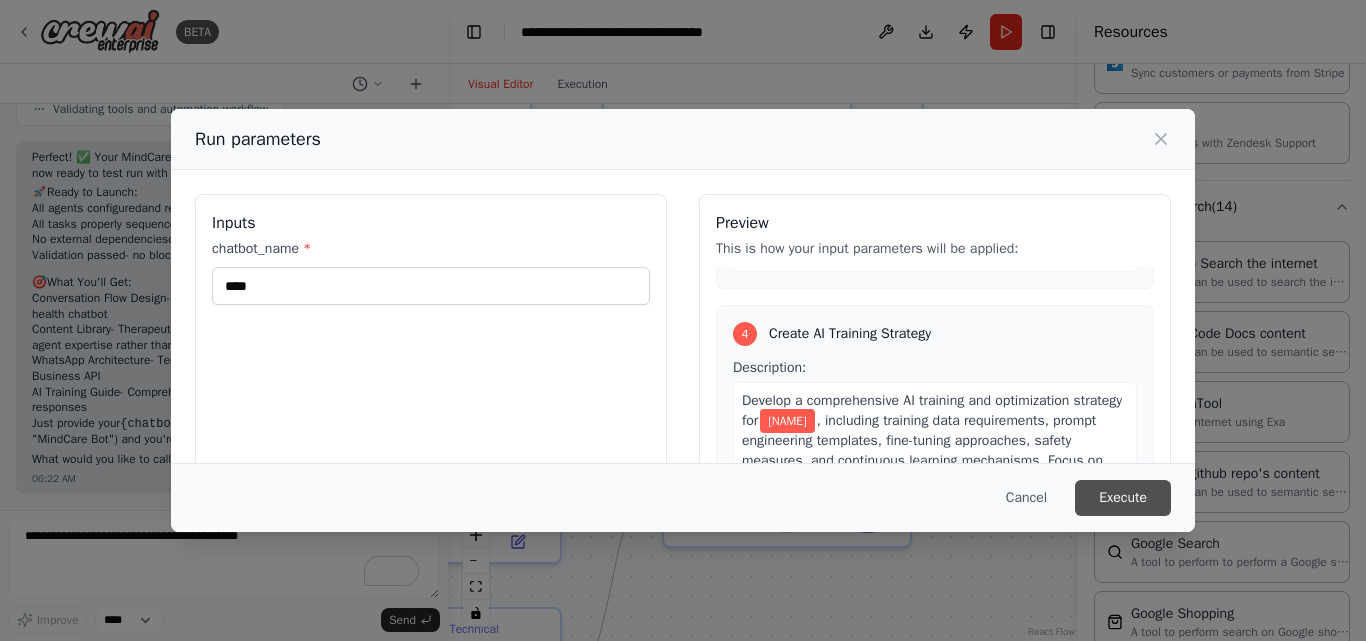 click on "Execute" at bounding box center [1123, 498] 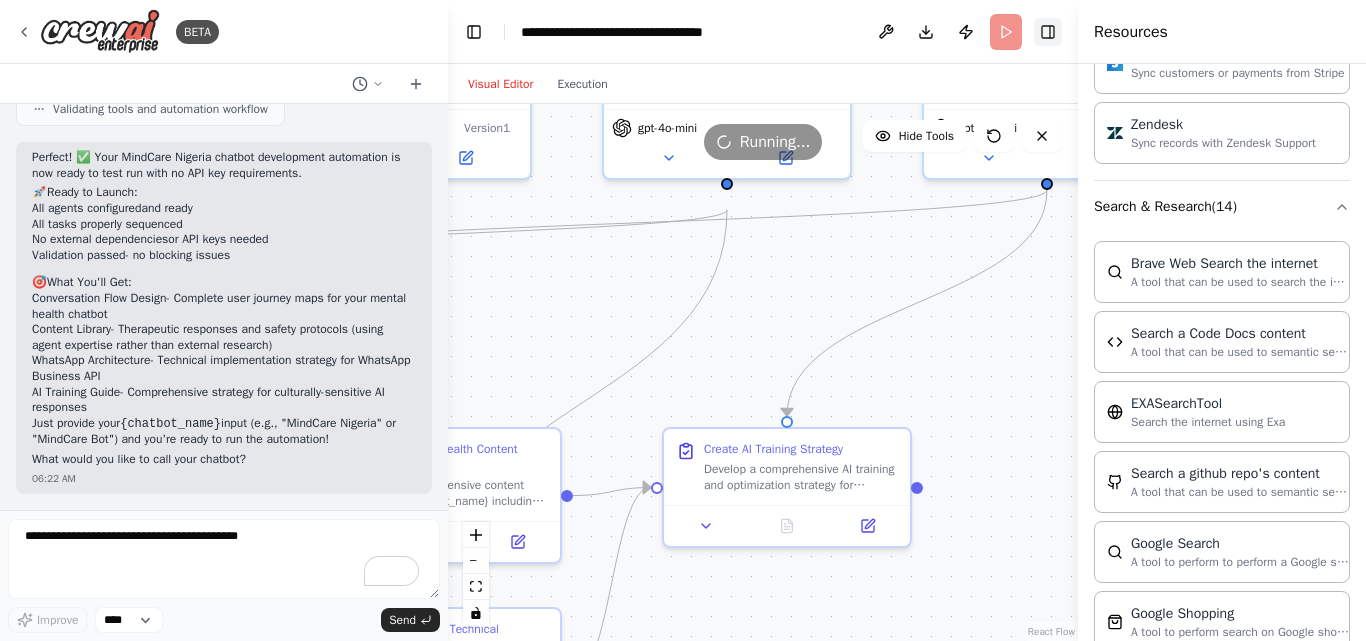 click on "Toggle Right Sidebar" at bounding box center [1048, 32] 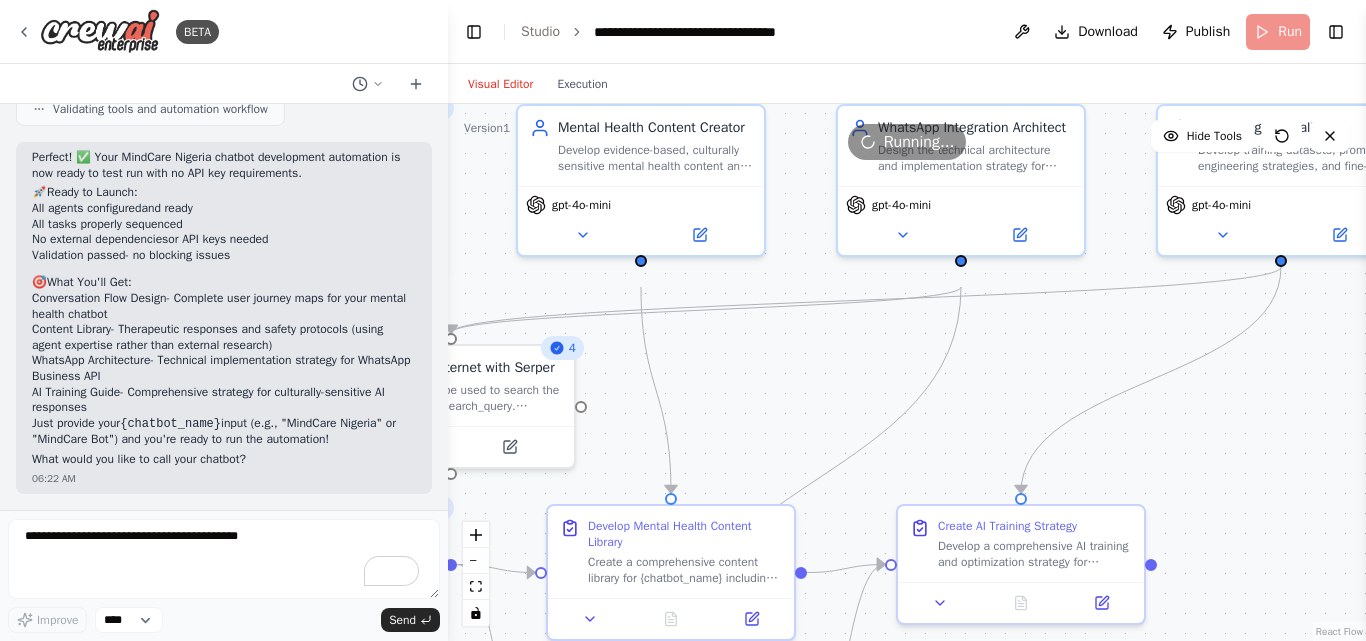 drag, startPoint x: 1131, startPoint y: 285, endPoint x: 1365, endPoint y: 362, distance: 246.34326 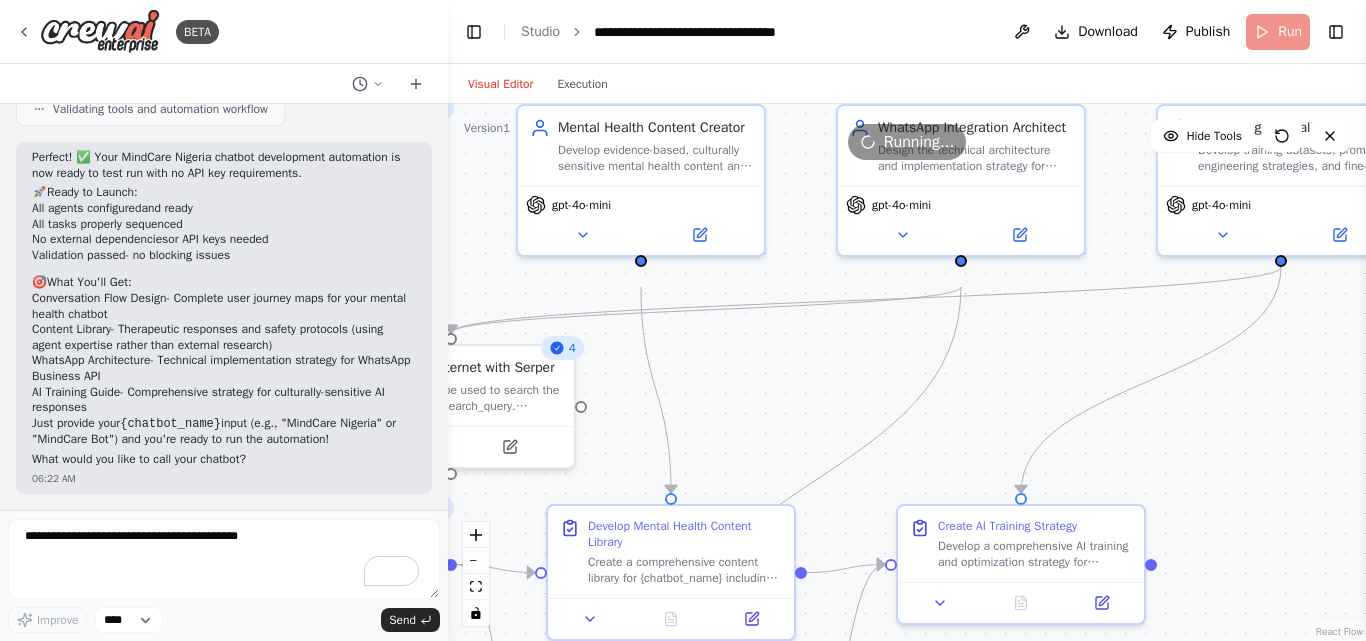 click on "BETA Hello! I'm the CrewAI assistant. What kind of automation do you want to build? 06:18 AM There's your investor-ready pitch! This positions MindCare Nigeria as a massive market opportunity with a clear path to scale across Africa. The key elements that make this compelling to investors:
🎯  Strong Investment Thesis:
Massive underserved market  (200M Africans need mental health support)
Unique distribution advantage  (WhatsApp penetration)
Cultural moat  that international competitors can't easily replicate
Scalable technology  with improving unit economics
Clear path to $1B+ valuation
💡  Key Differentiators:
WhatsApp-native approach  (no one else is doing this effectively)
Three-tier model  captures different ability-to-pay segments
AI + human hybrid  balances cost and quality
Cultural competency  built from the ground up
📈  Compelling Numbers:
₦8B revenue potential  by Year 5
90% WhatsApp penetration  in target market
60% cost reduction
in Nigeria alone" at bounding box center [683, 320] 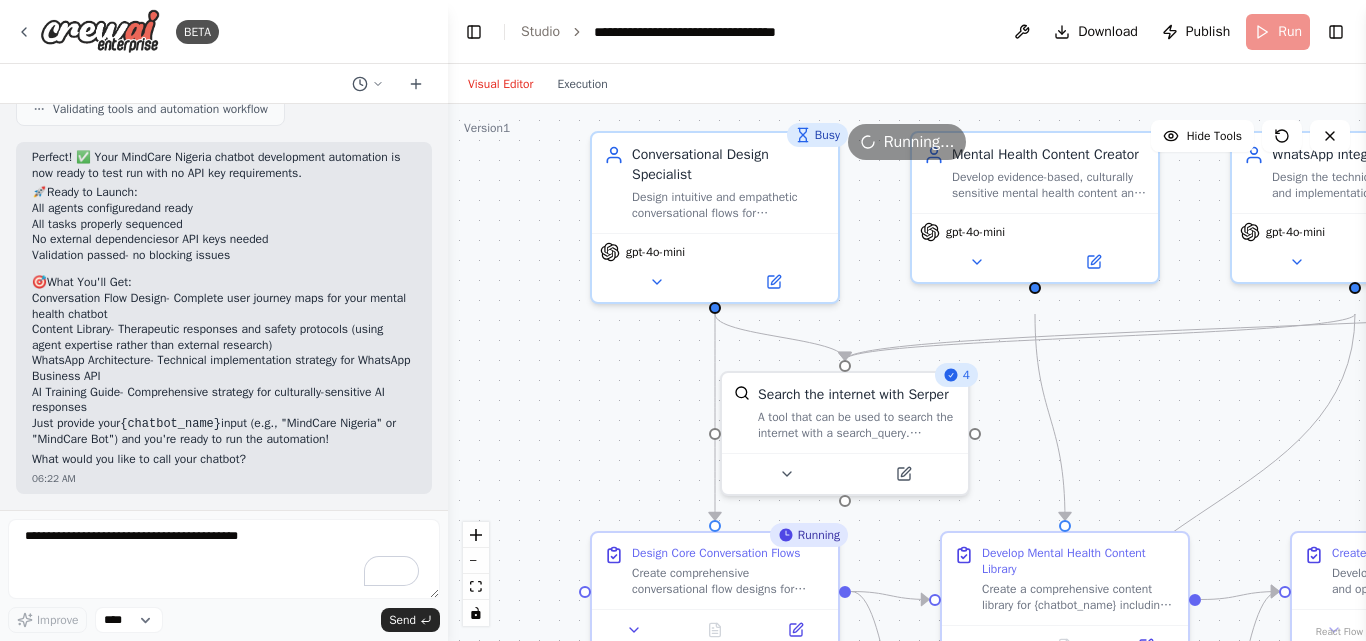 drag, startPoint x: 762, startPoint y: 385, endPoint x: 1156, endPoint y: 412, distance: 394.92404 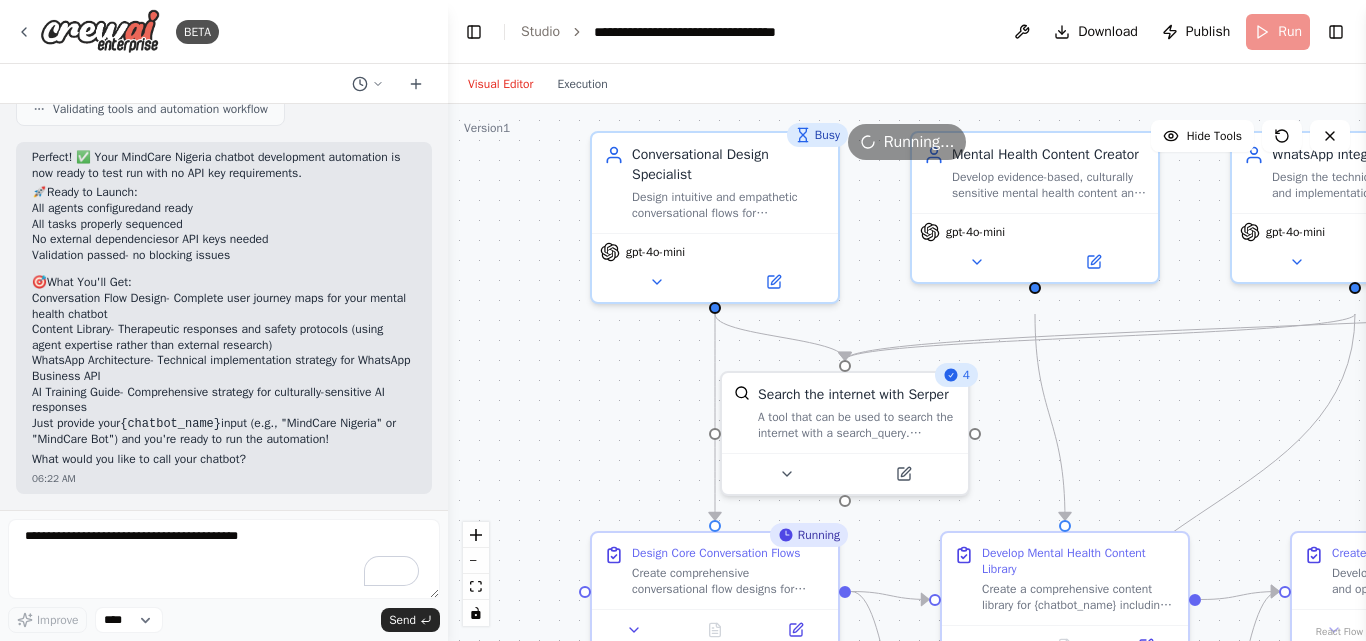 click on ".deletable-edge-delete-btn {
width: 20px;
height: 20px;
border: 0px solid #ffffff;
color: #6b7280;
background-color: #f8fafc;
cursor: pointer;
border-radius: 50%;
font-size: 12px;
padding: 3px;
display: flex;
align-items: center;
justify-content: center;
transition: all 0.2s cubic-bezier(0.4, 0, 0.2, 1);
box-shadow: 0 2px 4px rgba(0, 0, 0, 0.1);
}
.deletable-edge-delete-btn:hover {
background-color: #ef4444;
color: #ffffff;
border-color: #dc2626;
transform: scale(1.1);
box-shadow: 0 4px 12px rgba(239, 68, 68, 0.4);
}
.deletable-edge-delete-btn:active {
transform: scale(0.95);
box-shadow: 0 2px 4px rgba(239, 68, 68, 0.3);
}
Busy Conversational Design Specialist gpt-4o-mini 4 gpt-4o-mini" at bounding box center [907, 372] 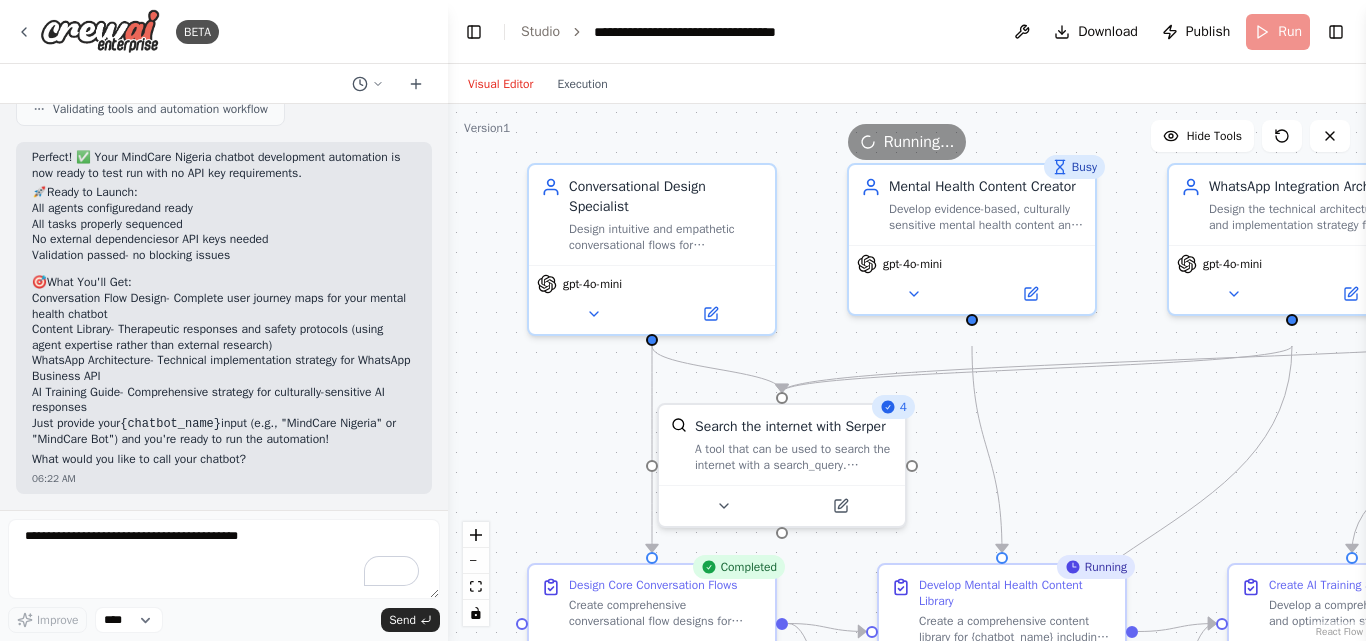 drag, startPoint x: 593, startPoint y: 374, endPoint x: 530, endPoint y: 406, distance: 70.66116 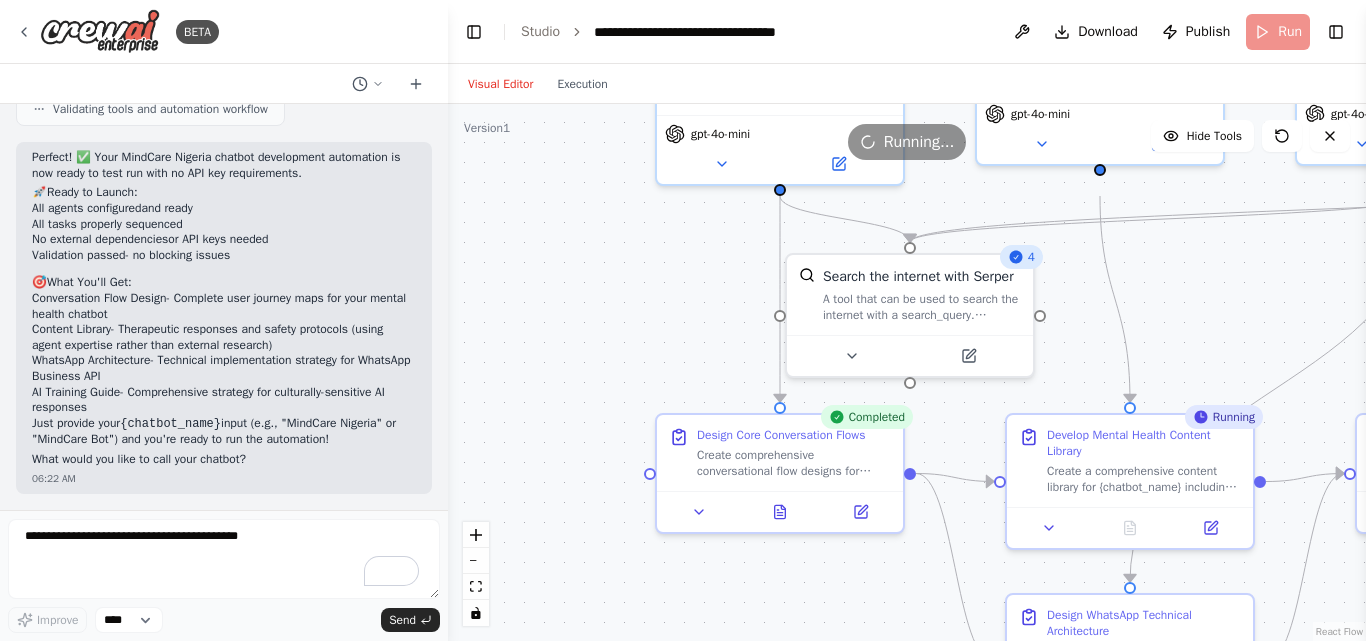 drag, startPoint x: 577, startPoint y: 420, endPoint x: 705, endPoint y: 270, distance: 197.19026 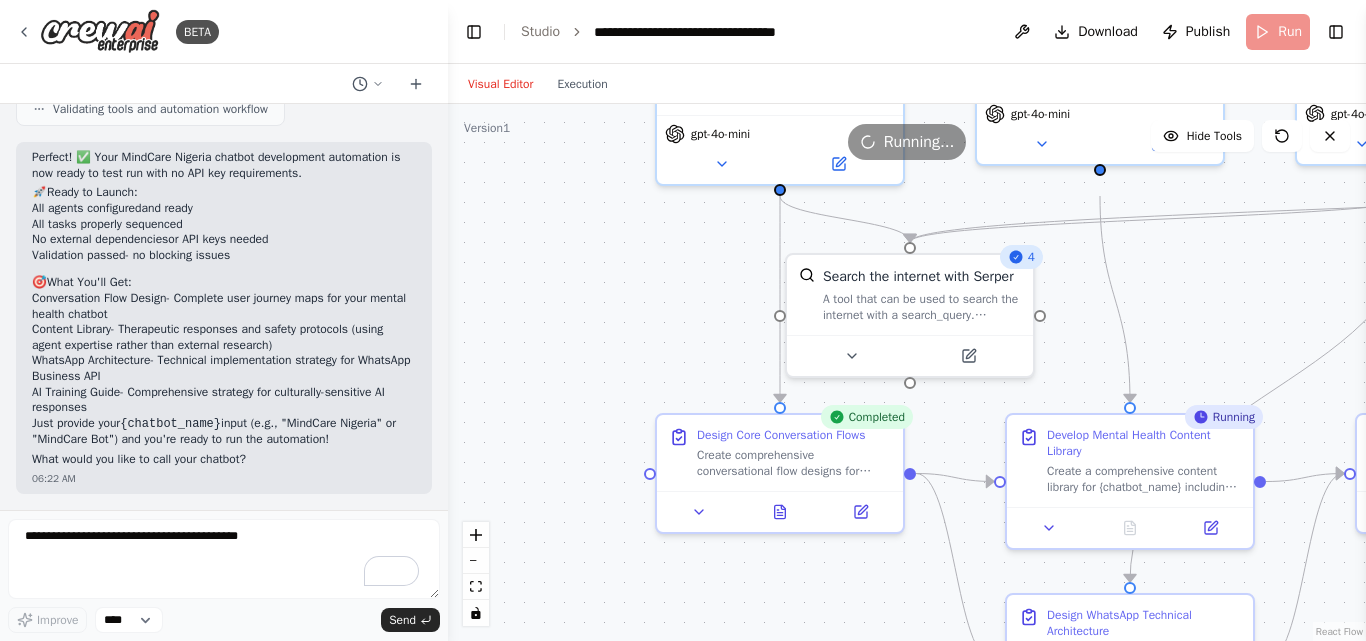 click on ".deletable-edge-delete-btn {
width: 20px;
height: 20px;
border: 0px solid #ffffff;
color: #6b7280;
background-color: #f8fafc;
cursor: pointer;
border-radius: 50%;
font-size: 12px;
padding: 3px;
display: flex;
align-items: center;
justify-content: center;
transition: all 0.2s cubic-bezier(0.4, 0, 0.2, 1);
box-shadow: 0 2px 4px rgba(0, 0, 0, 0.1);
}
.deletable-edge-delete-btn:hover {
background-color: #ef4444;
color: #ffffff;
border-color: #dc2626;
transform: scale(1.1);
box-shadow: 0 4px 12px rgba(239, 68, 68, 0.4);
}
.deletable-edge-delete-btn:active {
transform: scale(0.95);
box-shadow: 0 2px 4px rgba(239, 68, 68, 0.3);
}
Conversational Design Specialist gpt-4o-mini 4 Busy gpt-4o-mini" at bounding box center (907, 372) 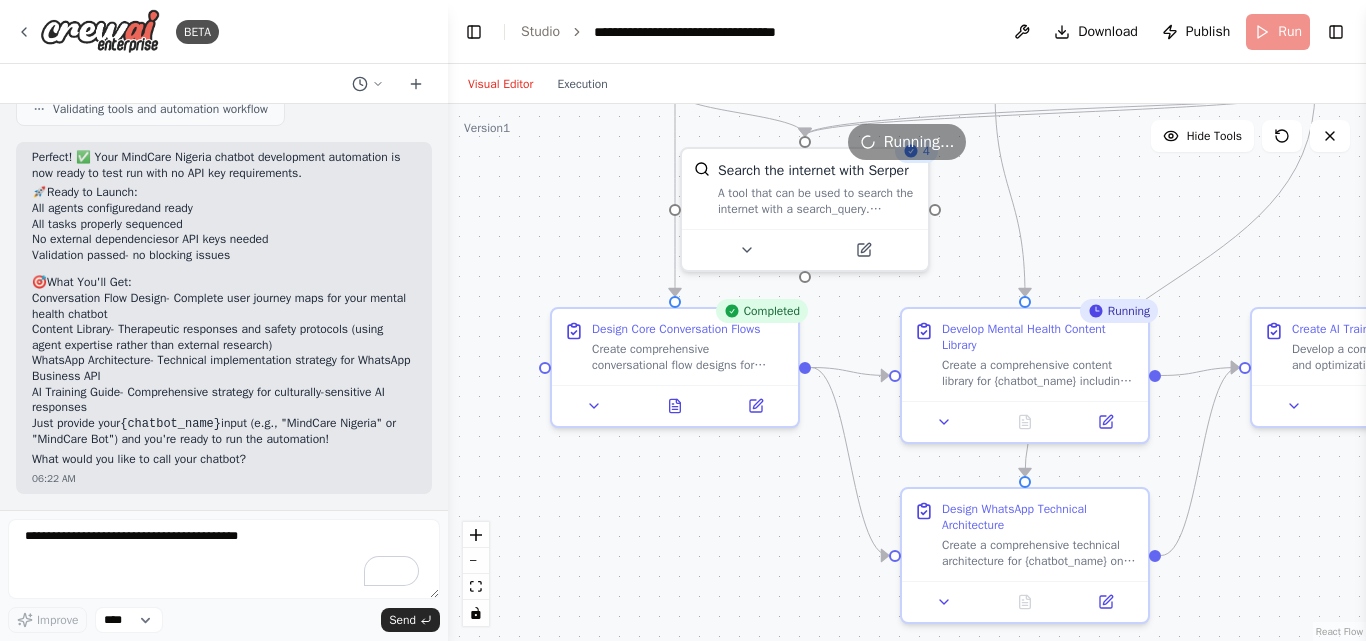 drag, startPoint x: 617, startPoint y: 285, endPoint x: 512, endPoint y: 179, distance: 149.2012 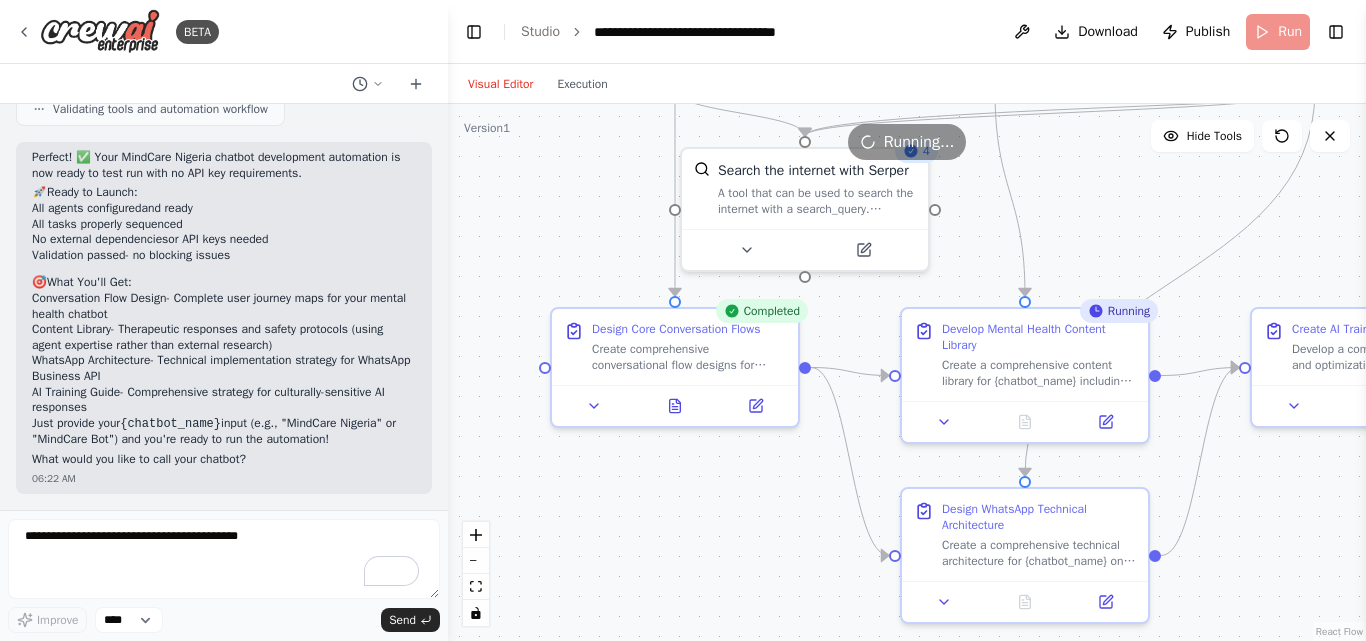 click on ".deletable-edge-delete-btn {
width: 20px;
height: 20px;
border: 0px solid #ffffff;
color: #6b7280;
background-color: #f8fafc;
cursor: pointer;
border-radius: 50%;
font-size: 12px;
padding: 3px;
display: flex;
align-items: center;
justify-content: center;
transition: all 0.2s cubic-bezier(0.4, 0, 0.2, 1);
box-shadow: 0 2px 4px rgba(0, 0, 0, 0.1);
}
.deletable-edge-delete-btn:hover {
background-color: #ef4444;
color: #ffffff;
border-color: #dc2626;
transform: scale(1.1);
box-shadow: 0 4px 12px rgba(239, 68, 68, 0.4);
}
.deletable-edge-delete-btn:active {
transform: scale(0.95);
box-shadow: 0 2px 4px rgba(239, 68, 68, 0.3);
}
Conversational Design Specialist gpt-4o-mini 4 Busy gpt-4o-mini" at bounding box center [907, 372] 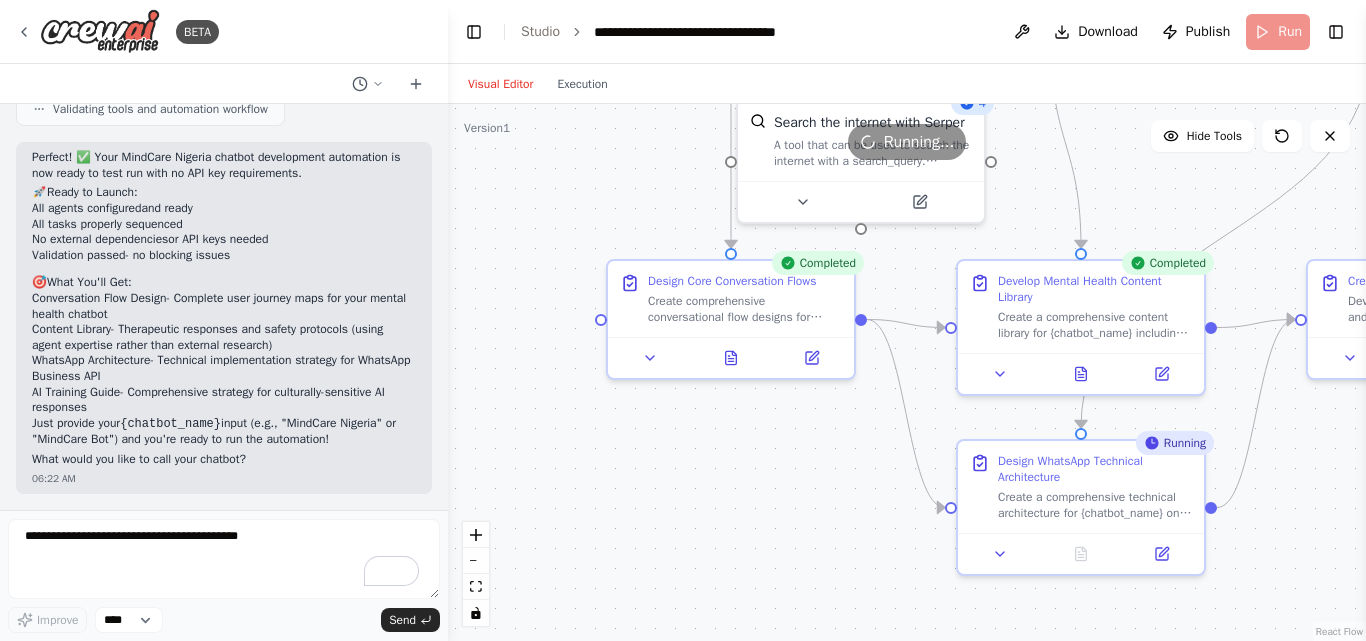 drag, startPoint x: 535, startPoint y: 237, endPoint x: 591, endPoint y: 204, distance: 65 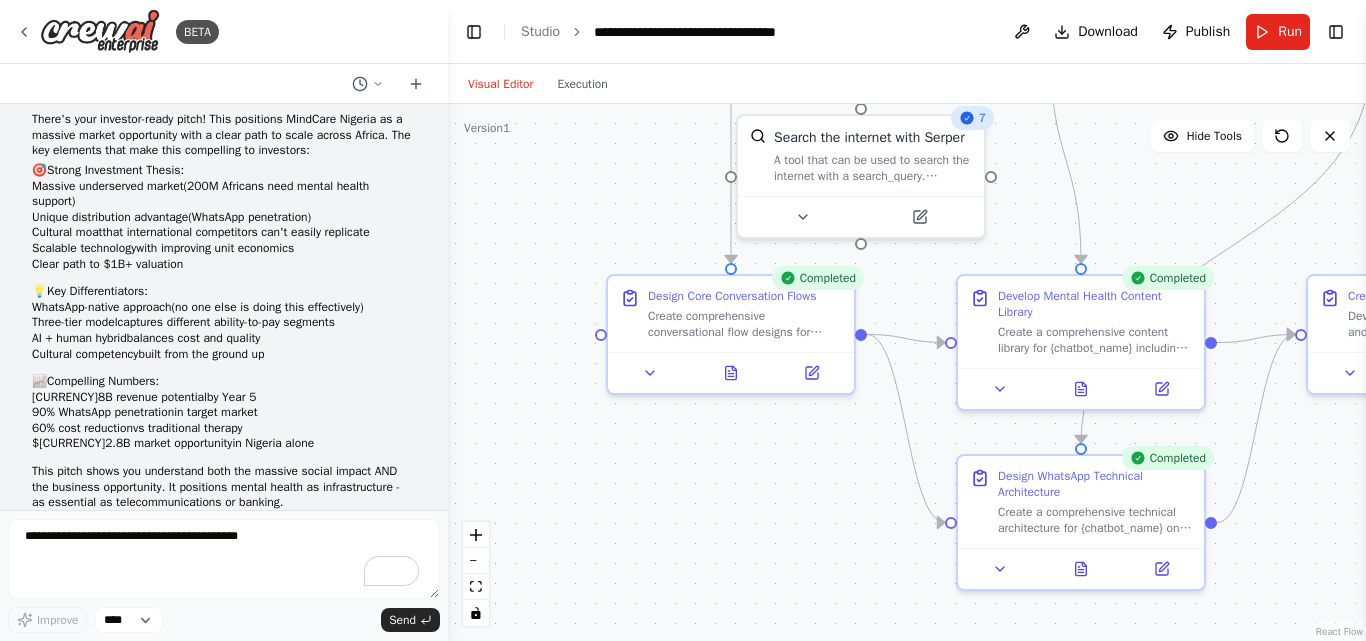 scroll, scrollTop: 0, scrollLeft: 0, axis: both 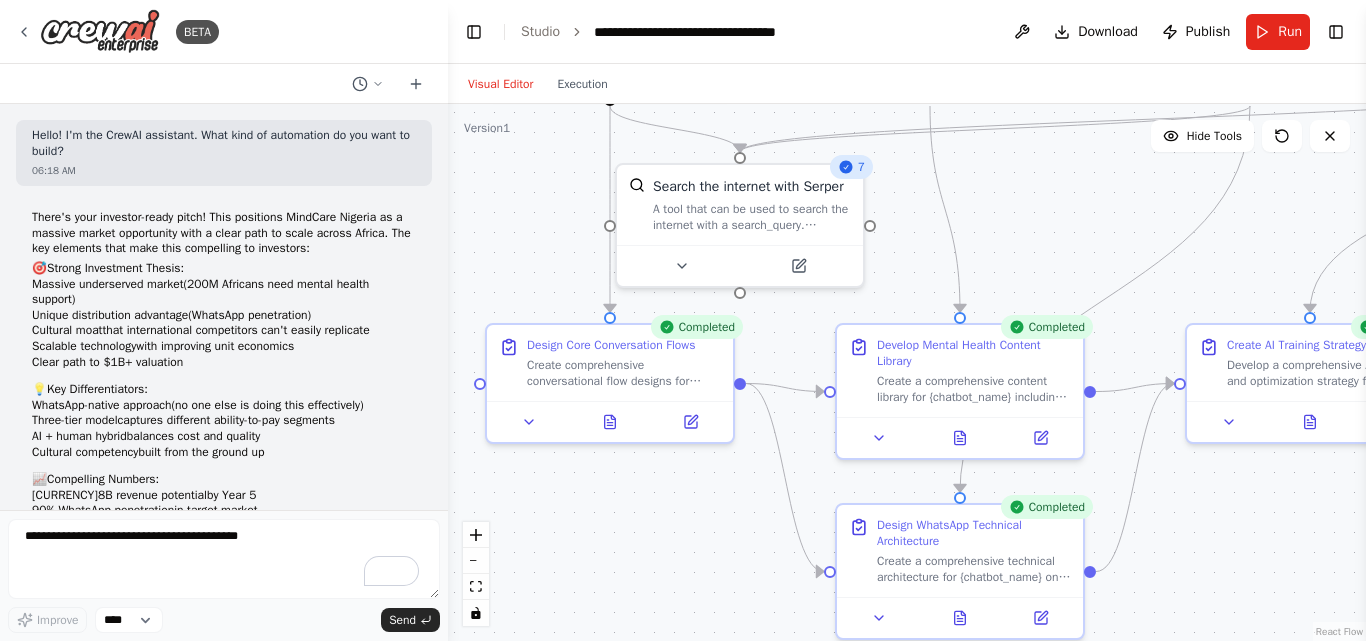 drag, startPoint x: 759, startPoint y: 529, endPoint x: 638, endPoint y: 578, distance: 130.54501 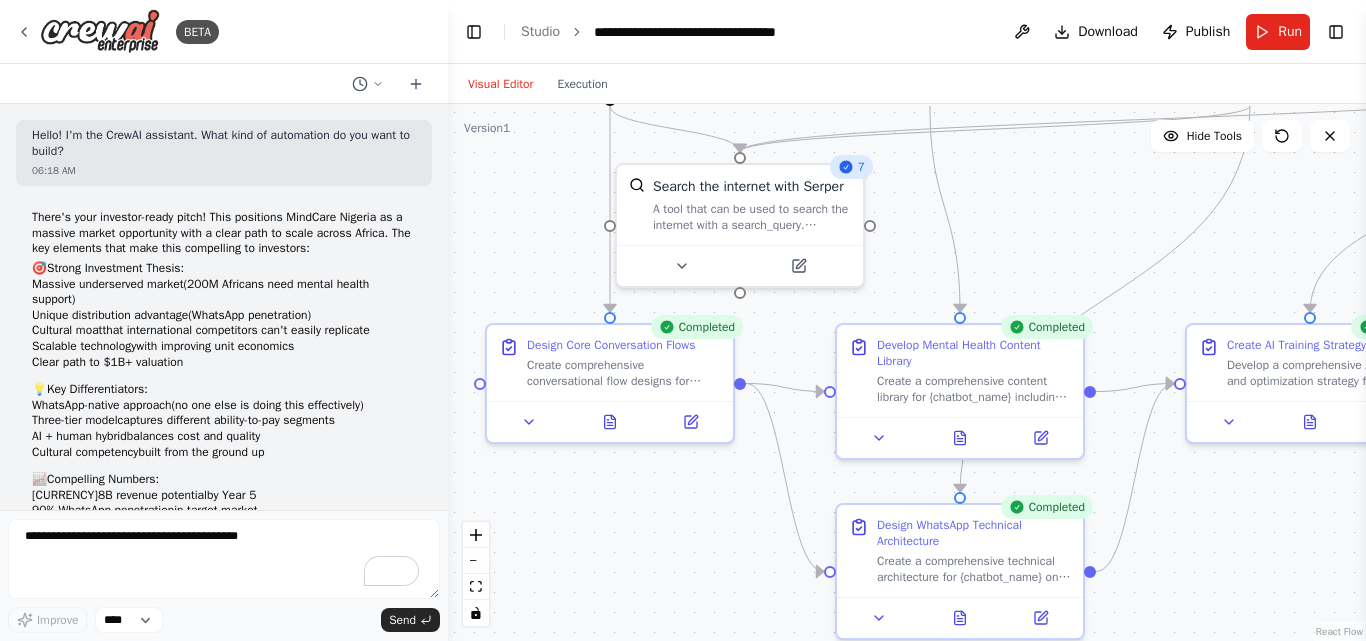 click on ".deletable-edge-delete-btn {
width: 20px;
height: 20px;
border: 0px solid #ffffff;
color: #6b7280;
background-color: #f8fafc;
cursor: pointer;
border-radius: 50%;
font-size: 12px;
padding: 3px;
display: flex;
align-items: center;
justify-content: center;
transition: all 0.2s cubic-bezier(0.4, 0, 0.2, 1);
box-shadow: 0 2px 4px rgba(0, 0, 0, 0.1);
}
.deletable-edge-delete-btn:hover {
background-color: #ef4444;
color: #ffffff;
border-color: #dc2626;
transform: scale(1.1);
box-shadow: 0 4px 12px rgba(239, 68, 68, 0.4);
}
.deletable-edge-delete-btn:active {
transform: scale(0.95);
box-shadow: 0 2px 4px rgba(239, 68, 68, 0.3);
}
Conversational Design Specialist gpt-4o-mini 7 gpt-4o-mini Completed" at bounding box center [907, 372] 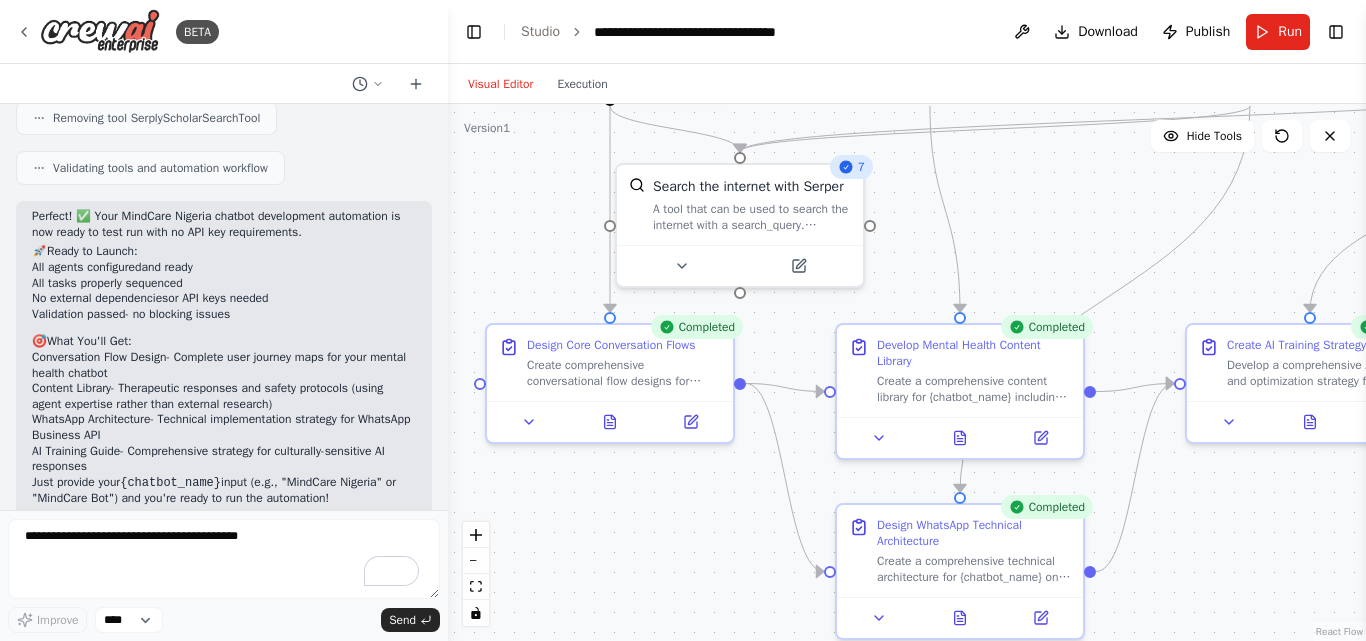 scroll, scrollTop: 3181, scrollLeft: 0, axis: vertical 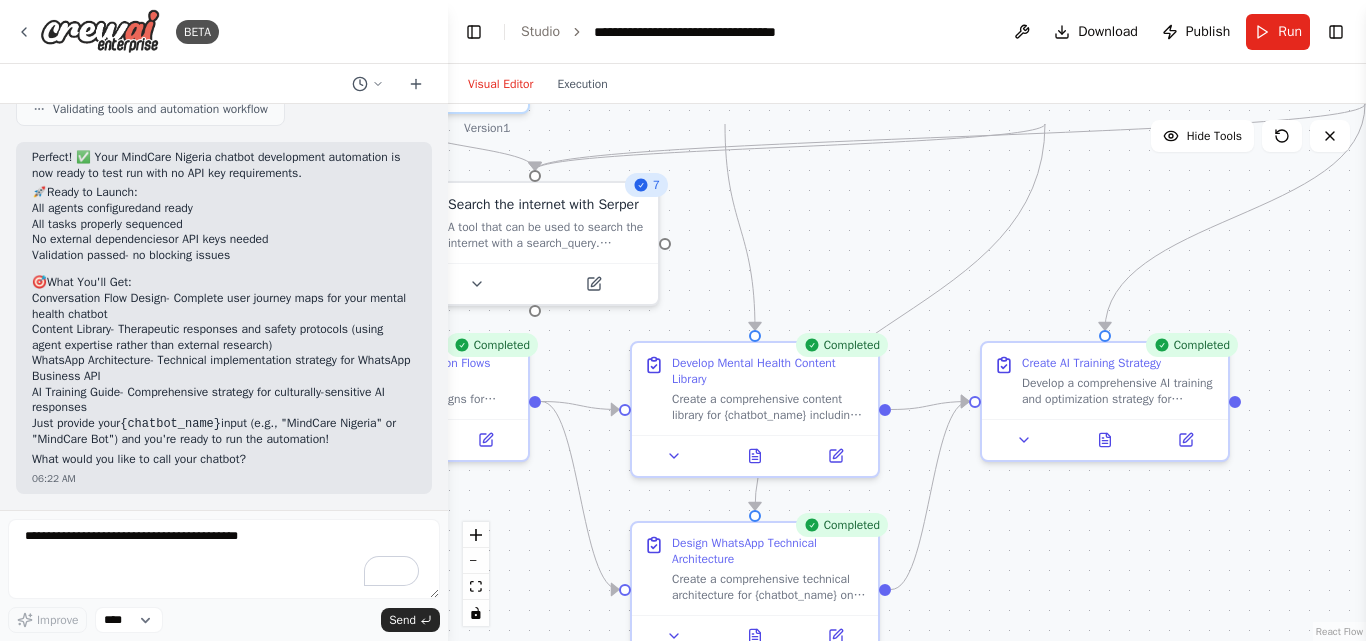 drag, startPoint x: 1037, startPoint y: 175, endPoint x: 832, endPoint y: 193, distance: 205.78873 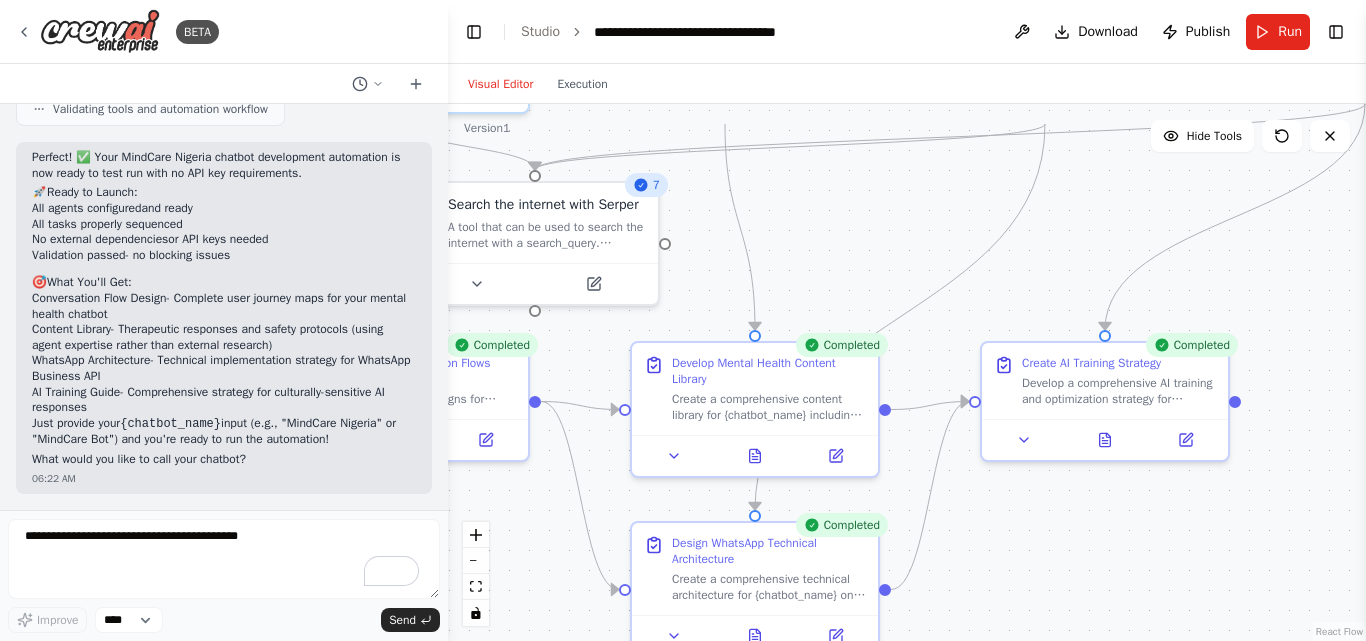 click on ".deletable-edge-delete-btn {
width: 20px;
height: 20px;
border: 0px solid #ffffff;
color: #6b7280;
background-color: #f8fafc;
cursor: pointer;
border-radius: 50%;
font-size: 12px;
padding: 3px;
display: flex;
align-items: center;
justify-content: center;
transition: all 0.2s cubic-bezier(0.4, 0, 0.2, 1);
box-shadow: 0 2px 4px rgba(0, 0, 0, 0.1);
}
.deletable-edge-delete-btn:hover {
background-color: #ef4444;
color: #ffffff;
border-color: #dc2626;
transform: scale(1.1);
box-shadow: 0 4px 12px rgba(239, 68, 68, 0.4);
}
.deletable-edge-delete-btn:active {
transform: scale(0.95);
box-shadow: 0 2px 4px rgba(239, 68, 68, 0.3);
}
Conversational Design Specialist gpt-4o-mini 7 gpt-4o-mini Completed" at bounding box center (907, 372) 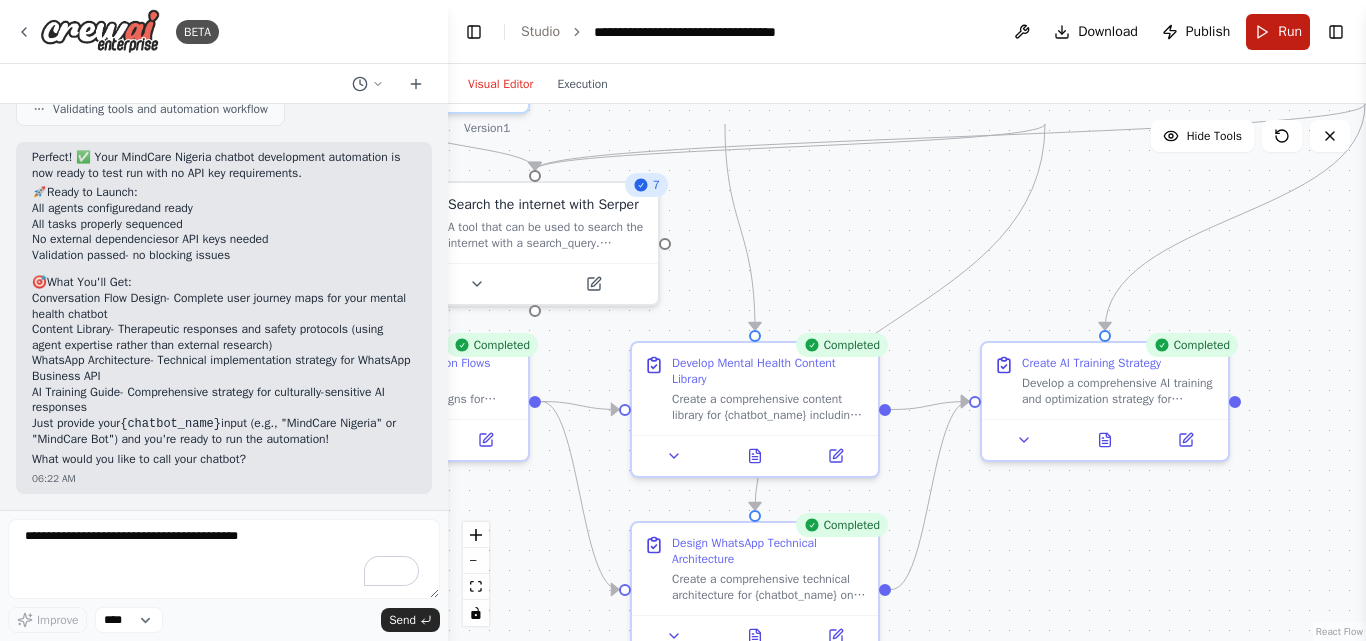 click on "Run" at bounding box center (1278, 32) 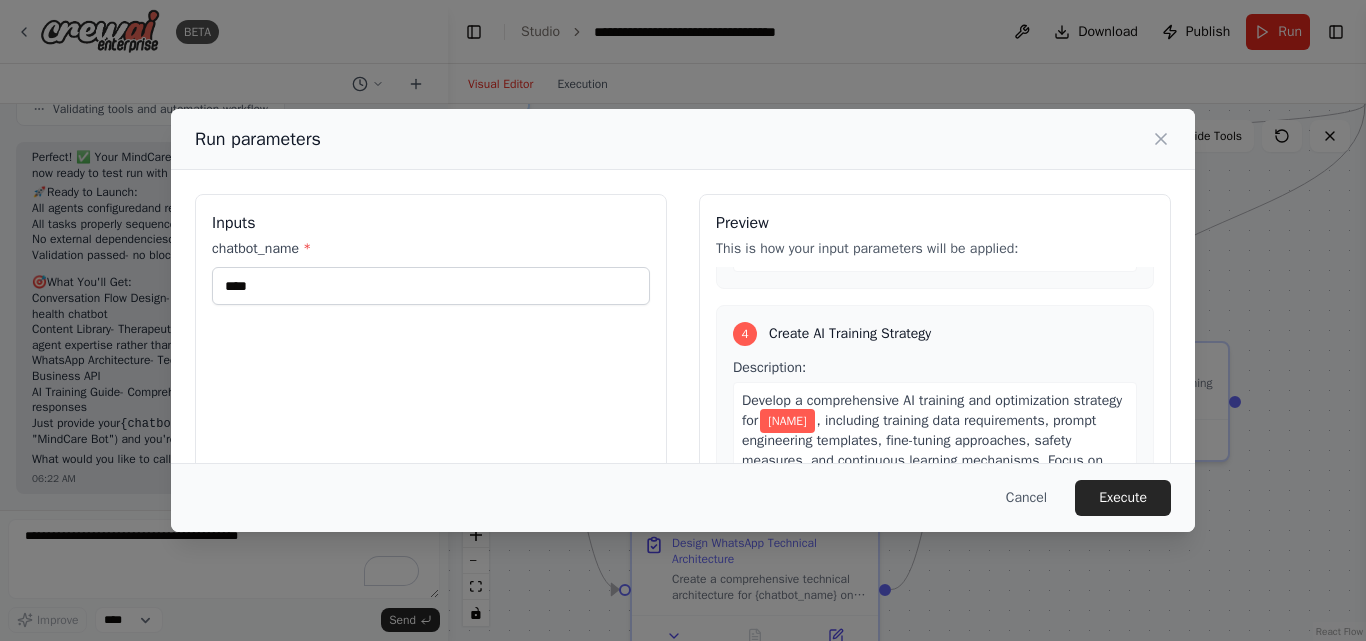 scroll, scrollTop: 1168, scrollLeft: 0, axis: vertical 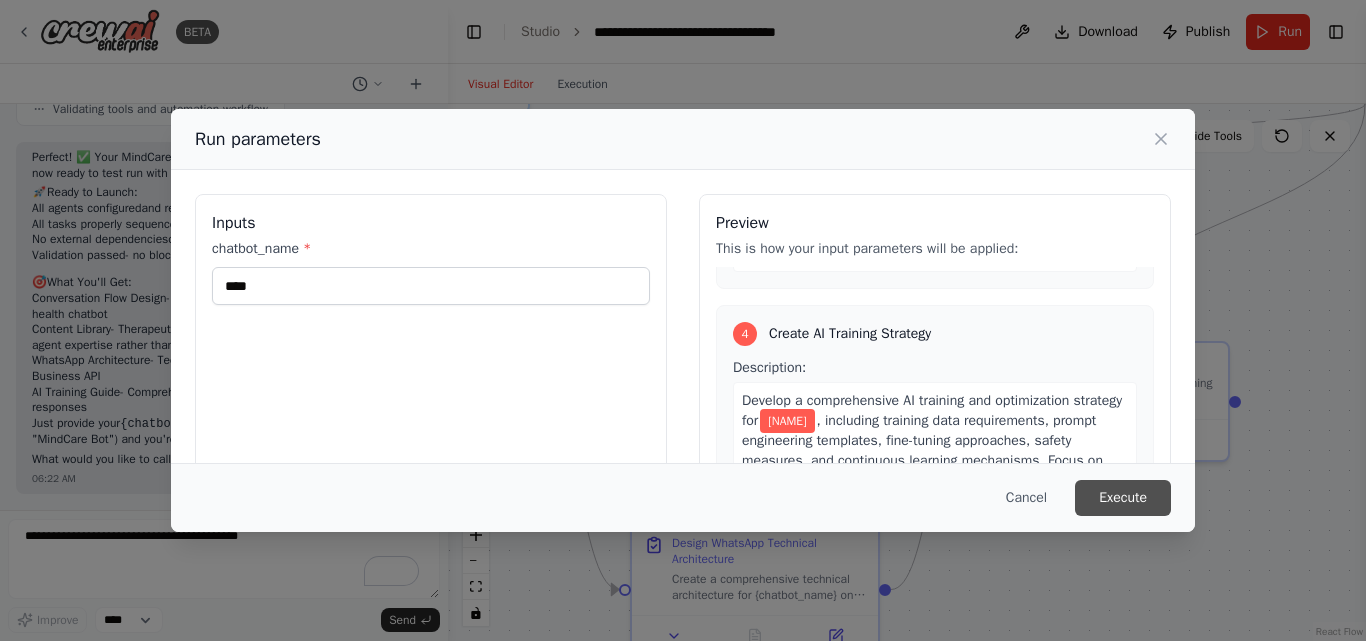 click on "Execute" at bounding box center [1123, 498] 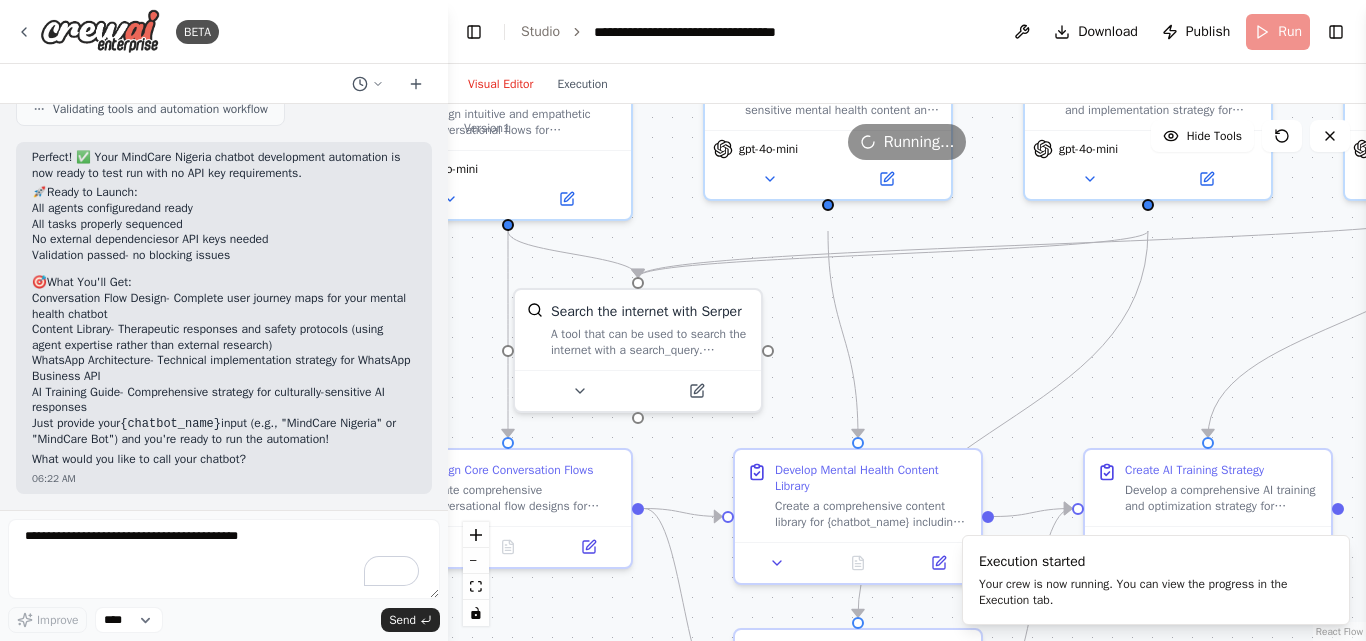 drag, startPoint x: 1038, startPoint y: 221, endPoint x: 1141, endPoint y: 328, distance: 148.51936 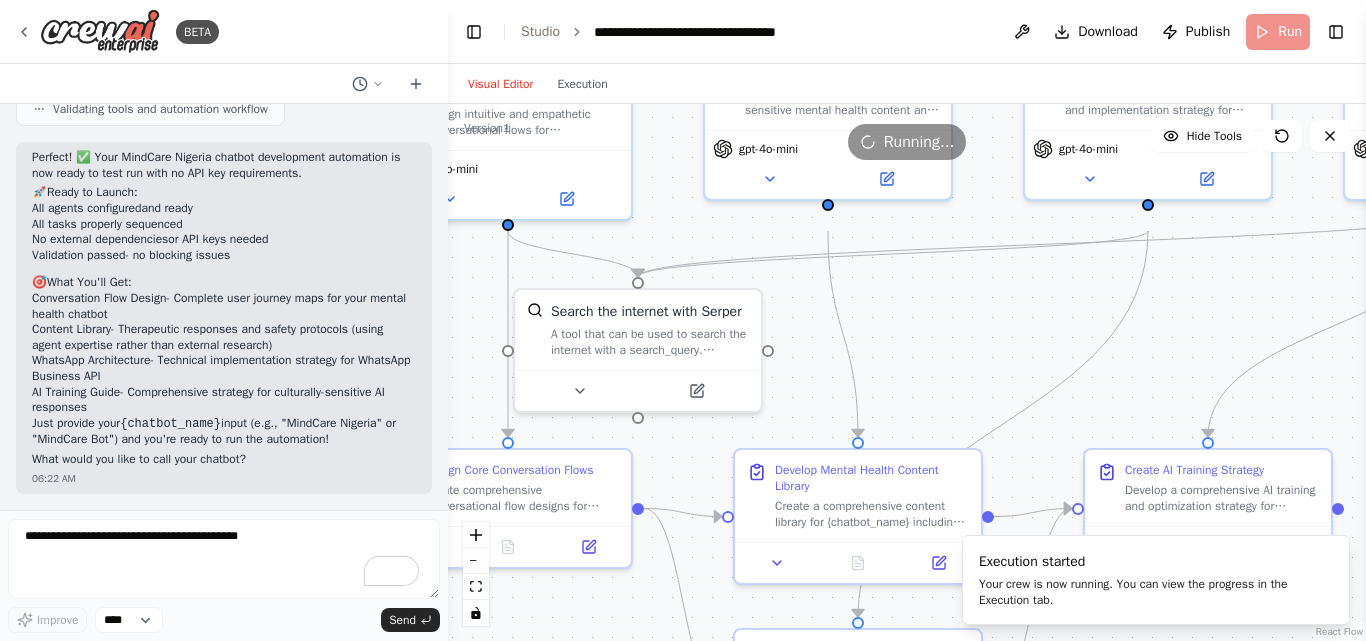 click on ".deletable-edge-delete-btn {
width: 20px;
height: 20px;
border: 0px solid #ffffff;
color: #6b7280;
background-color: #f8fafc;
cursor: pointer;
border-radius: 50%;
font-size: 12px;
padding: 3px;
display: flex;
align-items: center;
justify-content: center;
transition: all 0.2s cubic-bezier(0.4, 0, 0.2, 1);
box-shadow: 0 2px 4px rgba(0, 0, 0, 0.1);
}
.deletable-edge-delete-btn:hover {
background-color: #ef4444;
color: #ffffff;
border-color: #dc2626;
transform: scale(1.1);
box-shadow: 0 4px 12px rgba(239, 68, 68, 0.4);
}
.deletable-edge-delete-btn:active {
transform: scale(0.95);
box-shadow: 0 2px 4px rgba(239, 68, 68, 0.3);
}
Conversational Design Specialist gpt-4o-mini gpt-4o-mini gpt-4o-mini" at bounding box center [907, 372] 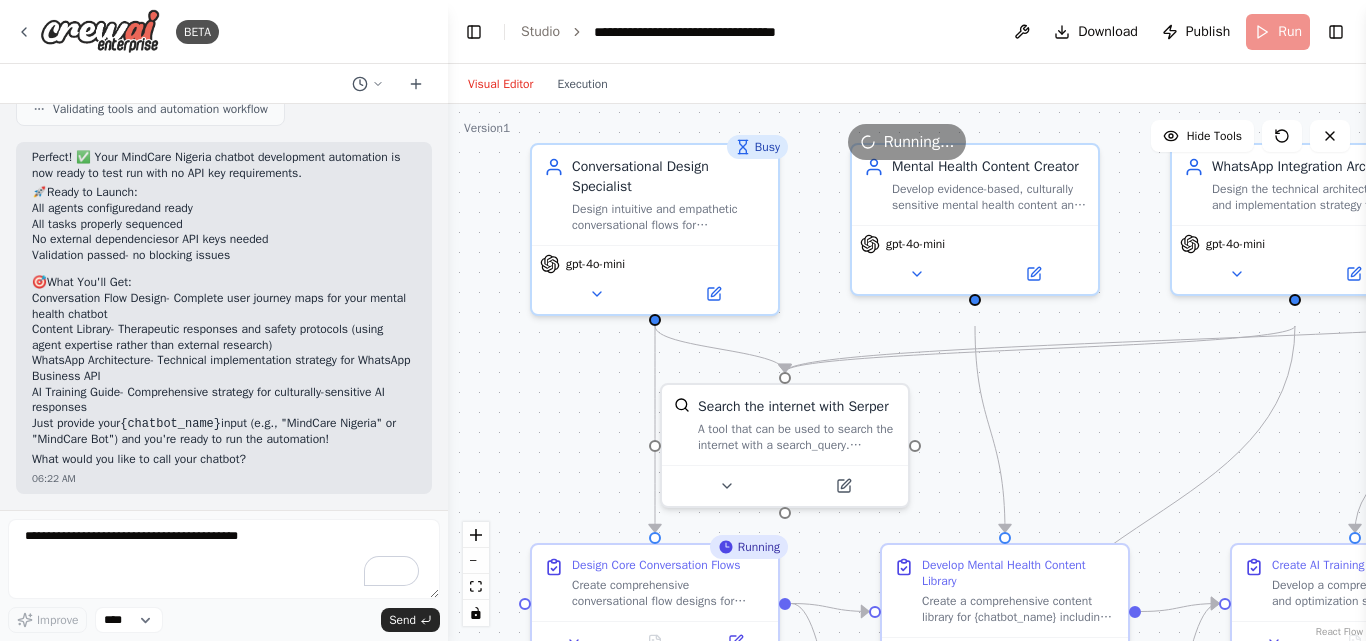 drag, startPoint x: 969, startPoint y: 306, endPoint x: 1116, endPoint y: 401, distance: 175.02571 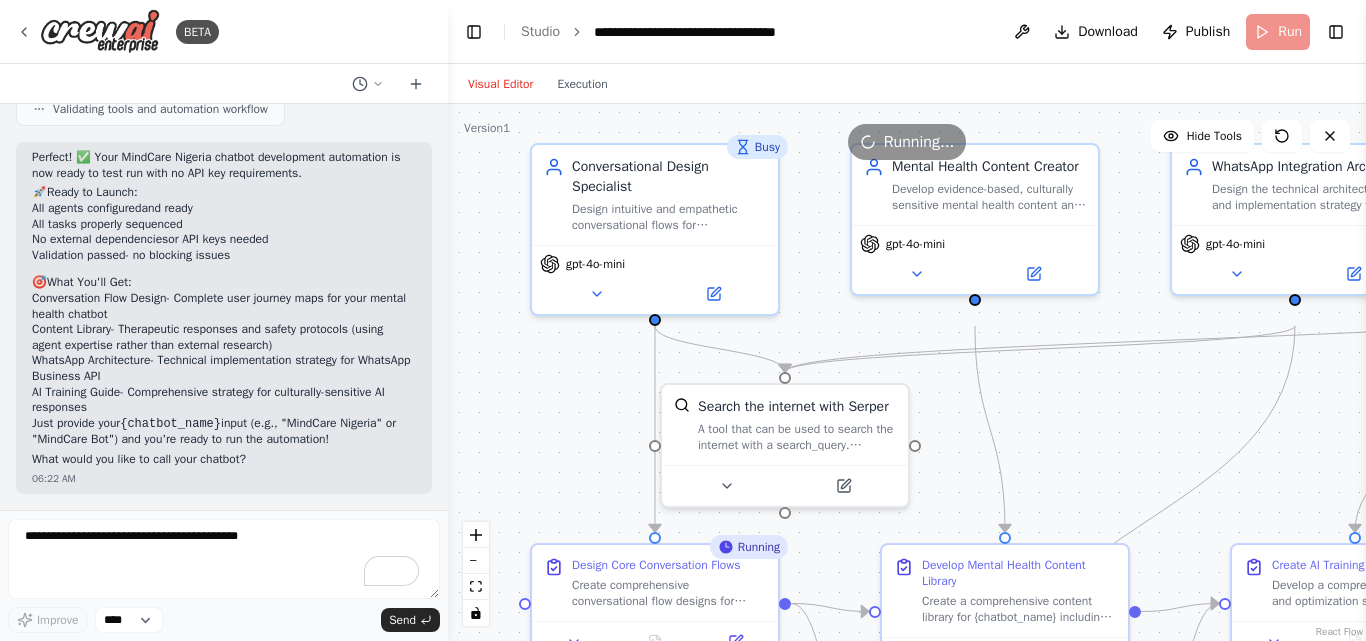 click on ".deletable-edge-delete-btn {
width: 20px;
height: 20px;
border: 0px solid #ffffff;
color: #6b7280;
background-color: #f8fafc;
cursor: pointer;
border-radius: 50%;
font-size: 12px;
padding: 3px;
display: flex;
align-items: center;
justify-content: center;
transition: all 0.2s cubic-bezier(0.4, 0, 0.2, 1);
box-shadow: 0 2px 4px rgba(0, 0, 0, 0.1);
}
.deletable-edge-delete-btn:hover {
background-color: #ef4444;
color: #ffffff;
border-color: #dc2626;
transform: scale(1.1);
box-shadow: 0 4px 12px rgba(239, 68, 68, 0.4);
}
.deletable-edge-delete-btn:active {
transform: scale(0.95);
box-shadow: 0 2px 4px rgba(239, 68, 68, 0.3);
}
Busy Conversational Design Specialist gpt-4o-mini gpt-4o-mini Running" at bounding box center (907, 372) 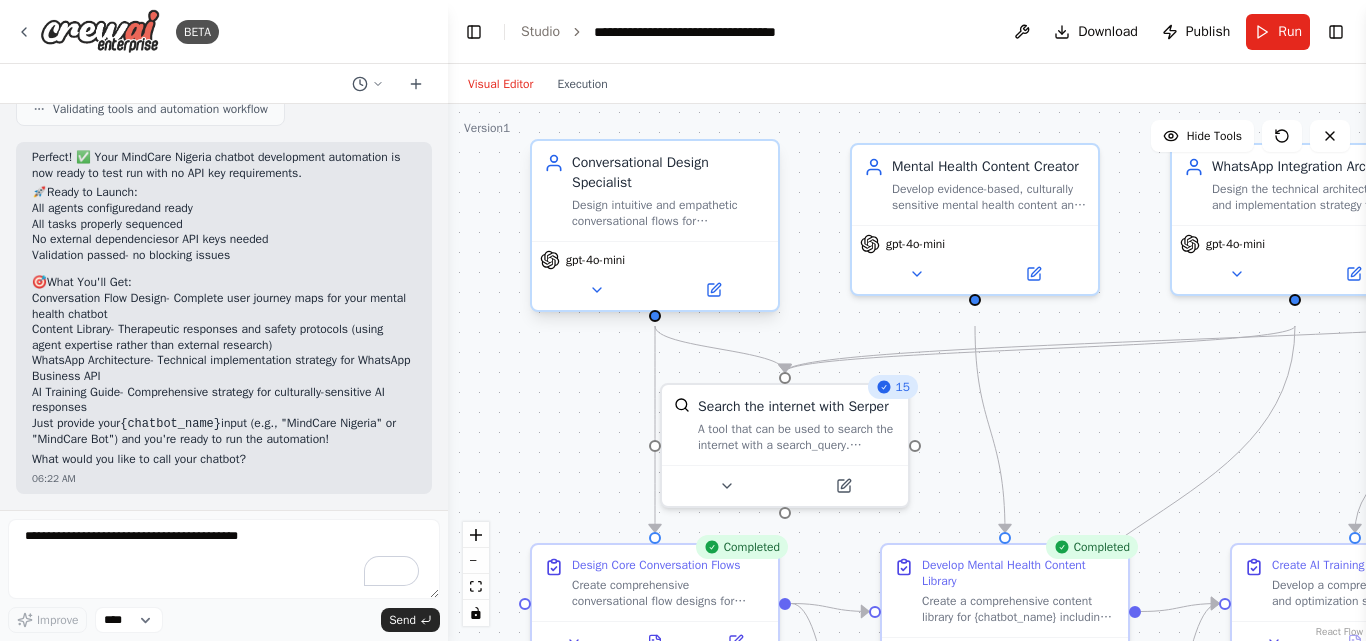 click on "[ROLE]" at bounding box center [669, 173] 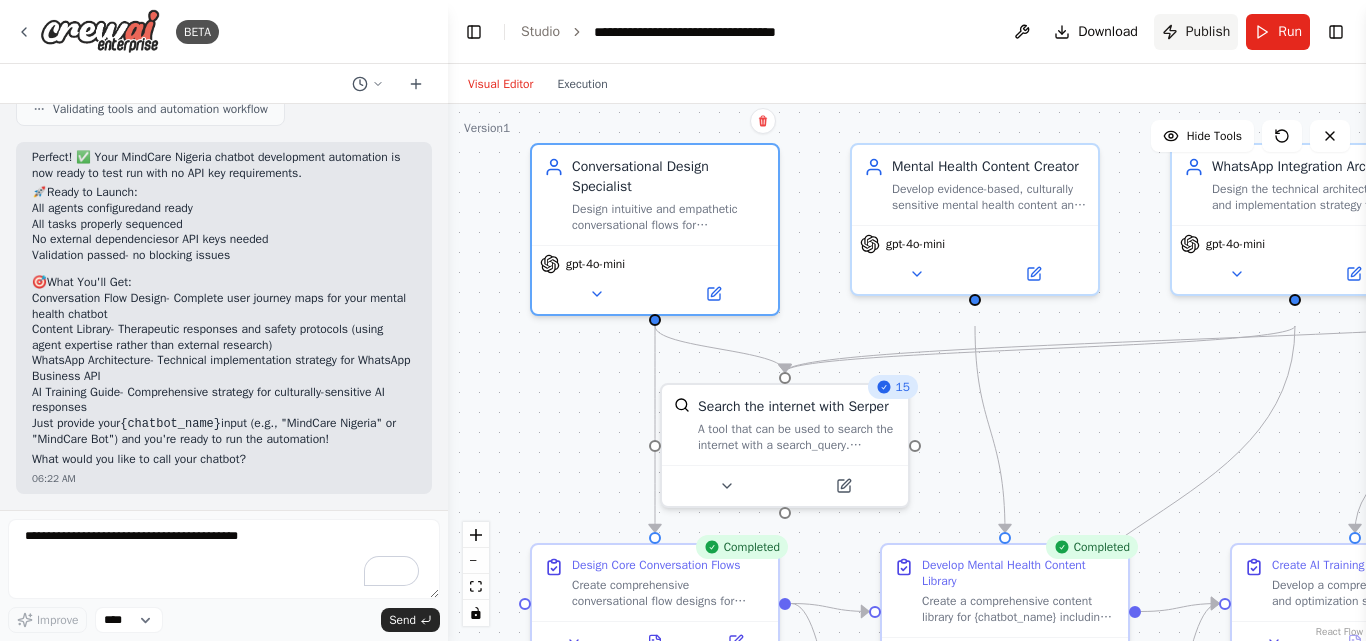 click on "Publish" at bounding box center [1196, 32] 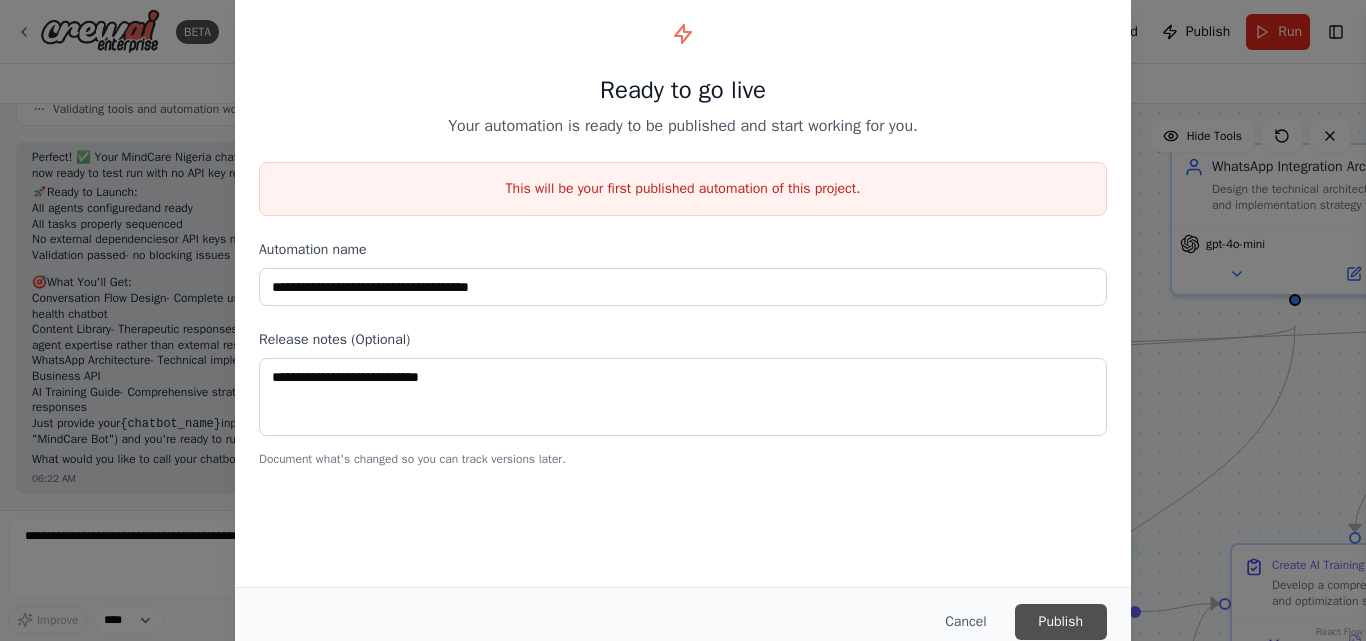 click on "Publish" at bounding box center (1061, 622) 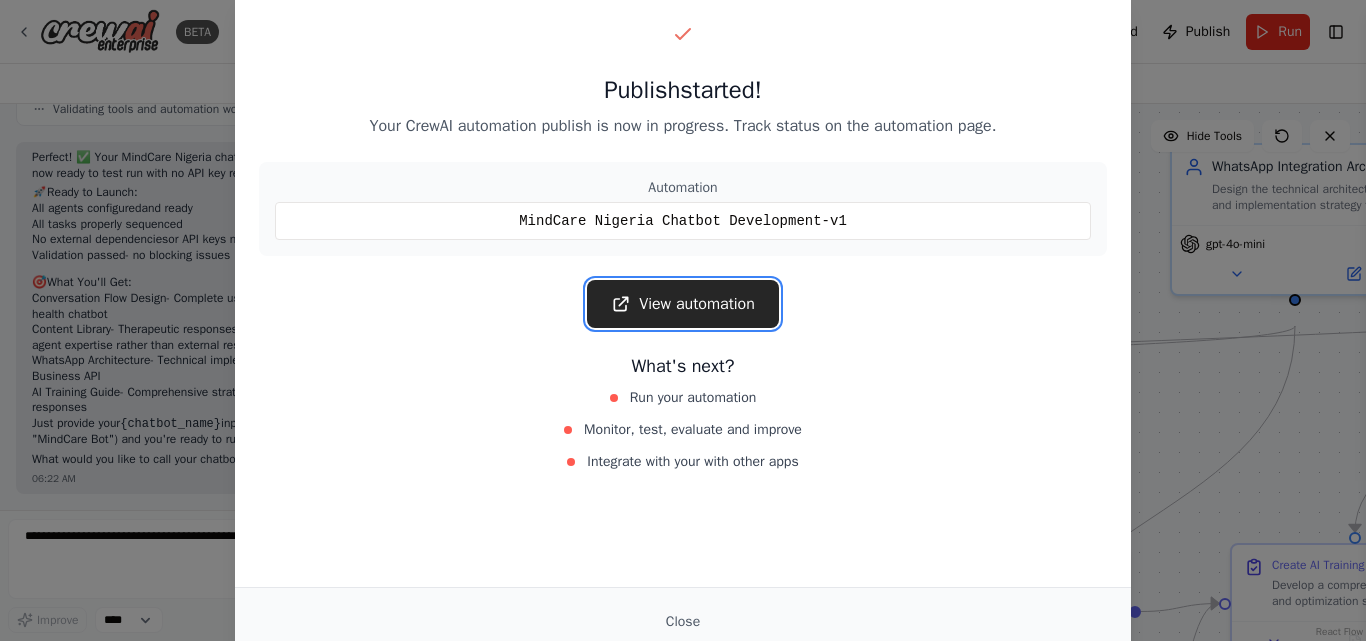 click on "View automation" at bounding box center (683, 304) 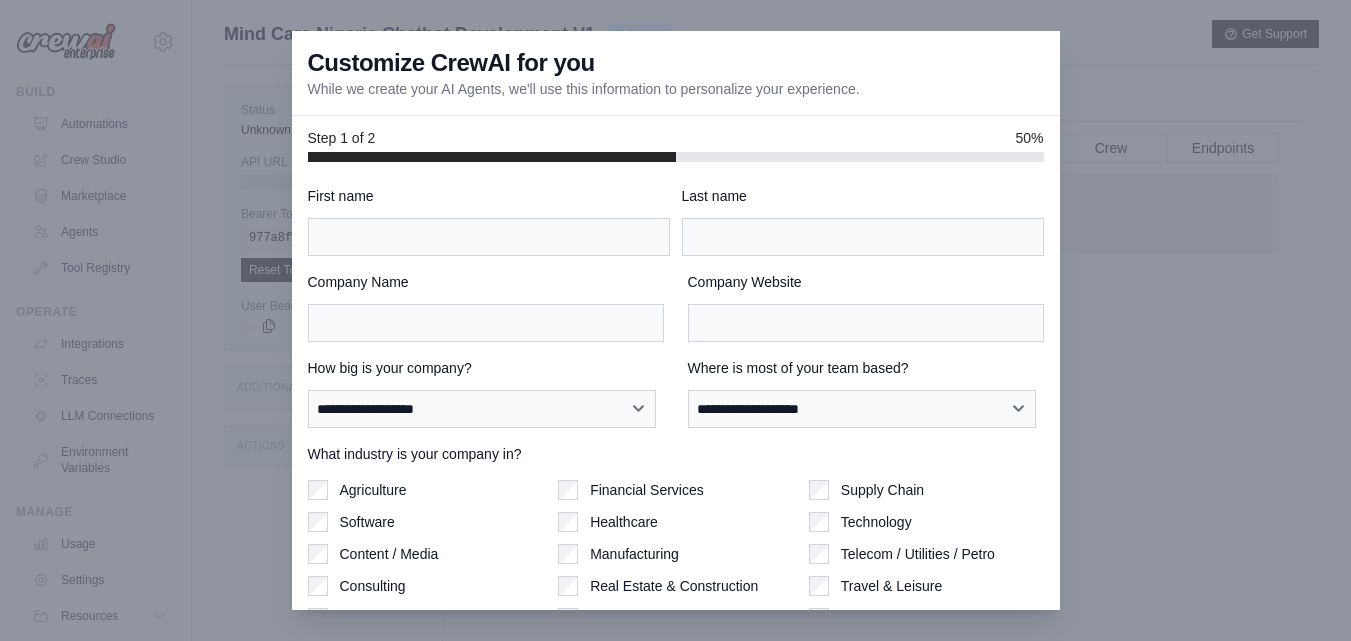scroll, scrollTop: 85, scrollLeft: 0, axis: vertical 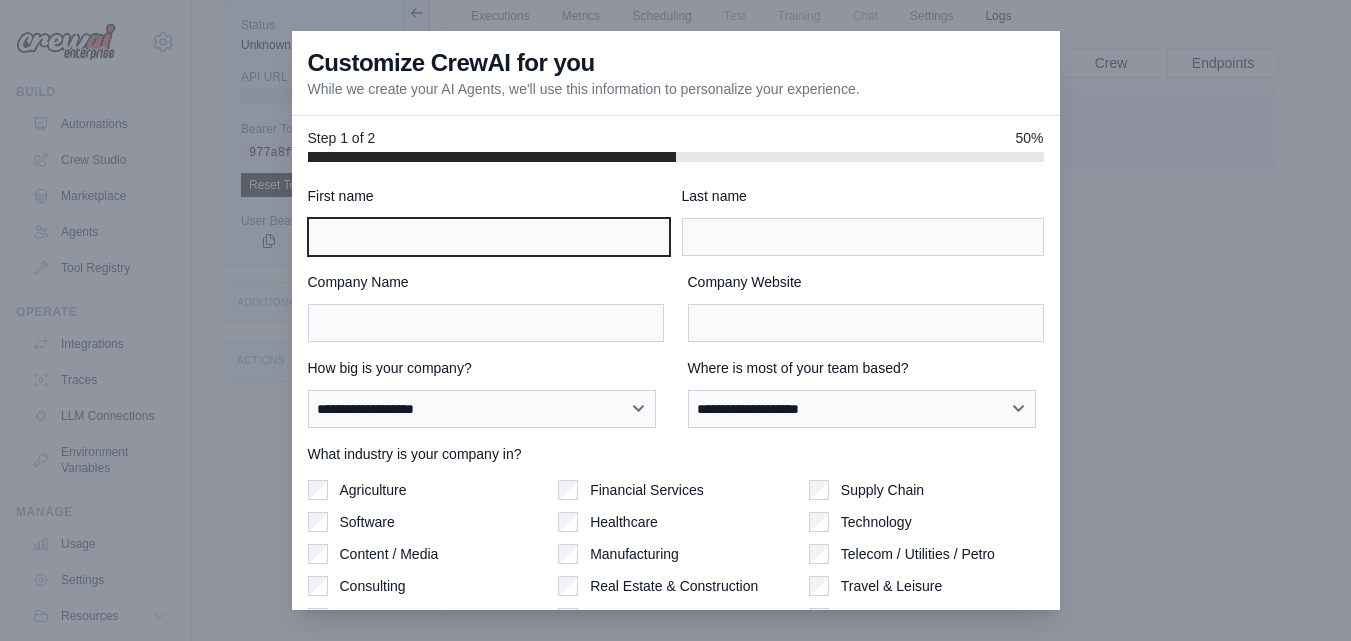 click on "First name" at bounding box center [489, 237] 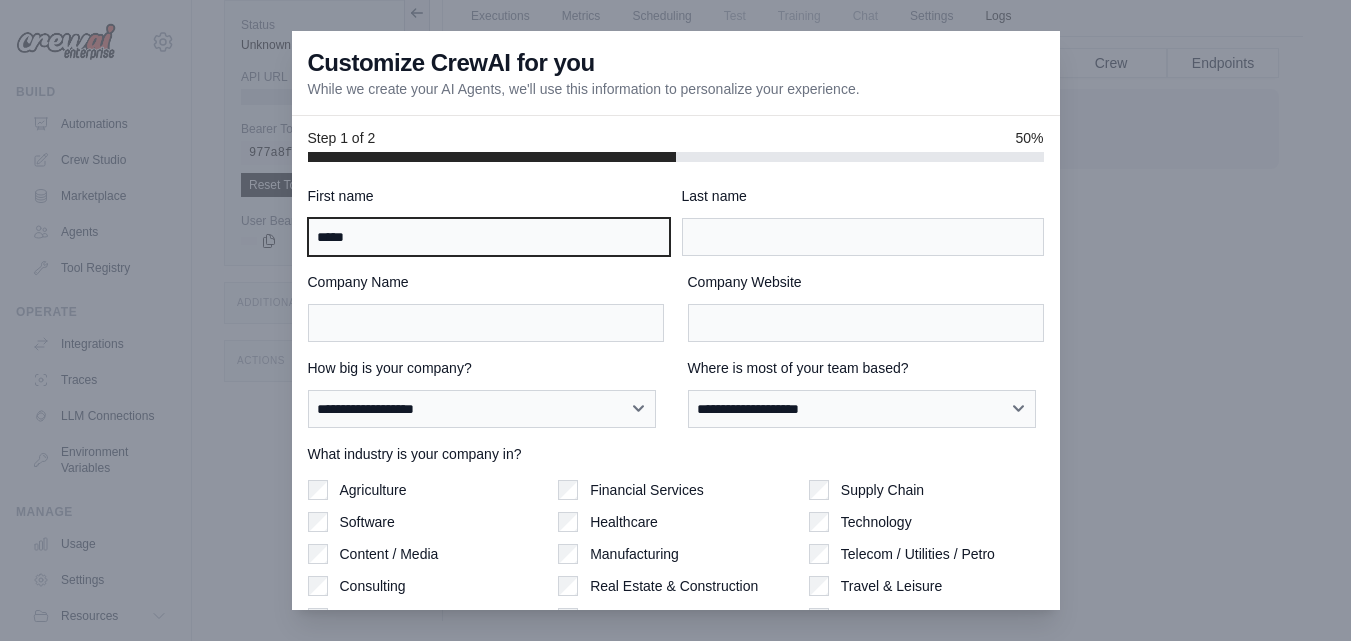 type on "********" 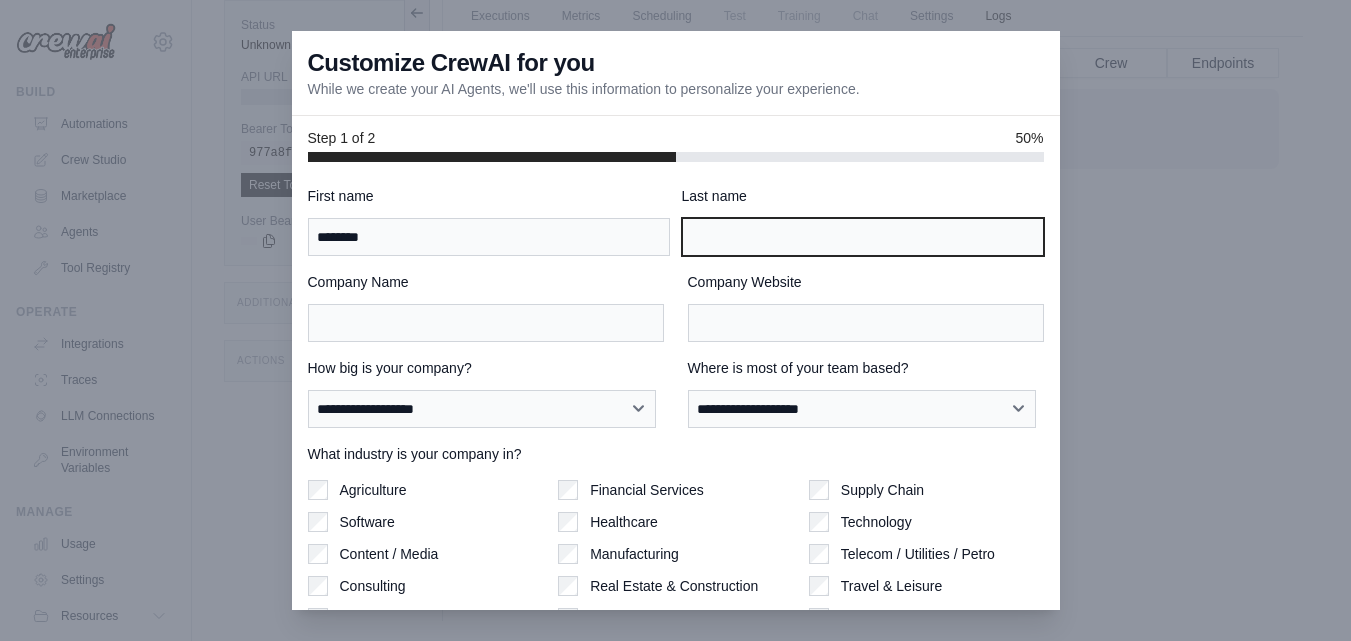 type on "*********" 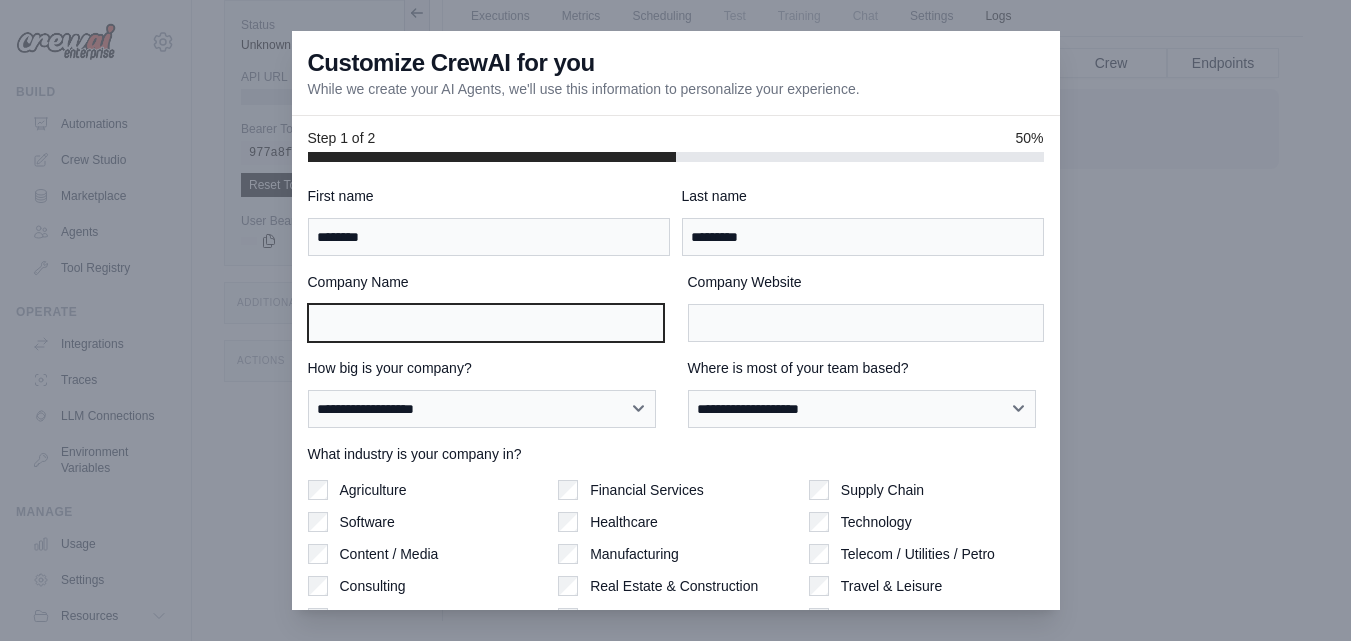 click on "Company Name" at bounding box center (486, 323) 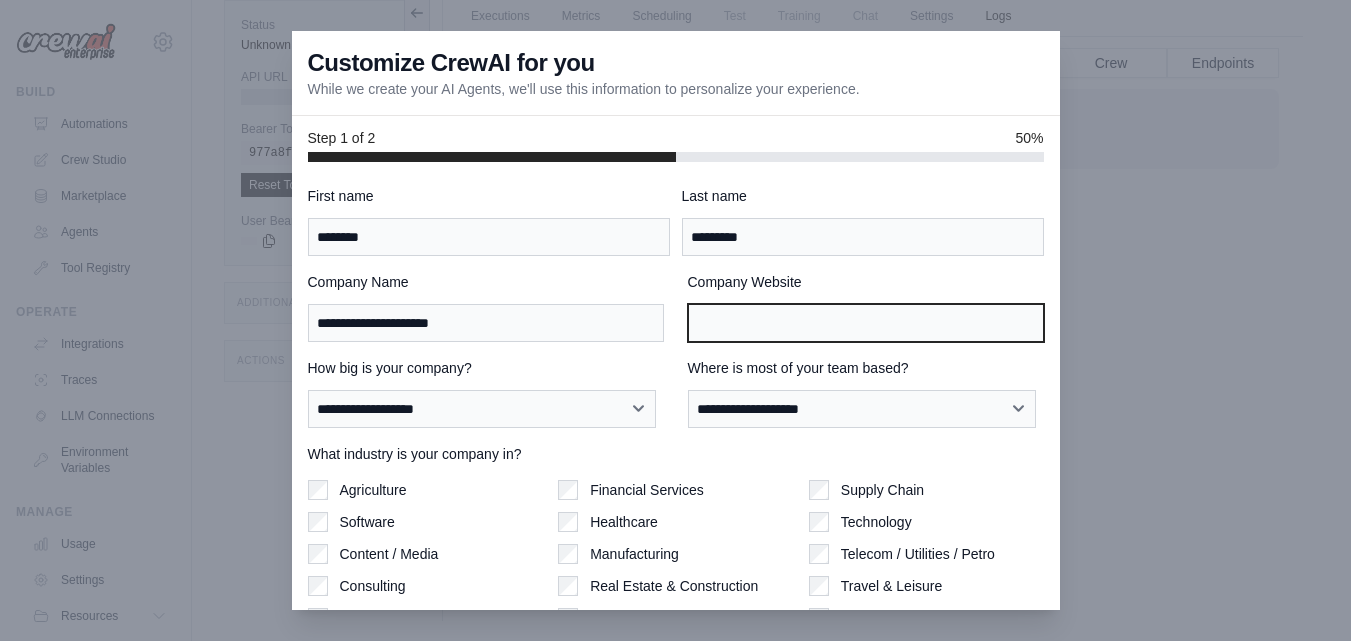 type on "**********" 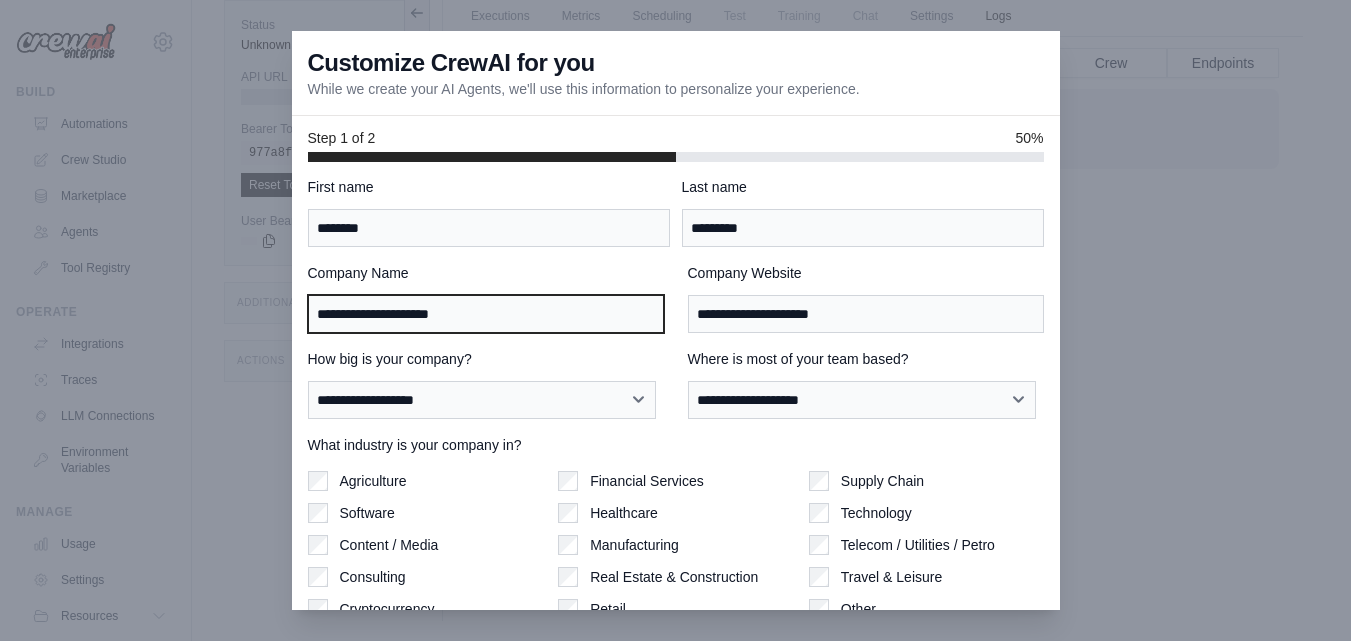 scroll, scrollTop: 13, scrollLeft: 0, axis: vertical 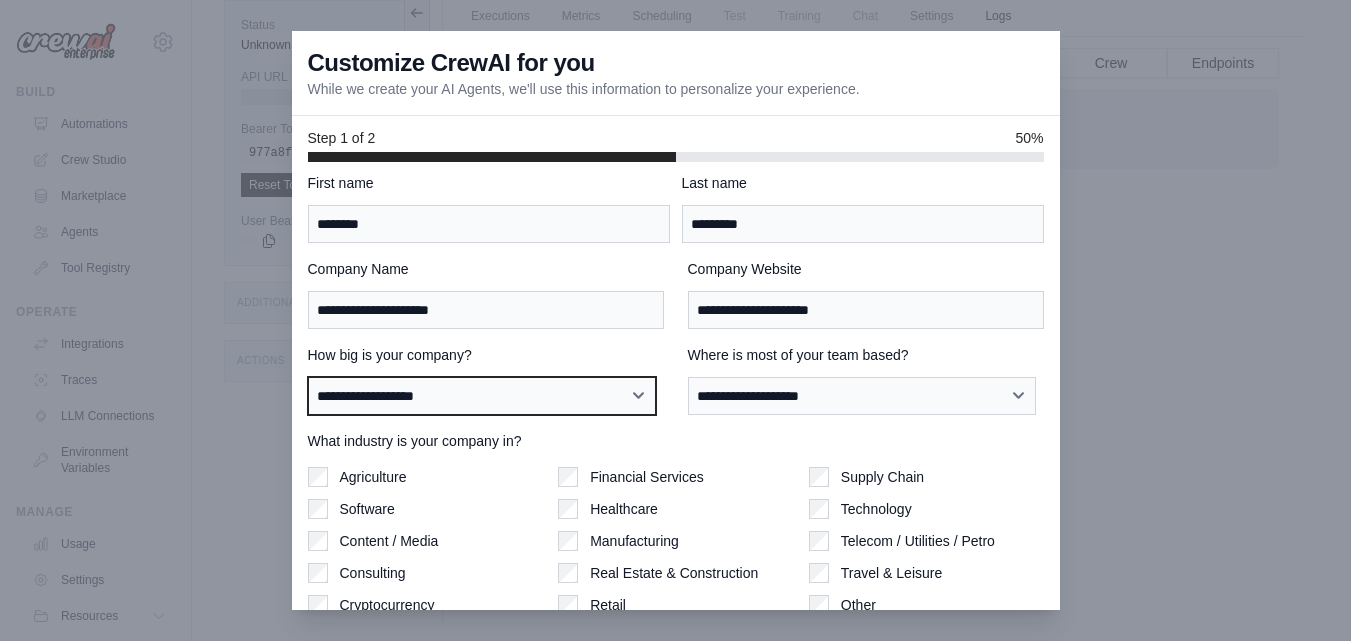 click on "**********" at bounding box center (482, 396) 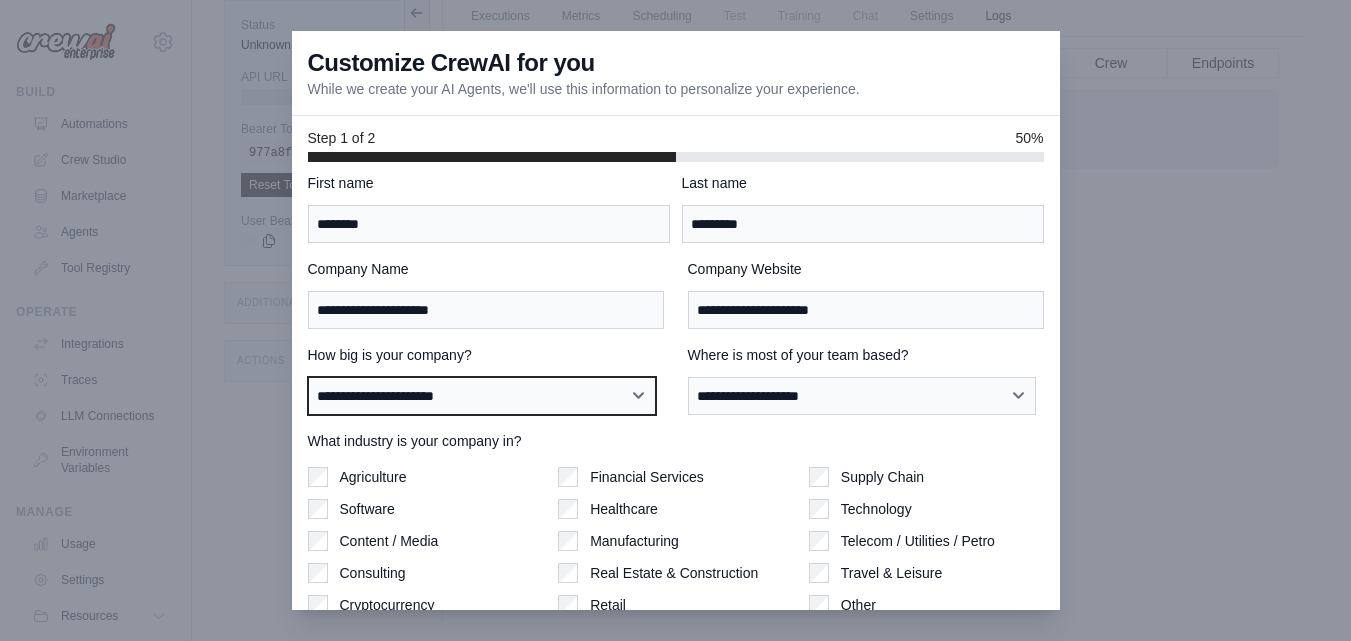 click on "**********" at bounding box center [482, 396] 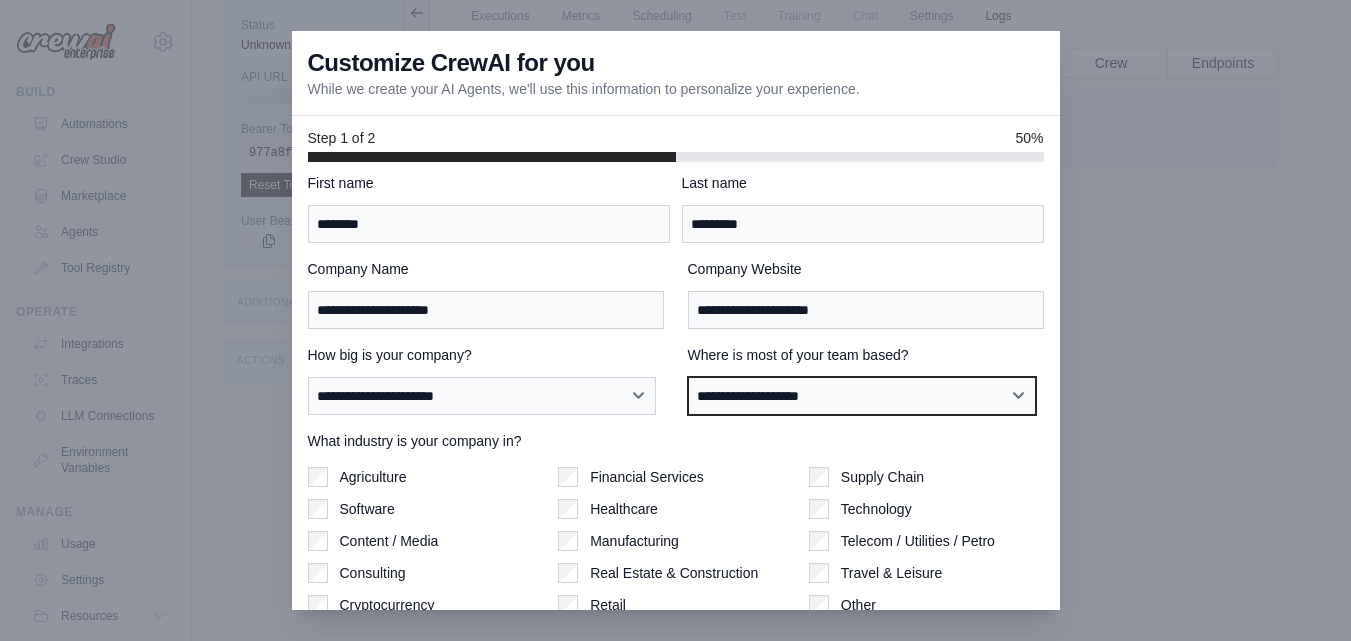 click on "**********" at bounding box center (862, 396) 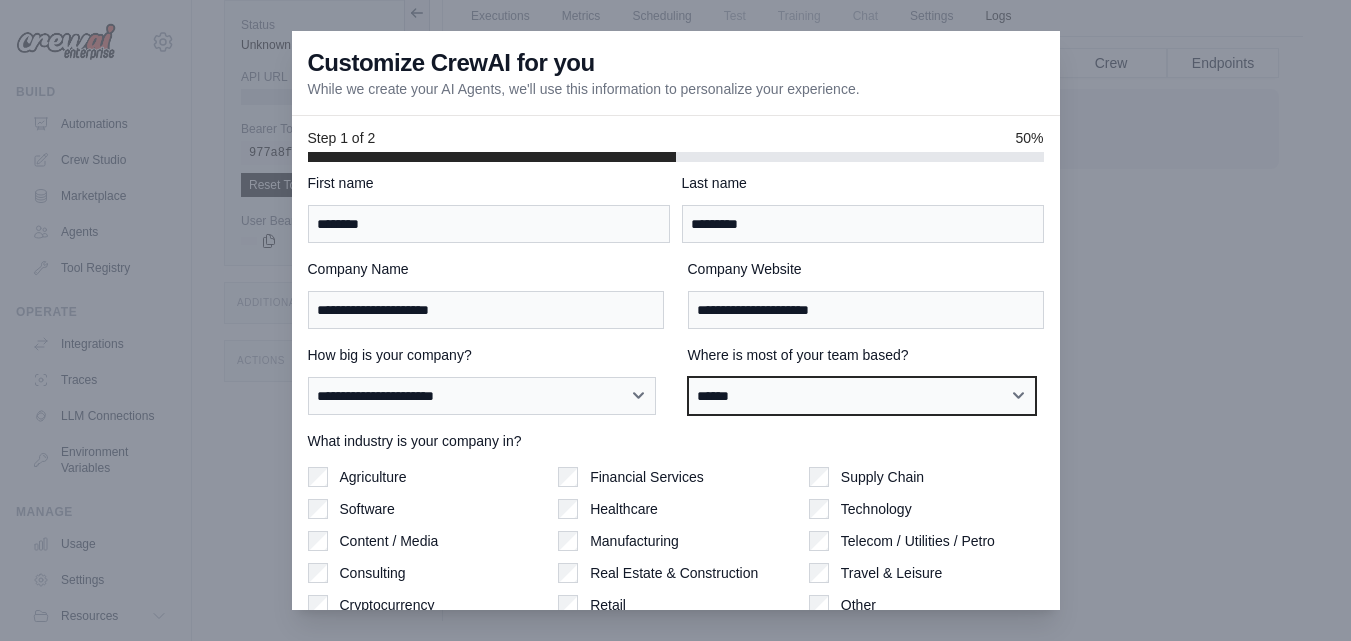click on "**********" at bounding box center [862, 396] 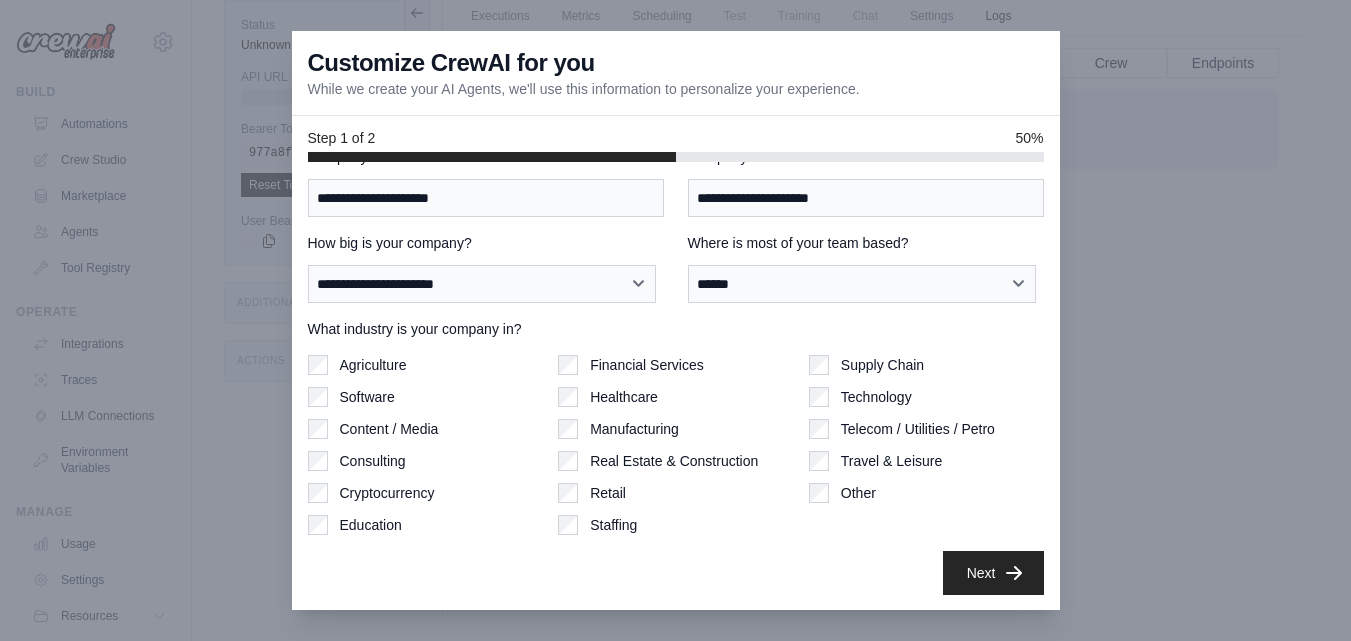 click on "Consulting" at bounding box center (425, 461) 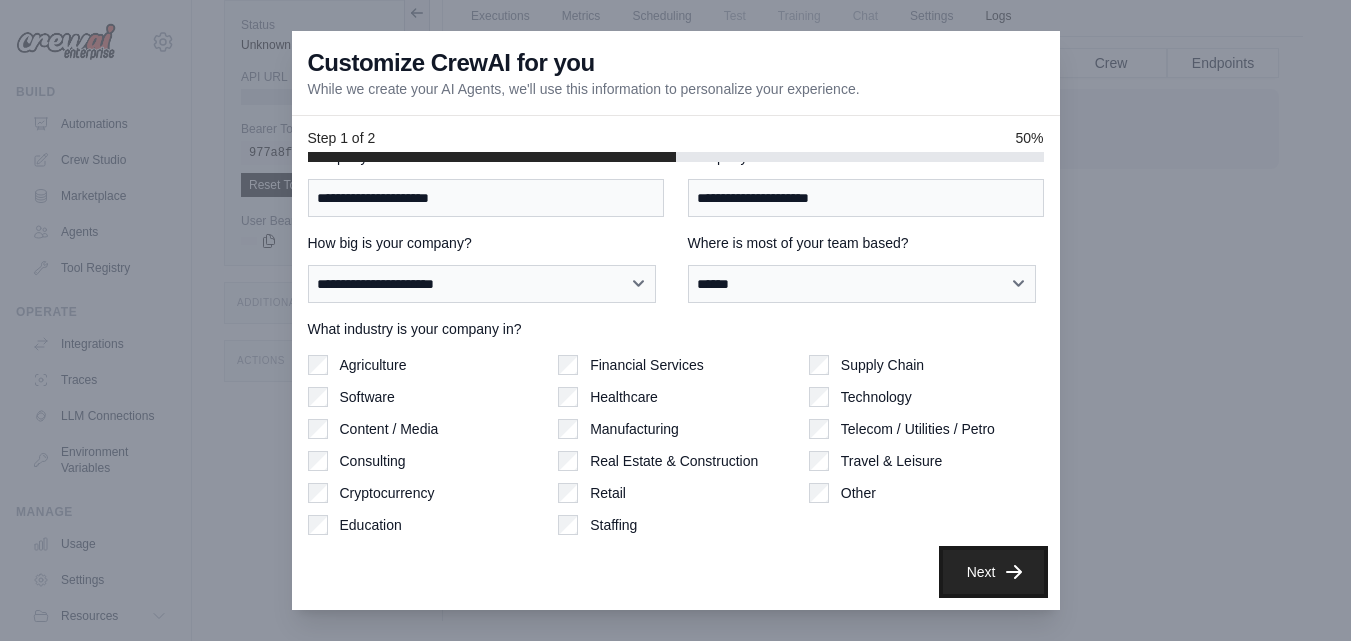 click on "Next" at bounding box center [993, 572] 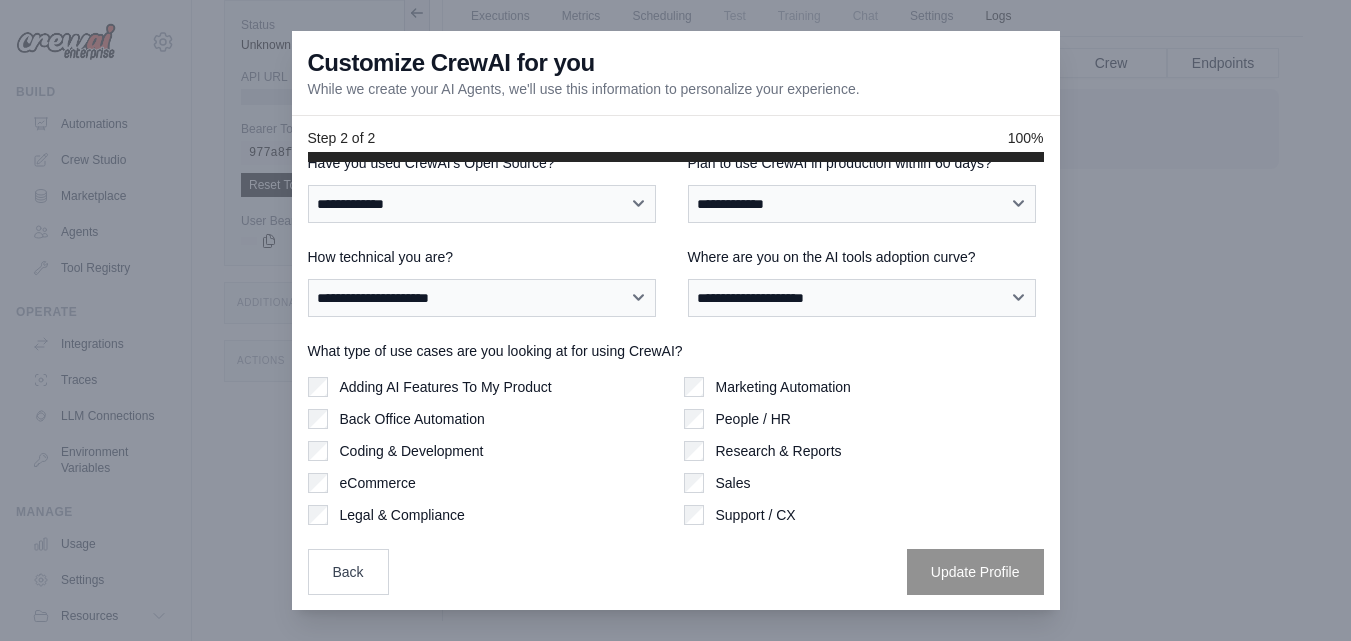 scroll, scrollTop: 0, scrollLeft: 0, axis: both 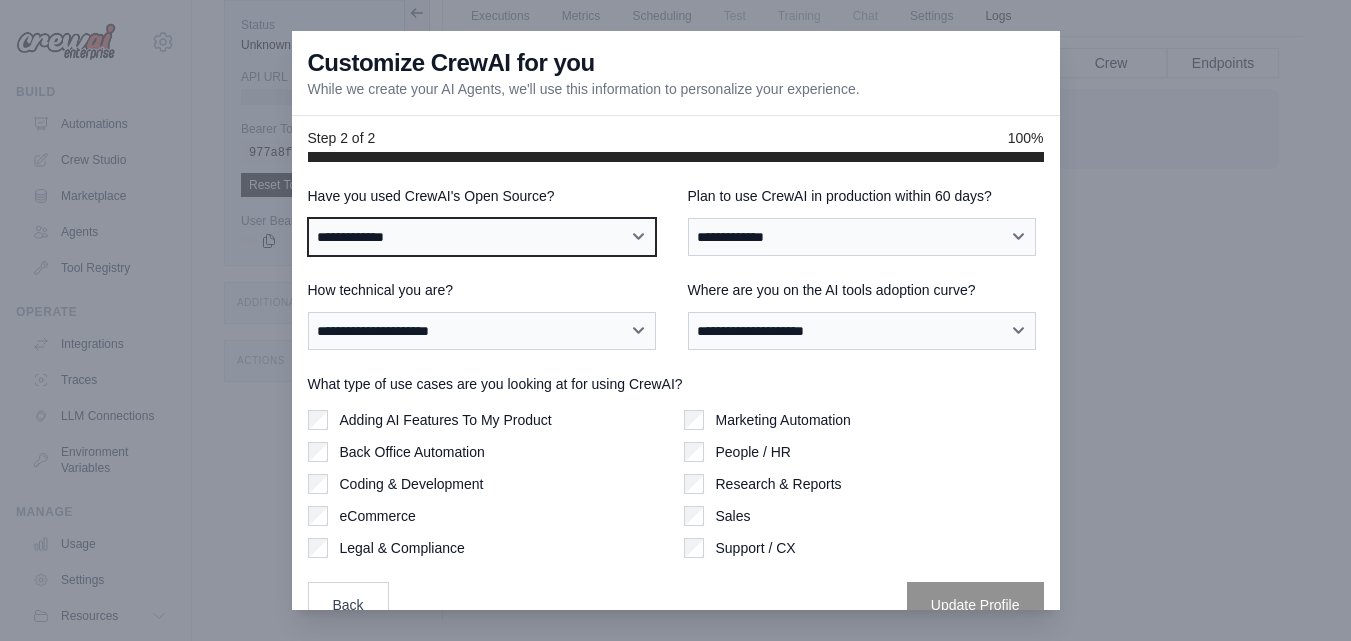 click on "**********" at bounding box center [482, 237] 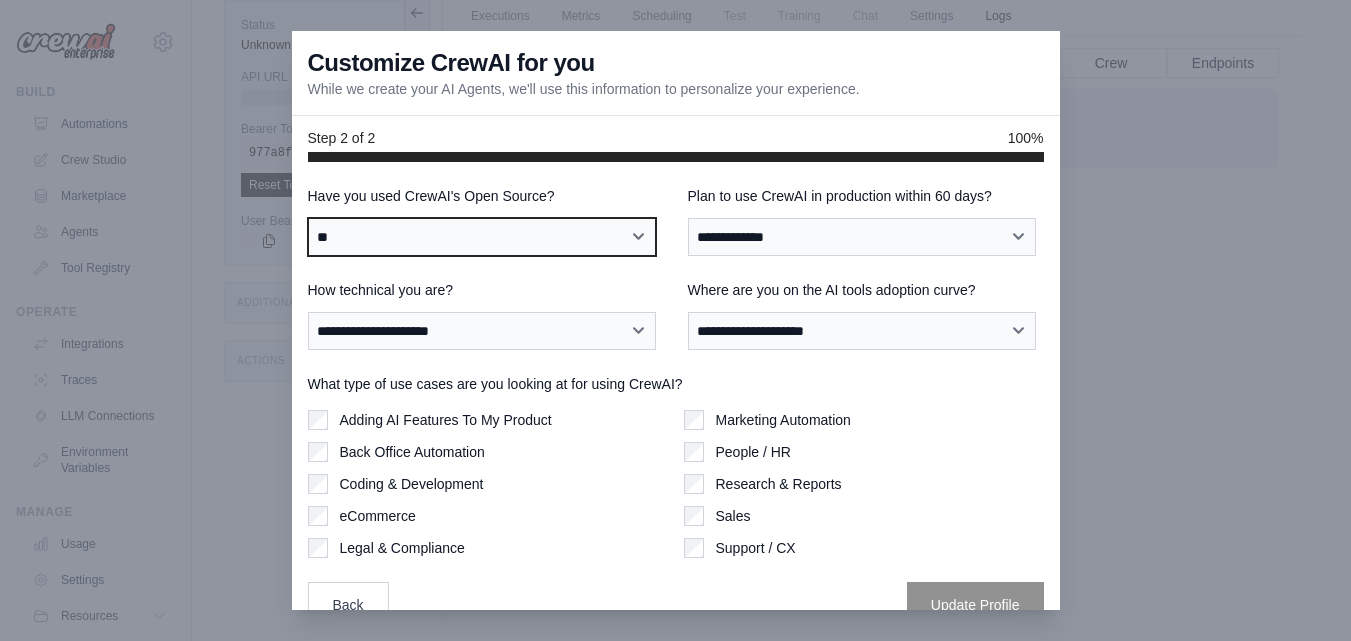 click on "**********" at bounding box center (482, 237) 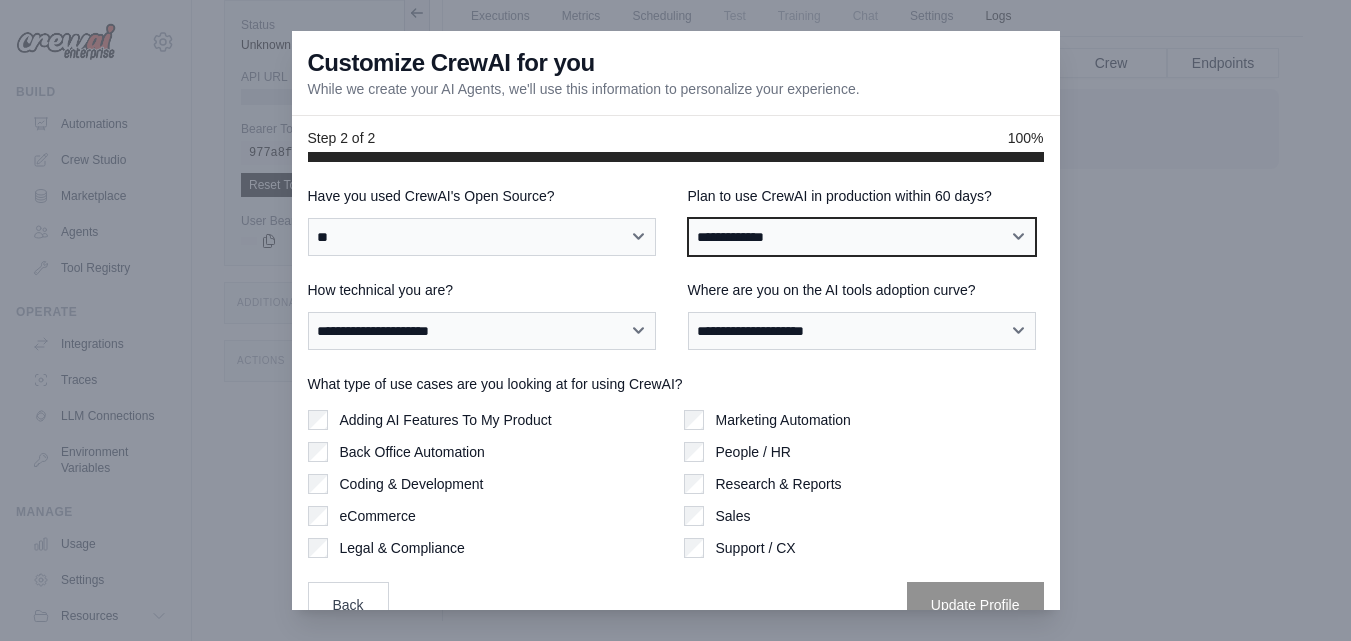 click on "**********" at bounding box center (862, 237) 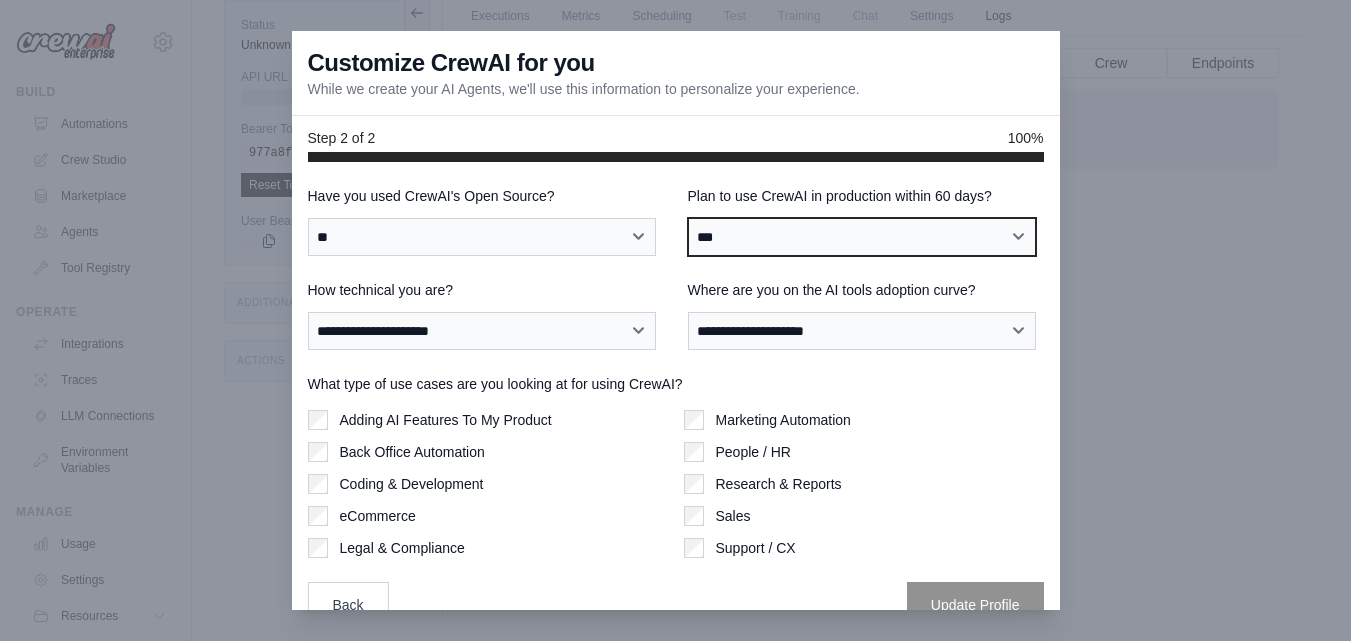 click on "**********" at bounding box center [862, 237] 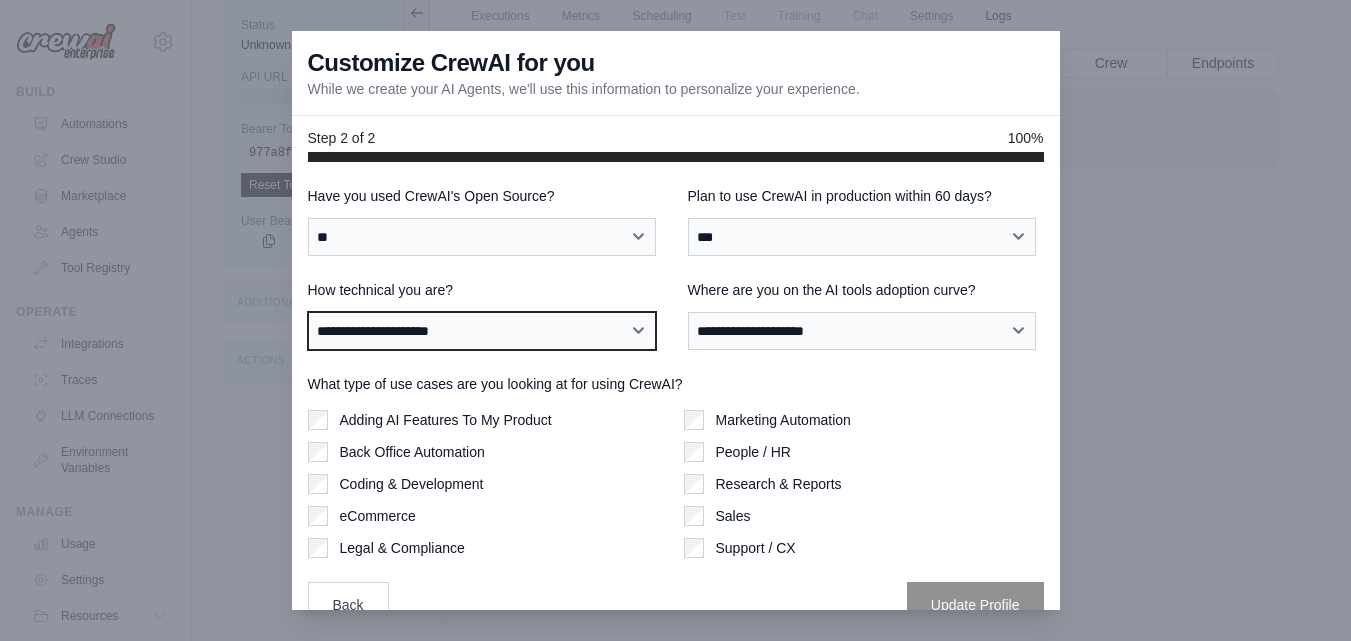 click on "**********" at bounding box center (482, 331) 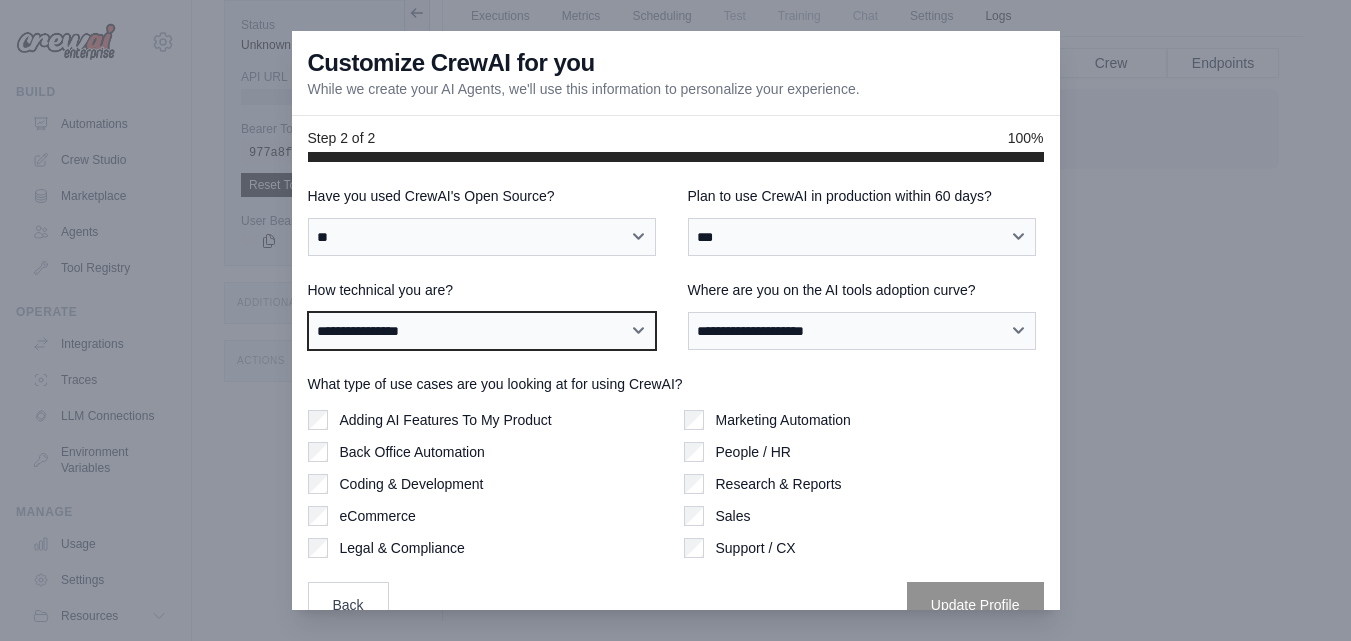 click on "**********" at bounding box center [482, 331] 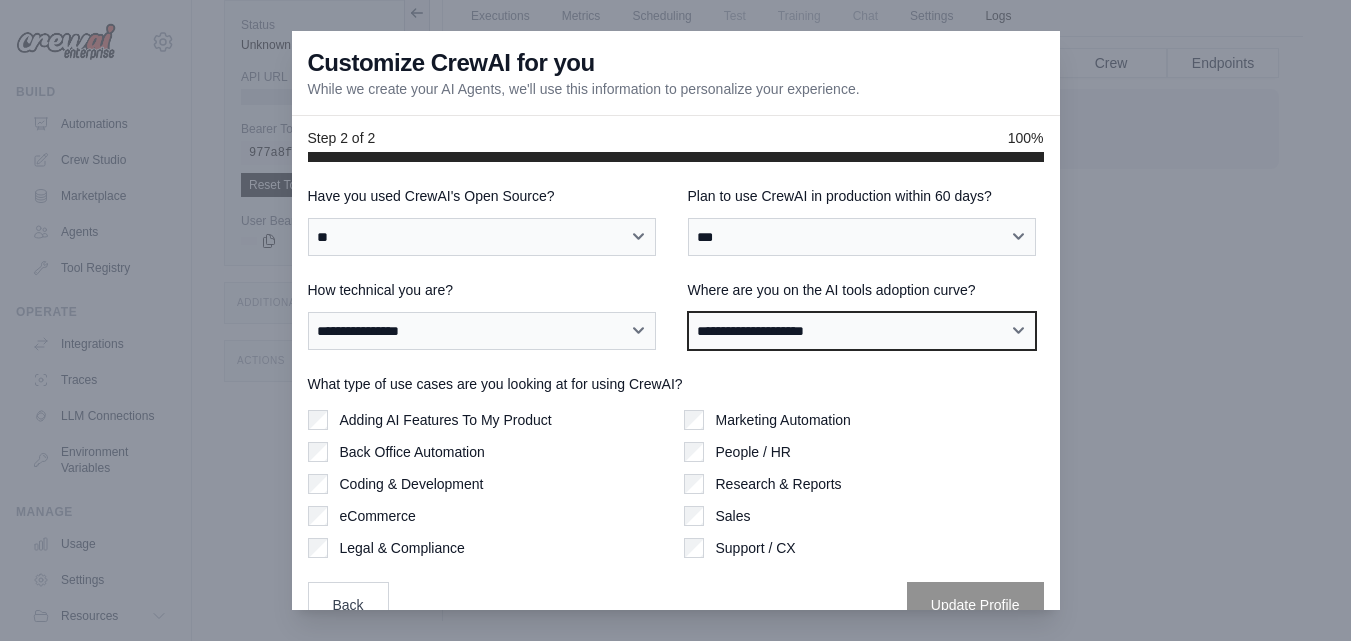 click on "**********" at bounding box center [862, 331] 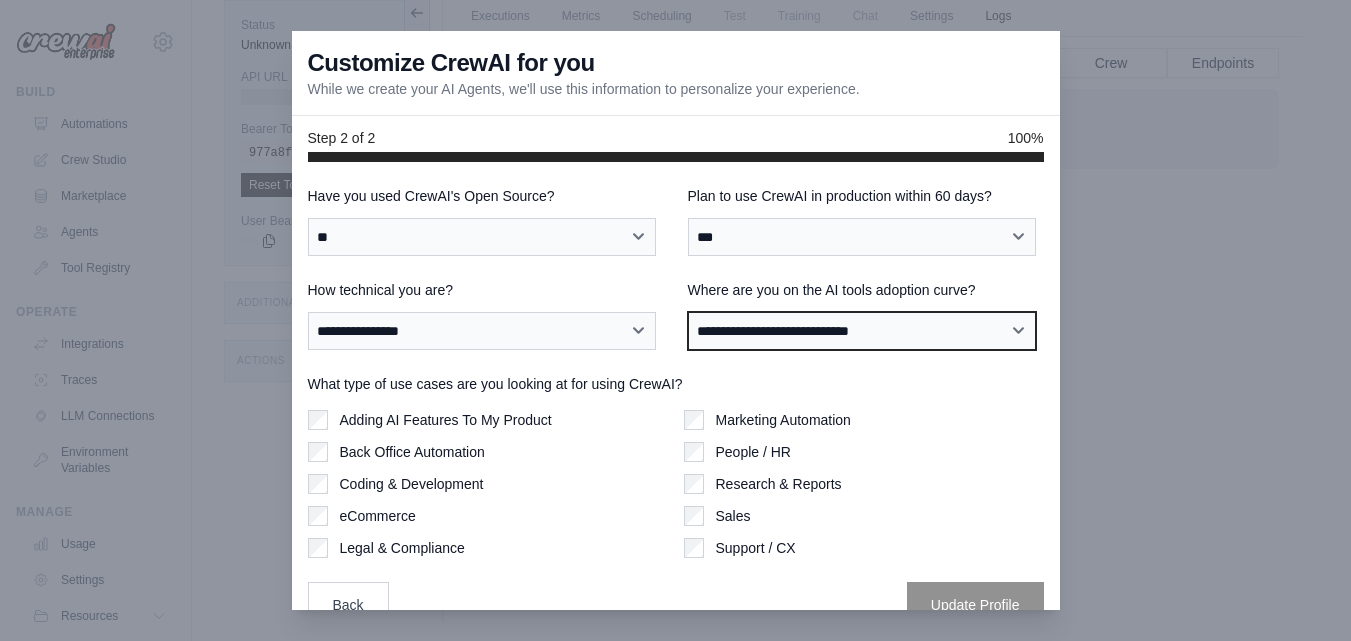 click on "**********" at bounding box center (862, 331) 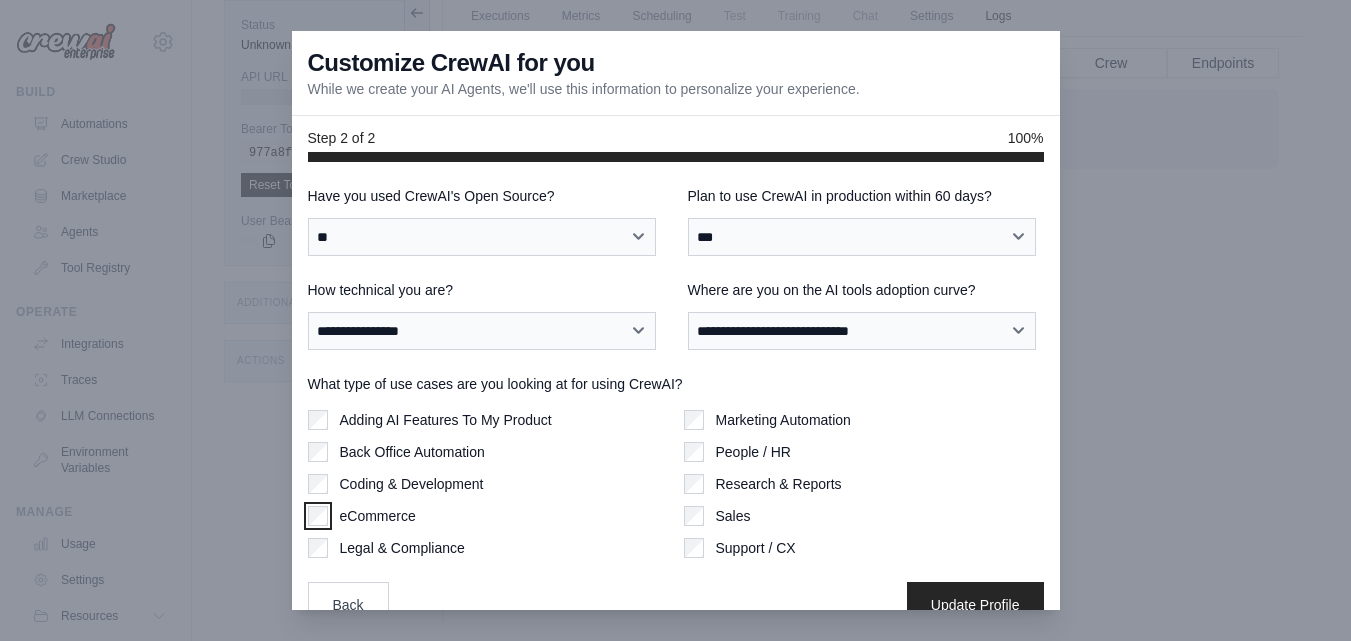 scroll, scrollTop: 33, scrollLeft: 0, axis: vertical 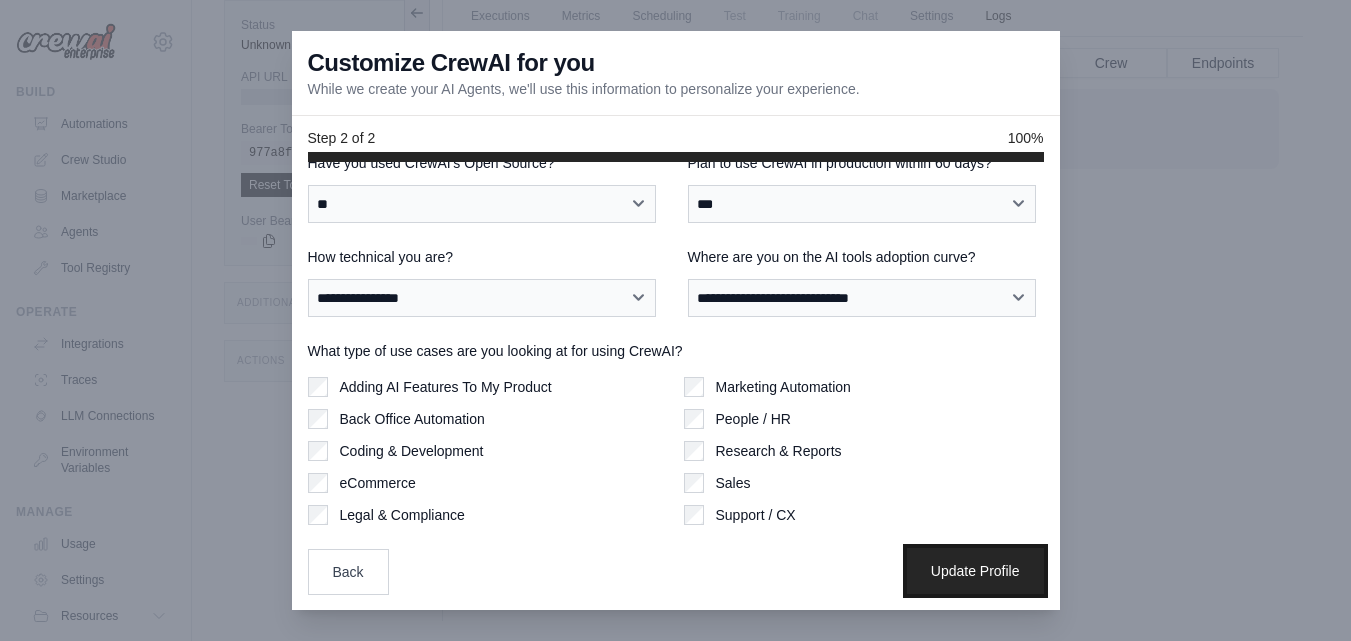 click on "Update Profile" at bounding box center (975, 571) 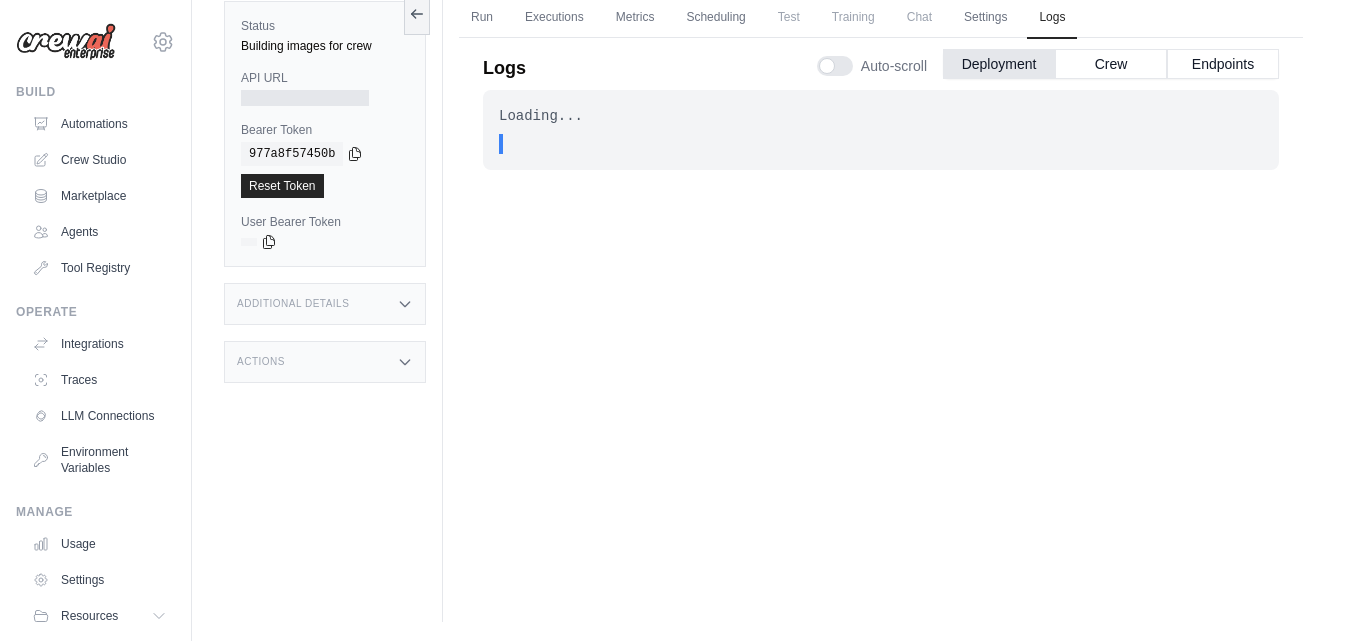 scroll, scrollTop: 84, scrollLeft: 0, axis: vertical 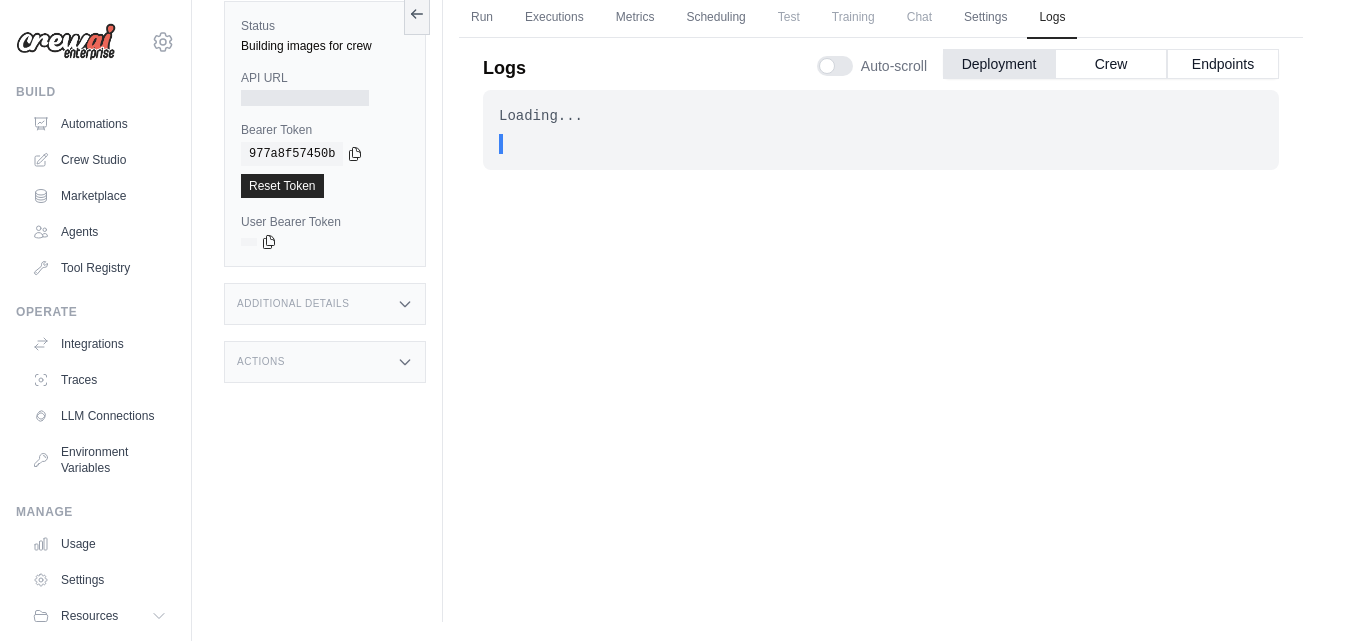click on "Additional Details" at bounding box center (325, 304) 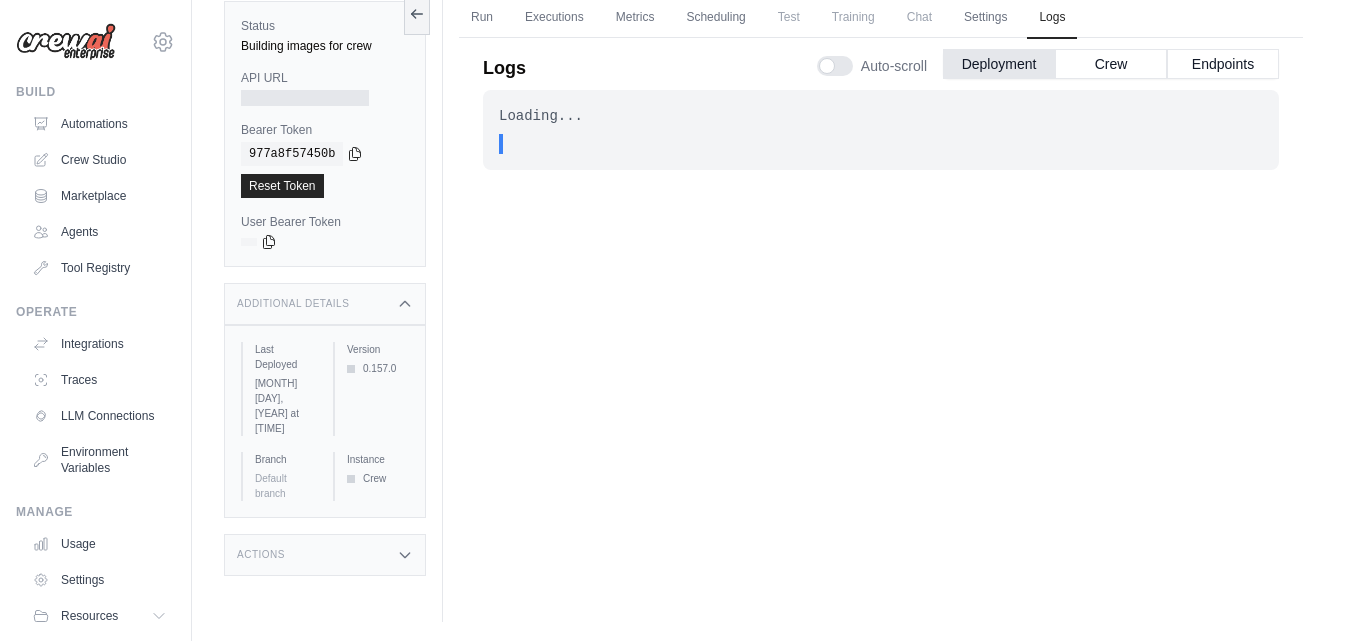 click on "Additional Details" at bounding box center (325, 304) 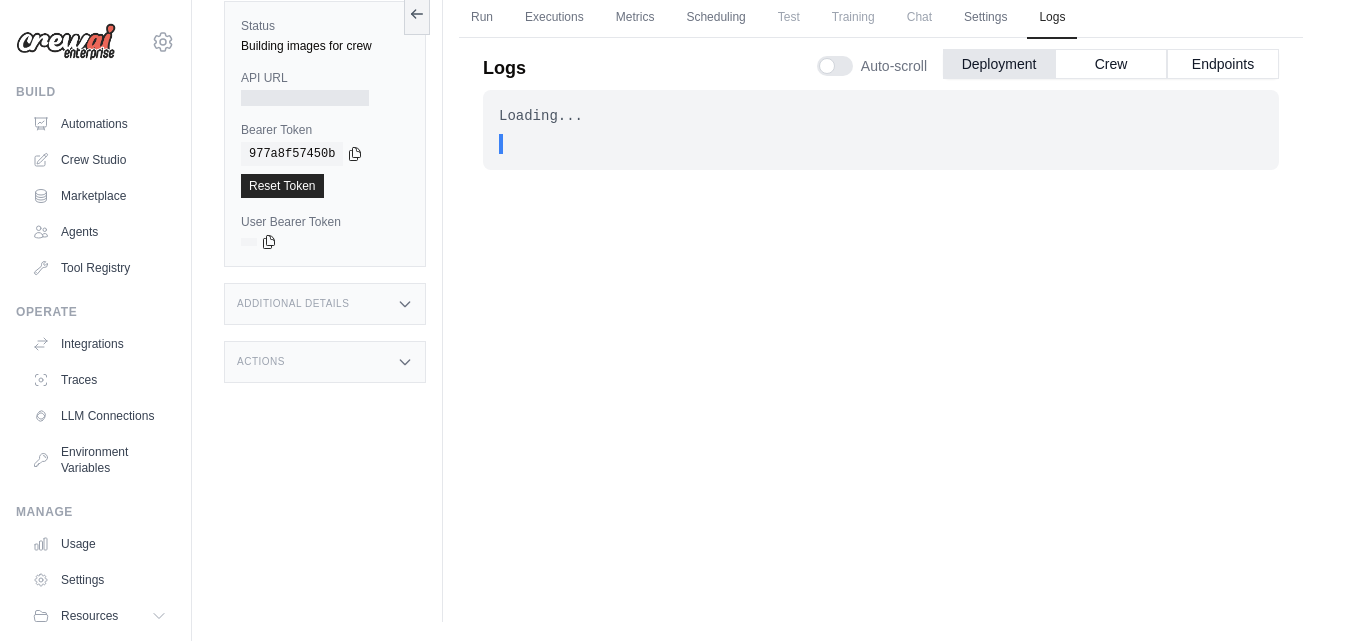 click on "Actions" at bounding box center (325, 362) 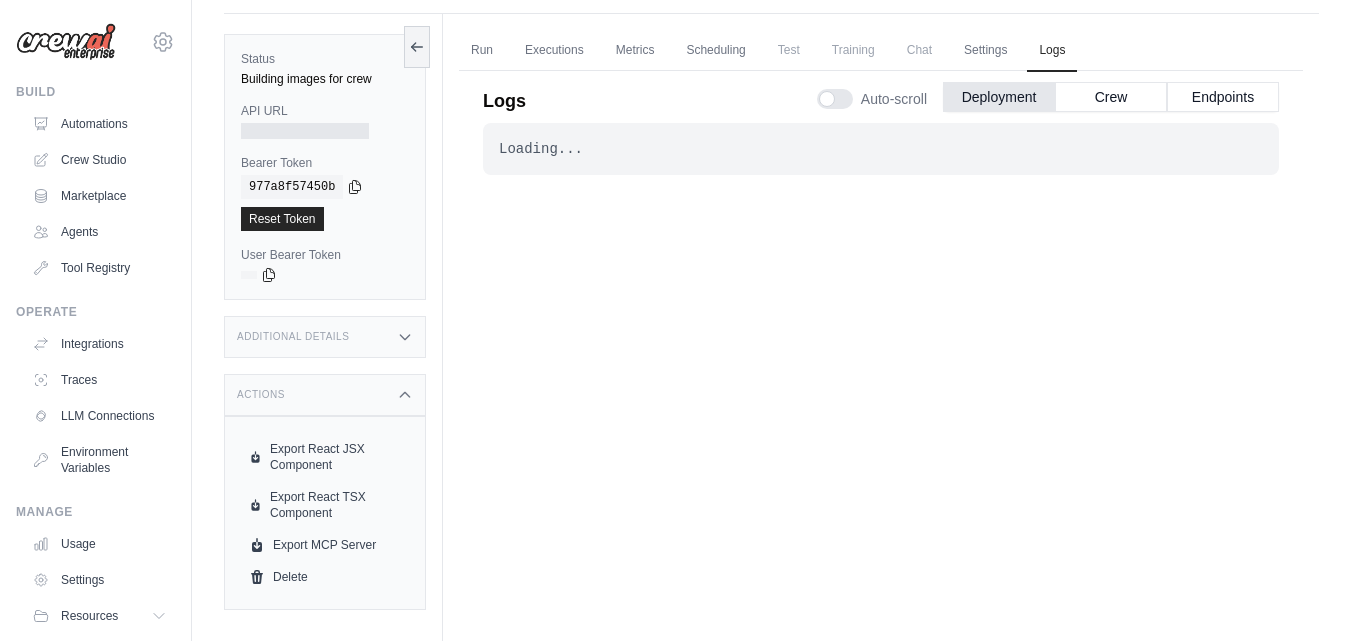scroll, scrollTop: 0, scrollLeft: 0, axis: both 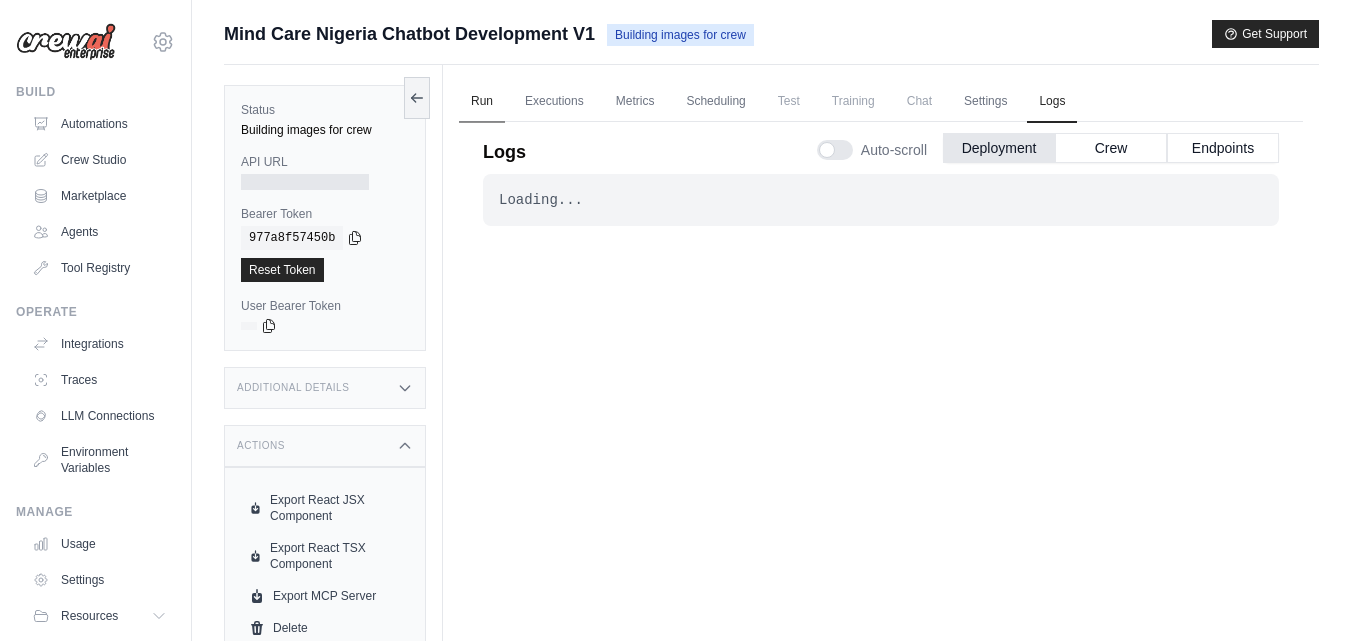 click on "Run" at bounding box center (482, 102) 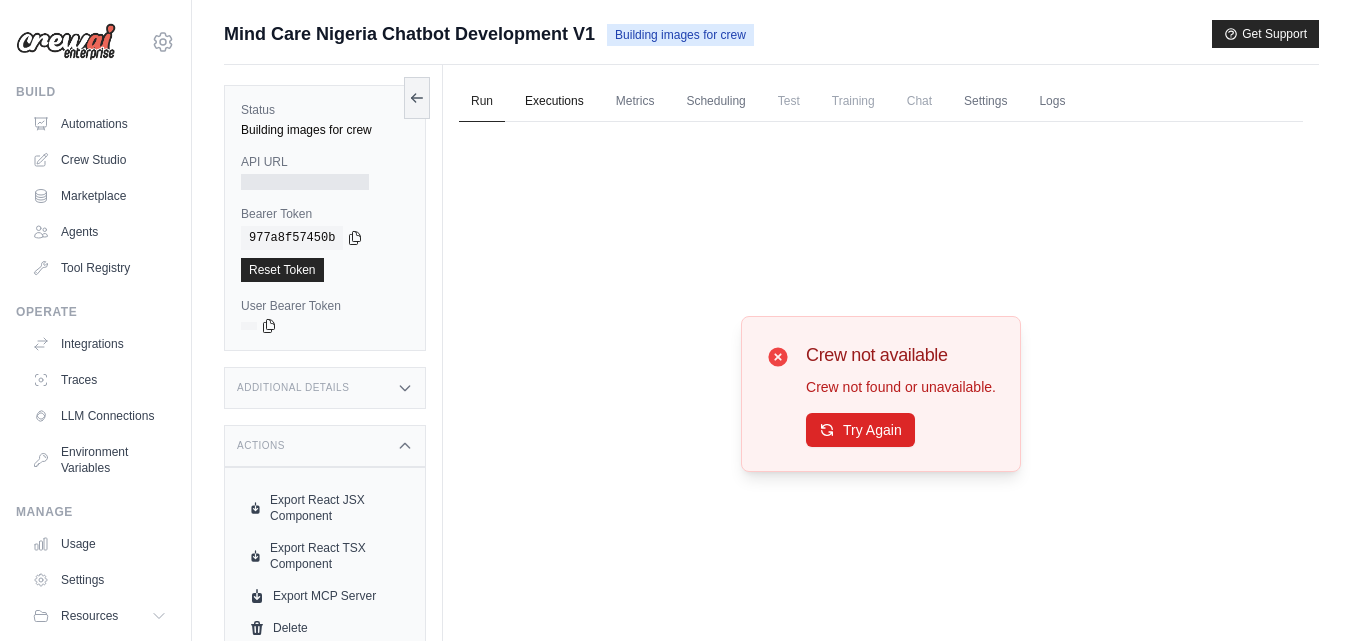 click on "Executions" at bounding box center (554, 102) 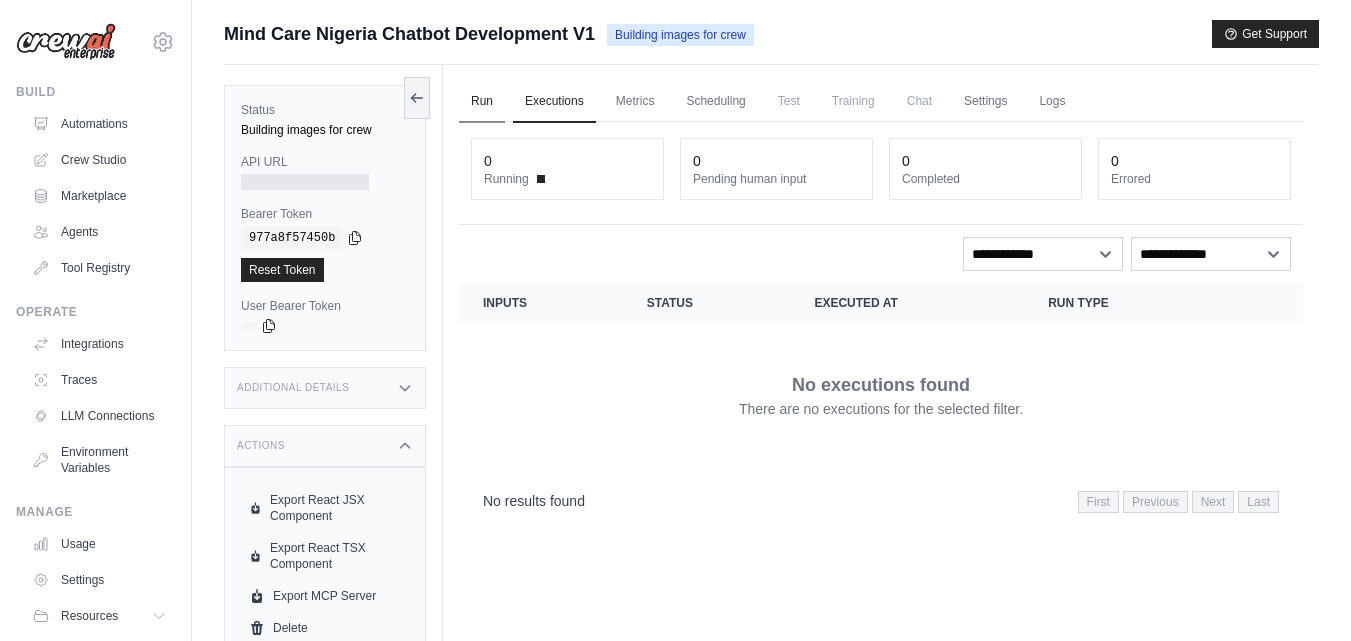 click on "Run" at bounding box center [482, 102] 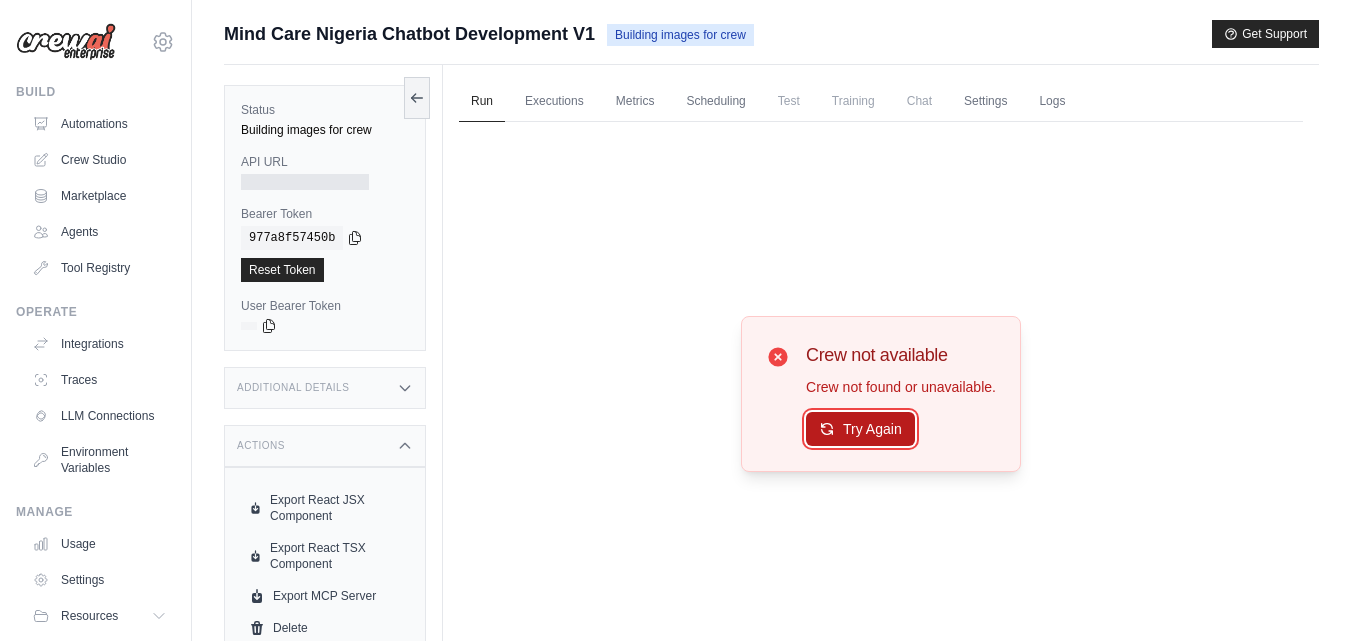 click on "Try Again" at bounding box center (860, 429) 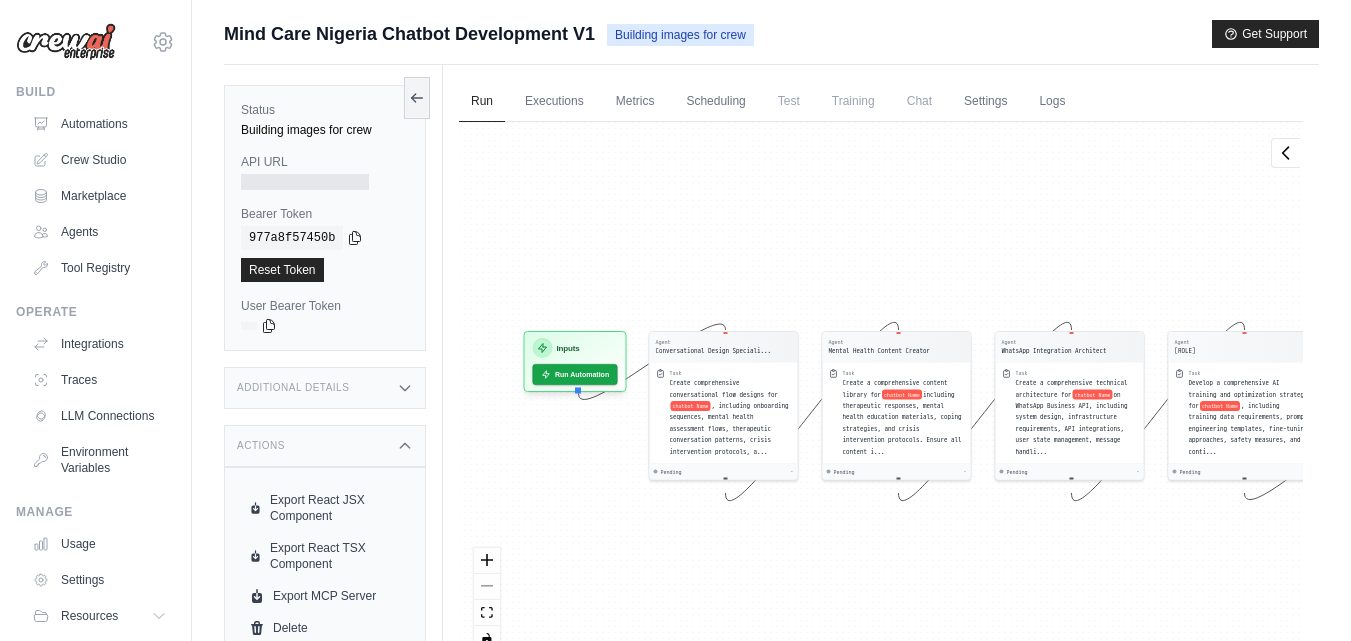 drag, startPoint x: 817, startPoint y: 230, endPoint x: 924, endPoint y: 247, distance: 108.34205 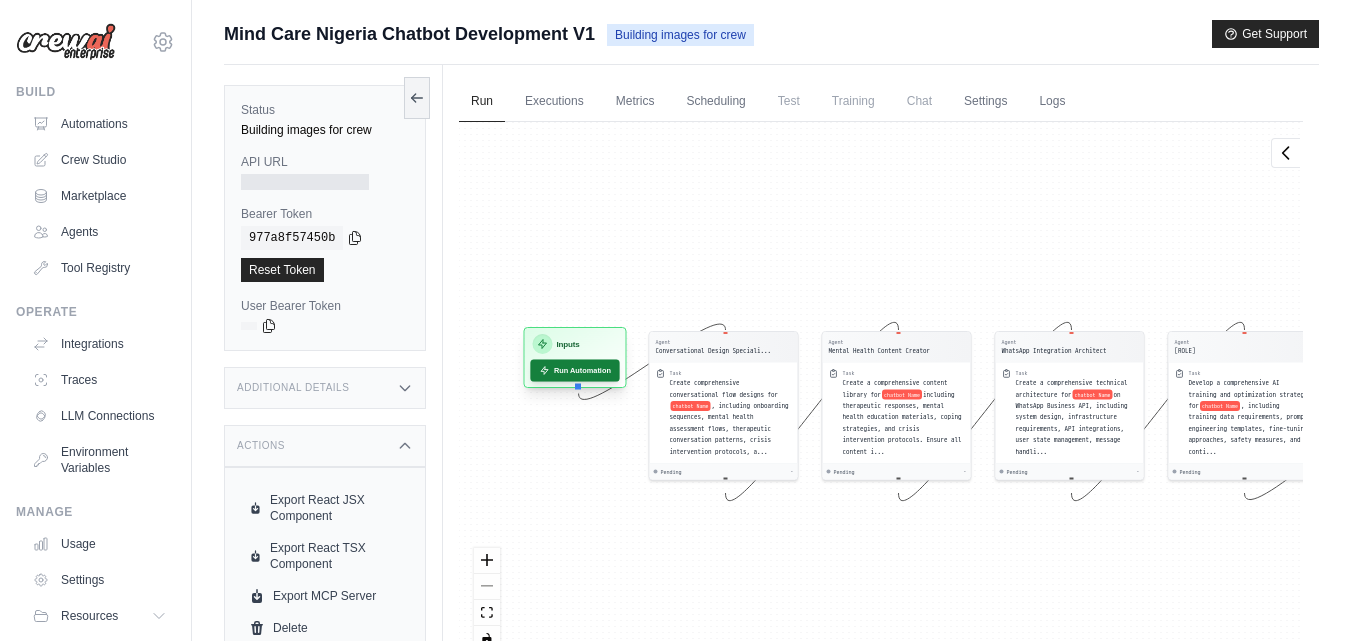 click on "Run Automation" at bounding box center [574, 370] 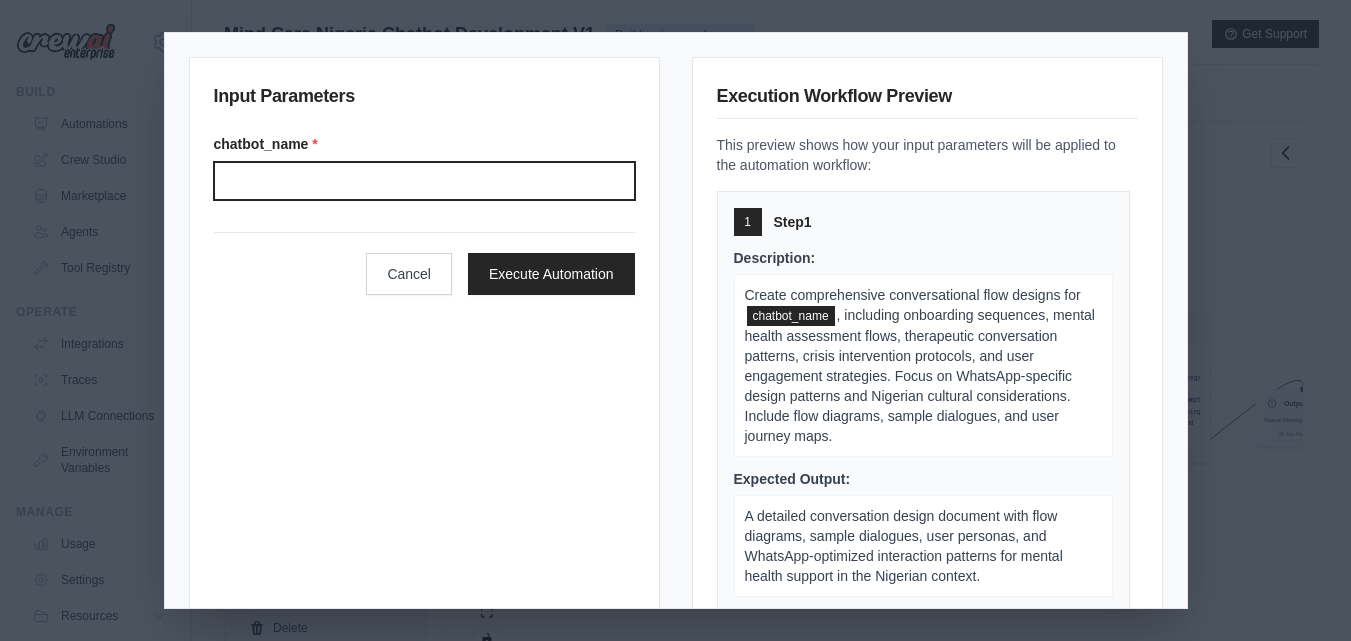 click on "chatbot_name *" at bounding box center [424, 181] 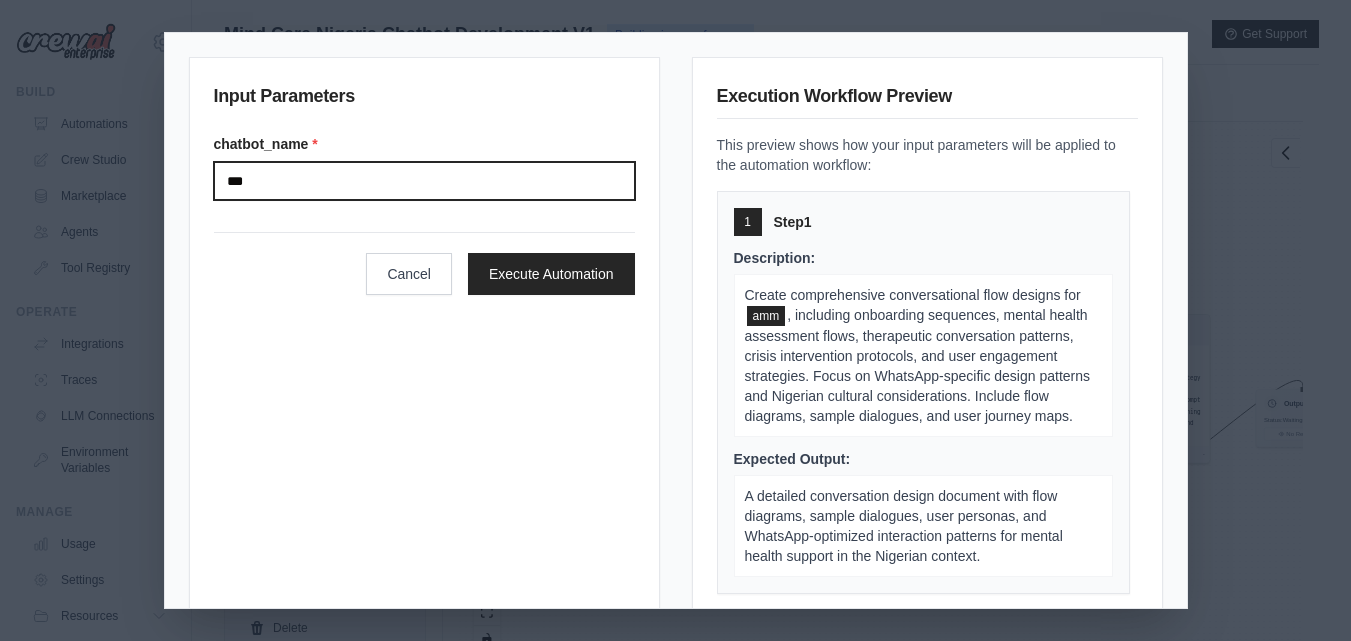 type on "****" 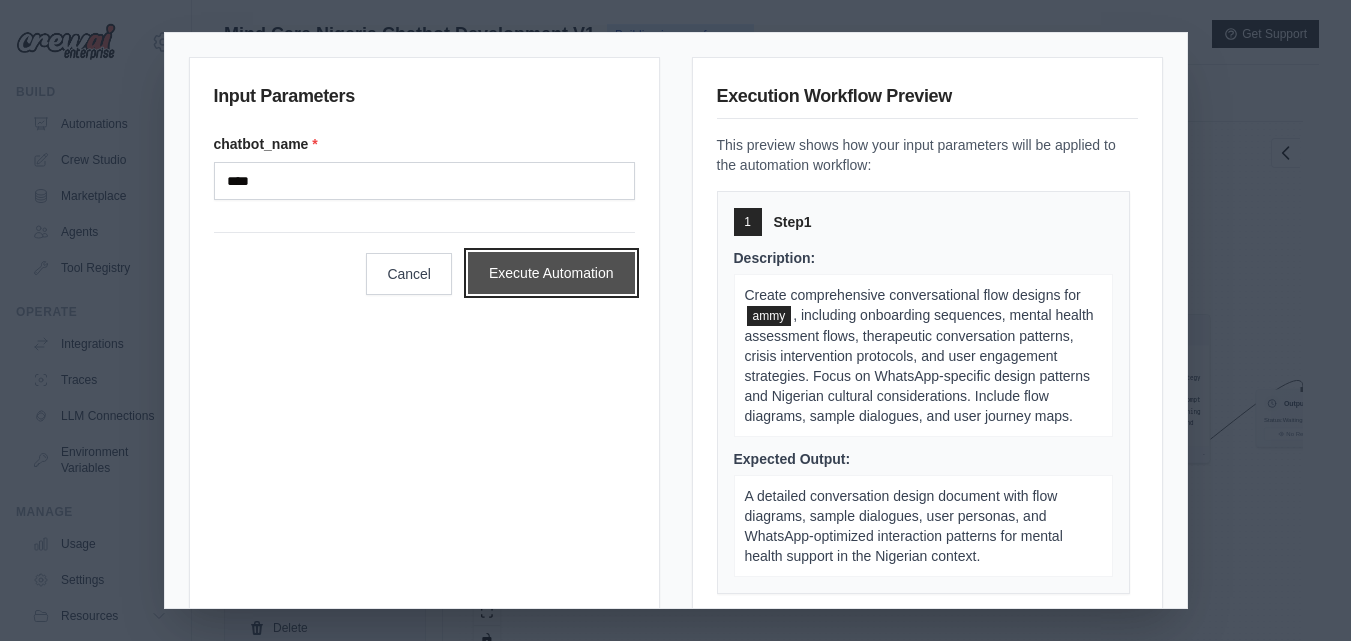 click on "Execute Automation" at bounding box center [551, 273] 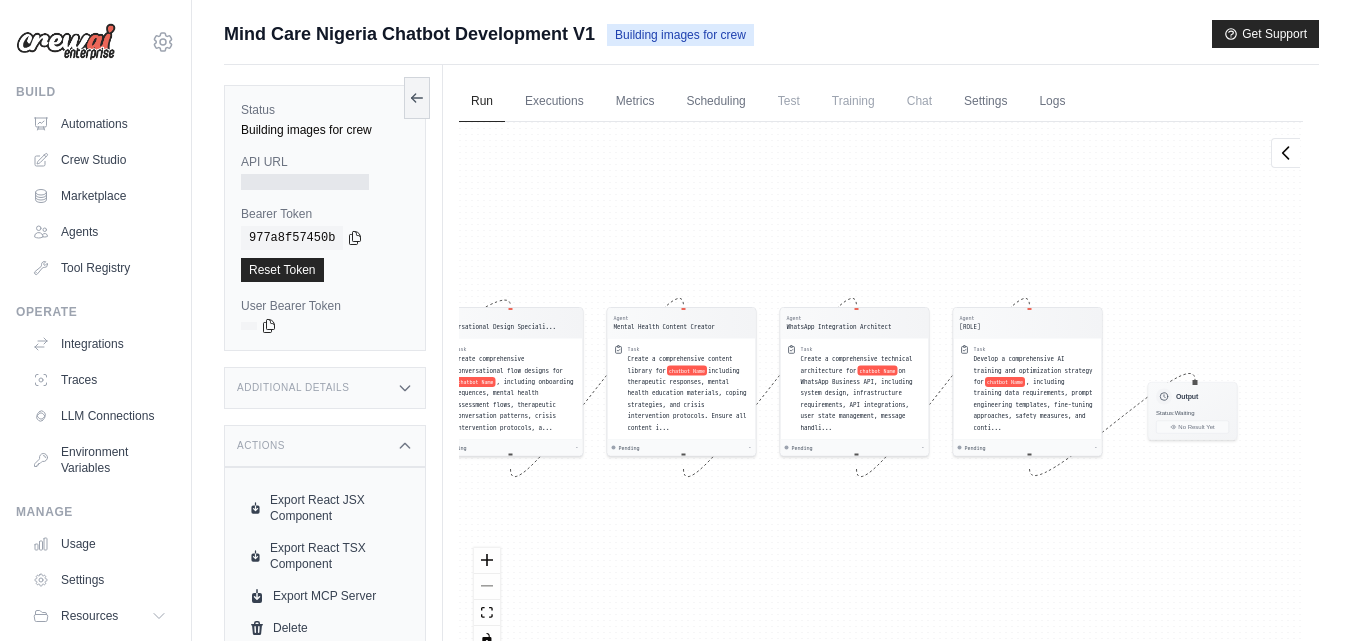 drag, startPoint x: 754, startPoint y: 219, endPoint x: 646, endPoint y: 212, distance: 108.226616 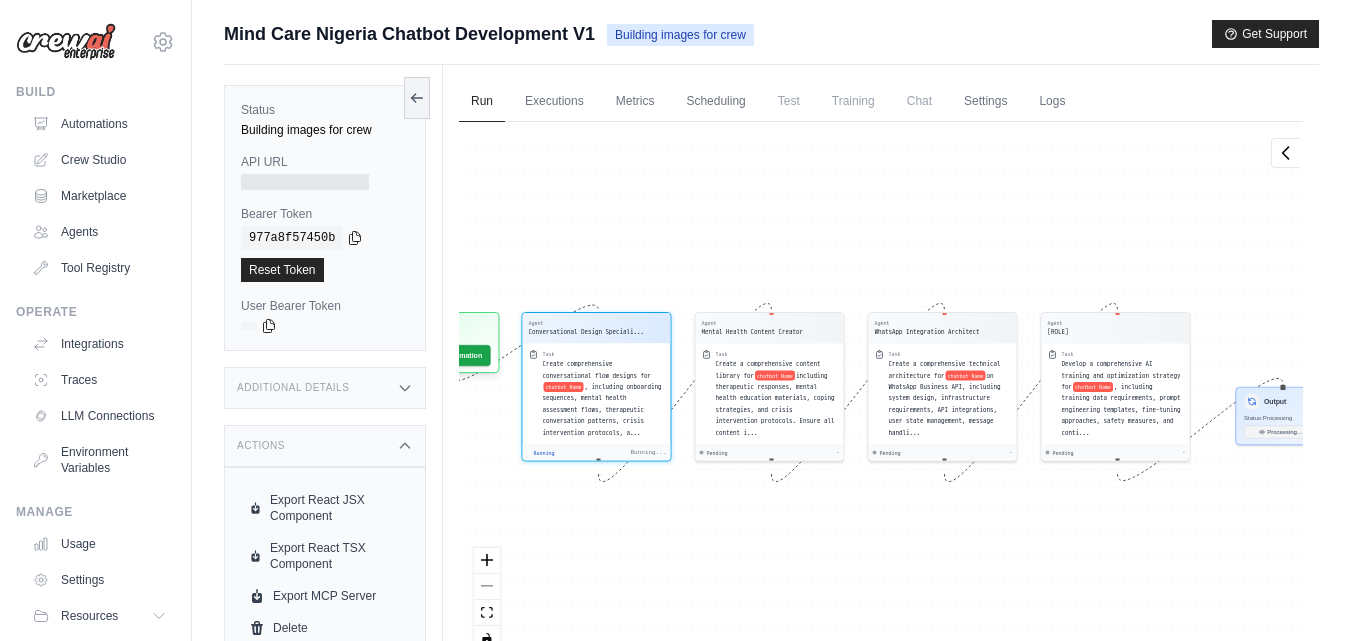 drag, startPoint x: 999, startPoint y: 191, endPoint x: 909, endPoint y: 191, distance: 90 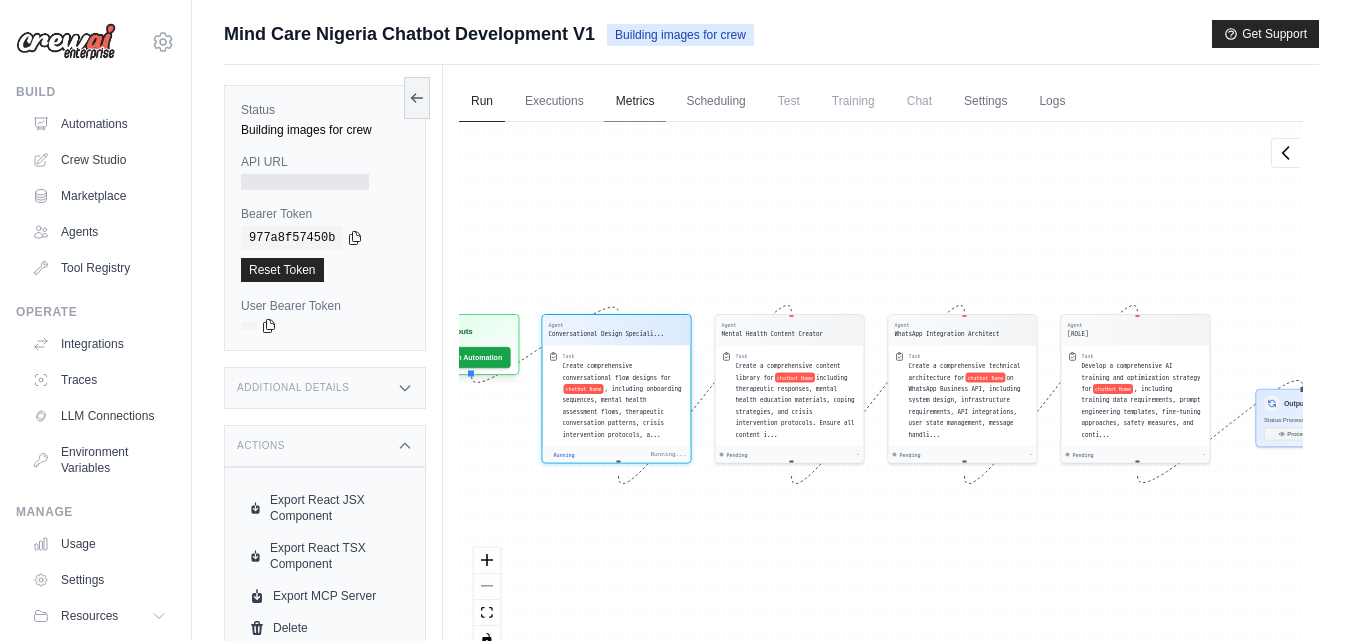 click on "Metrics" at bounding box center (635, 102) 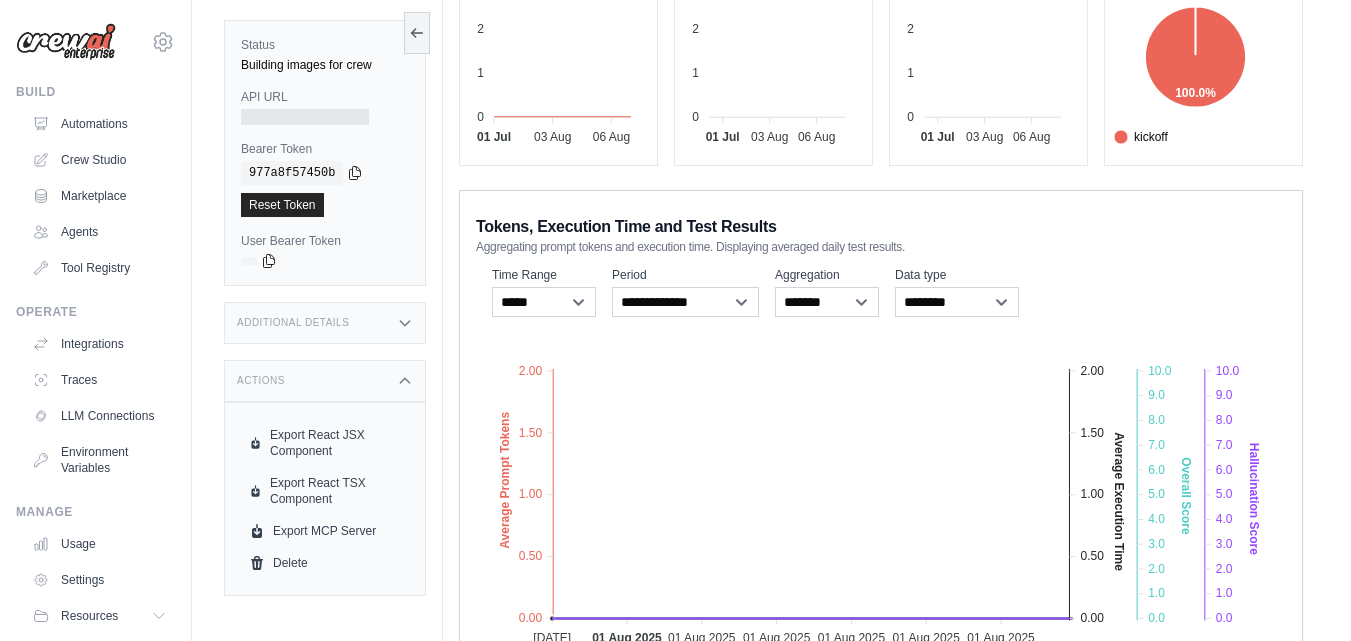 scroll, scrollTop: 0, scrollLeft: 0, axis: both 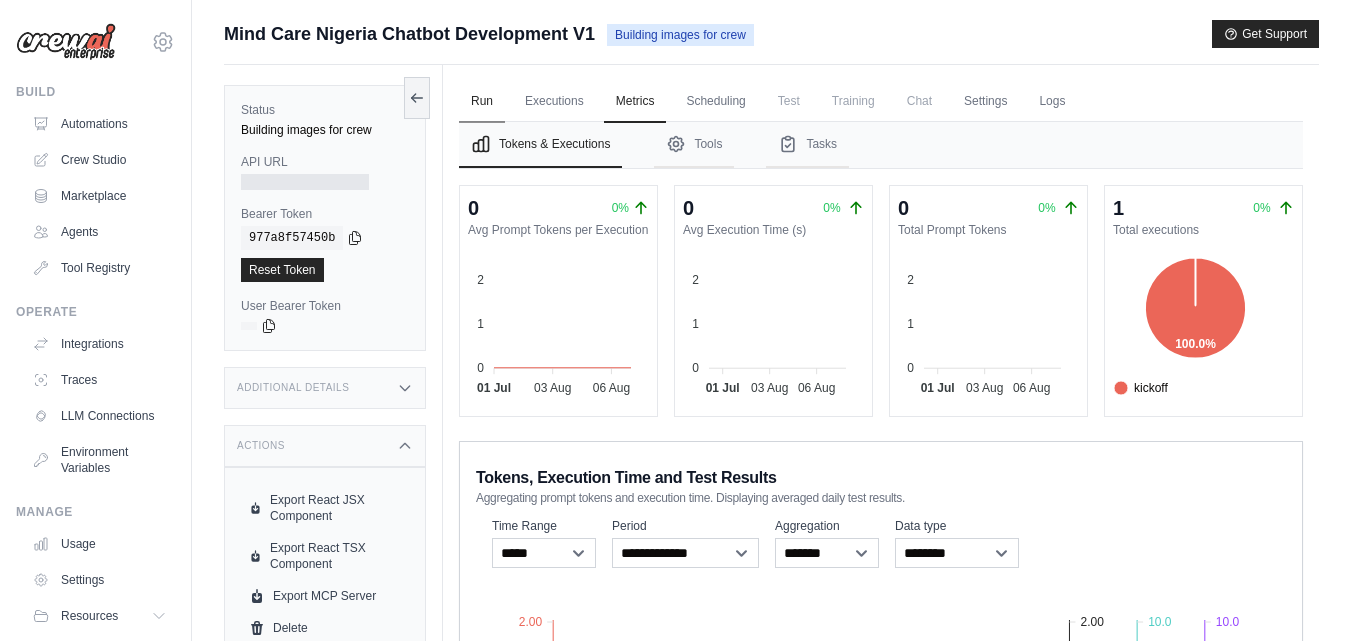 click on "Run" at bounding box center [482, 102] 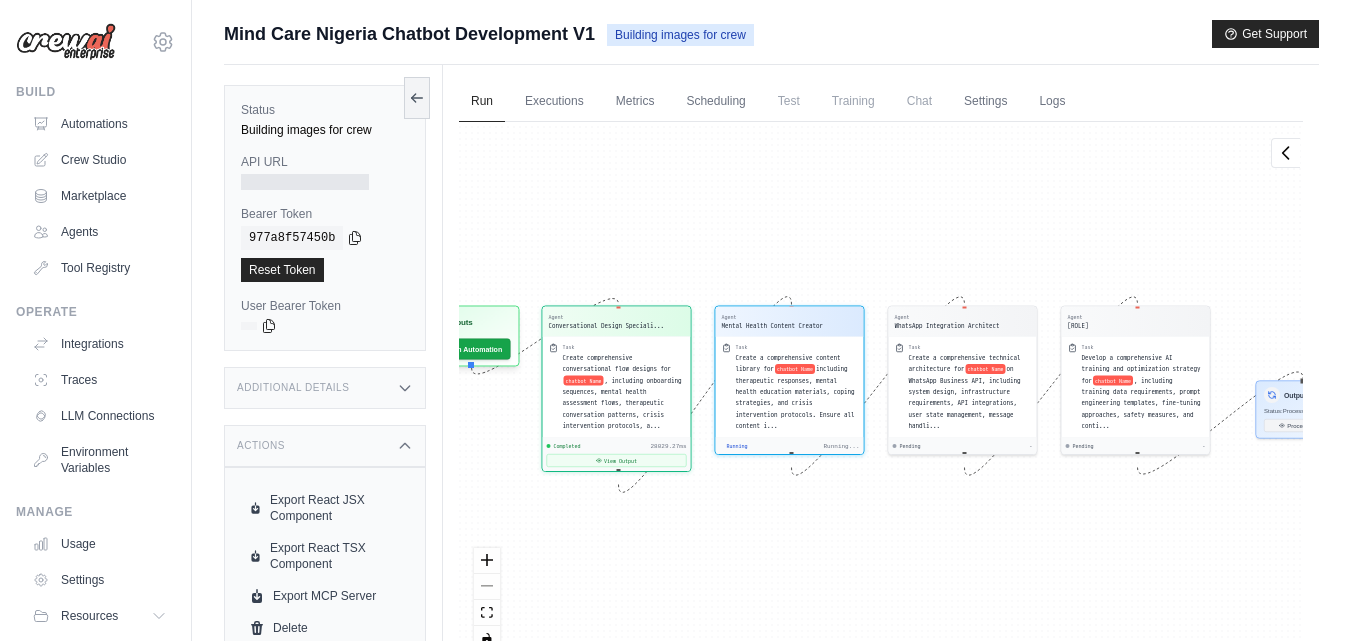 scroll, scrollTop: 435, scrollLeft: 0, axis: vertical 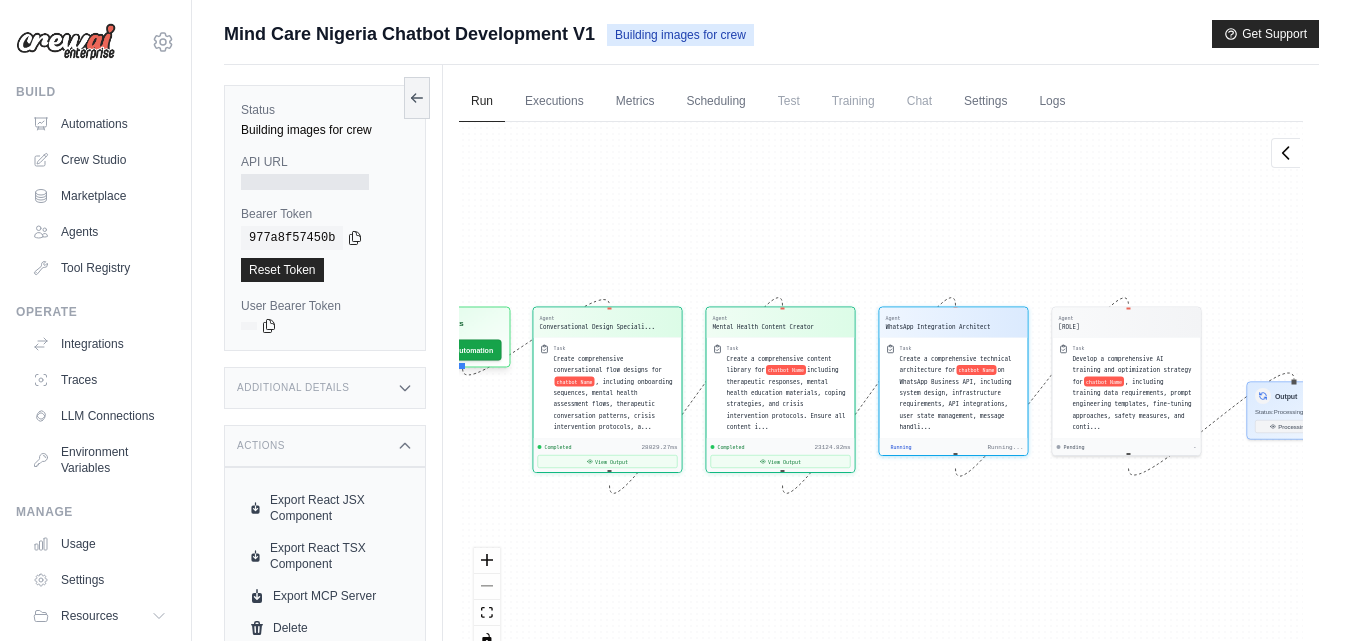 drag, startPoint x: 918, startPoint y: 211, endPoint x: 783, endPoint y: 215, distance: 135.05925 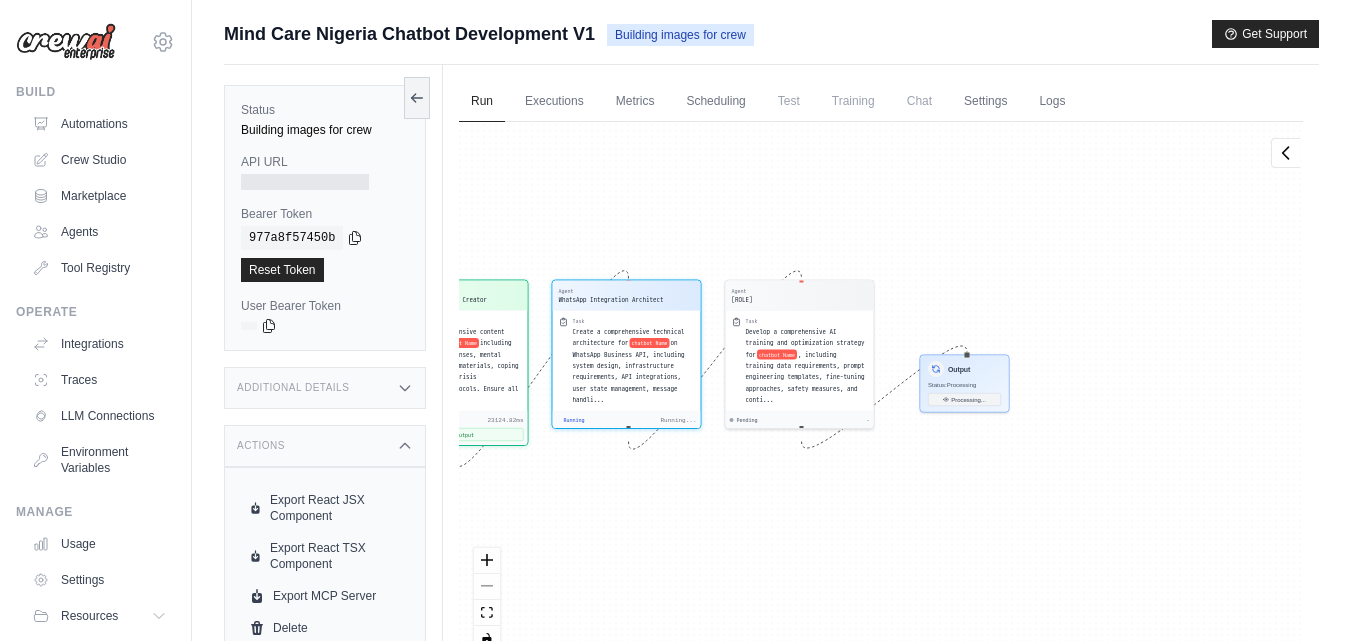 drag, startPoint x: 888, startPoint y: 248, endPoint x: 552, endPoint y: 222, distance: 337.00446 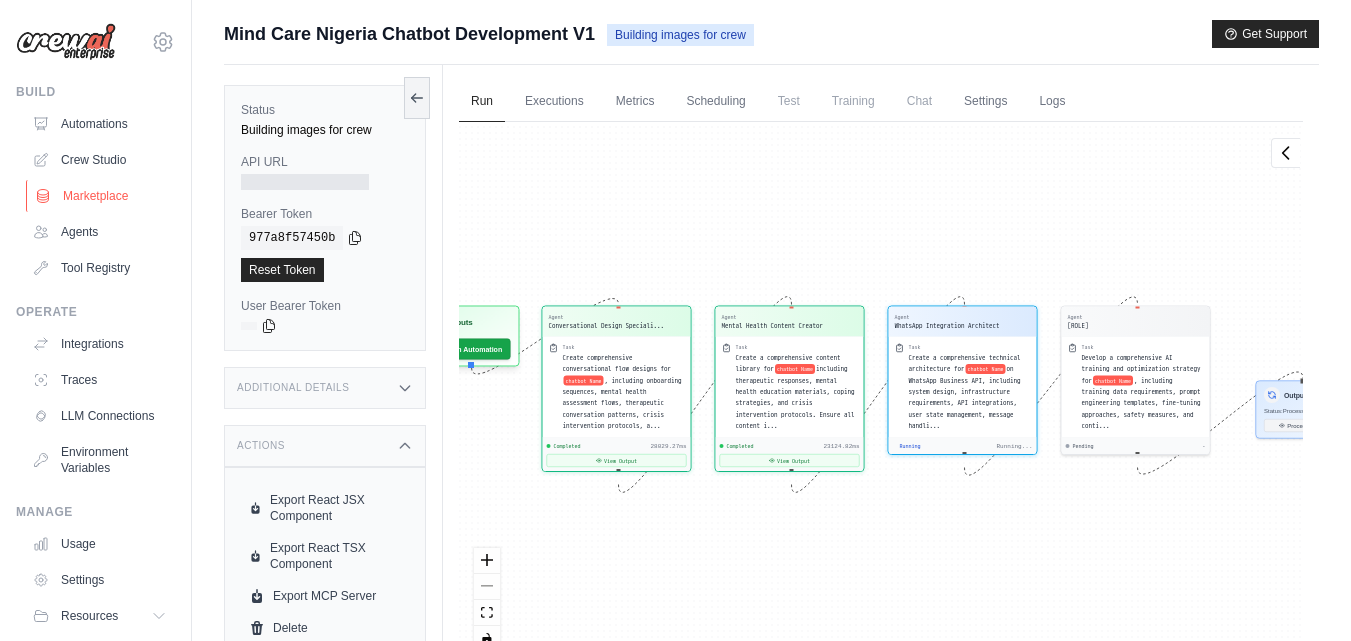 click on "Marketplace" at bounding box center (101, 196) 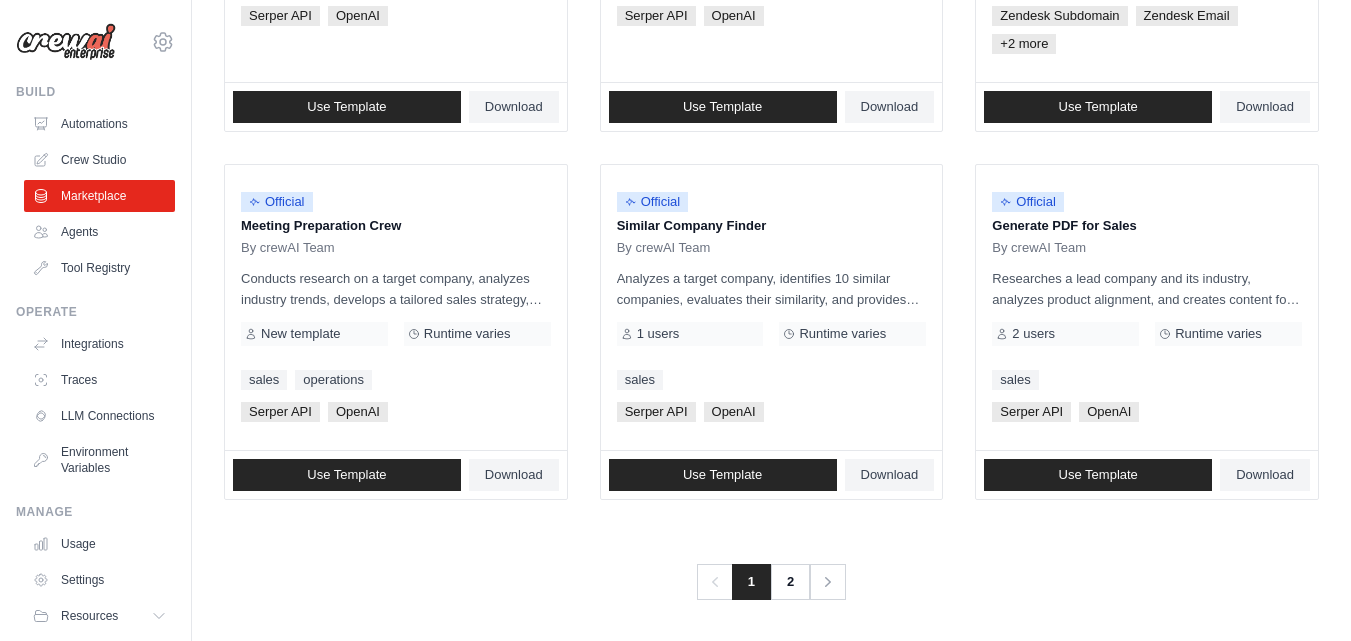 scroll, scrollTop: 1268, scrollLeft: 0, axis: vertical 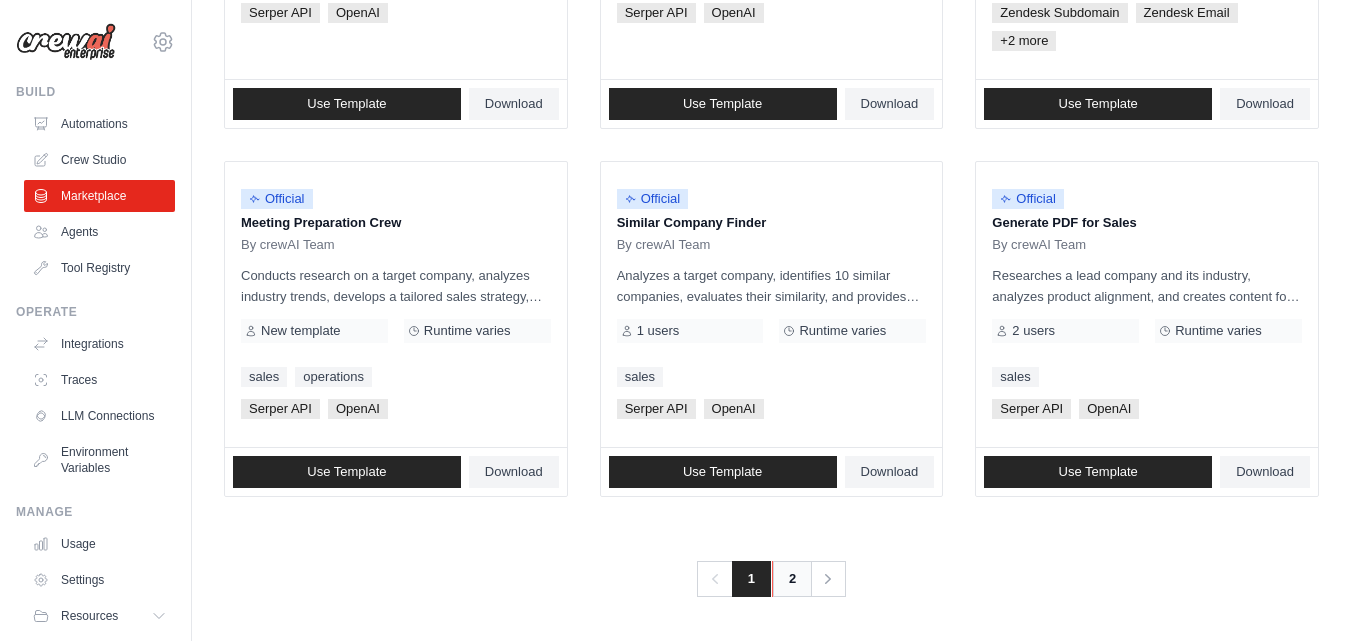 click on "2" at bounding box center [792, 579] 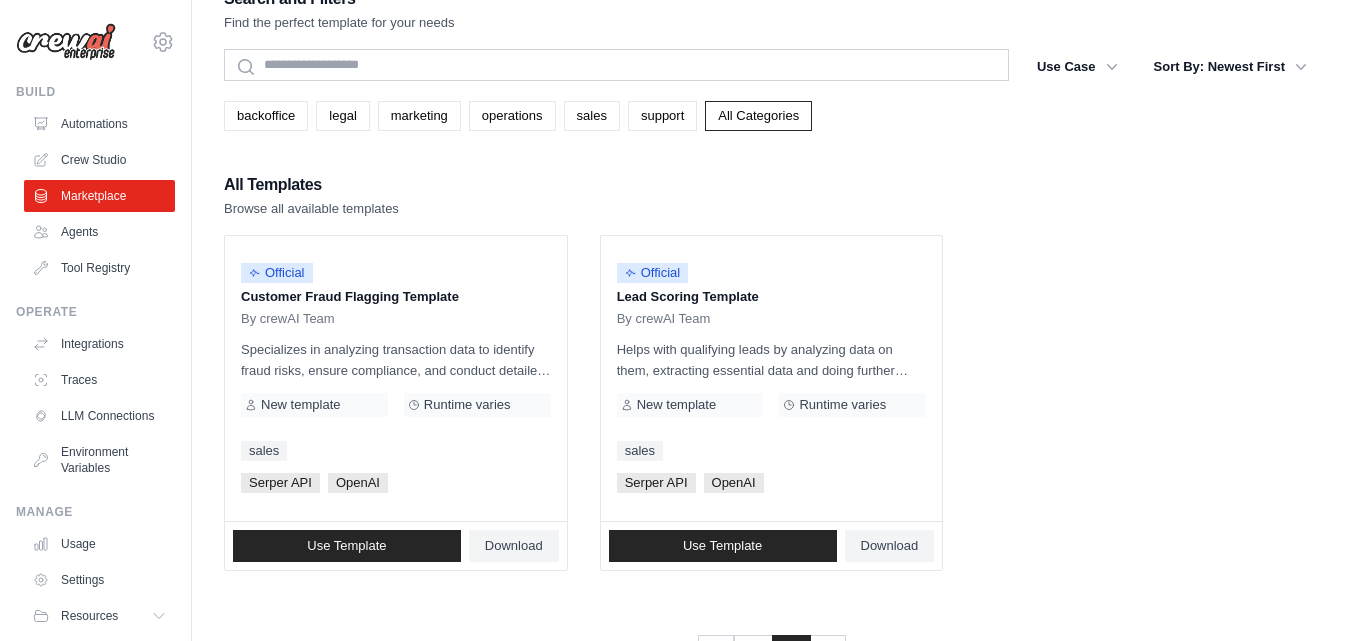 scroll, scrollTop: 109, scrollLeft: 0, axis: vertical 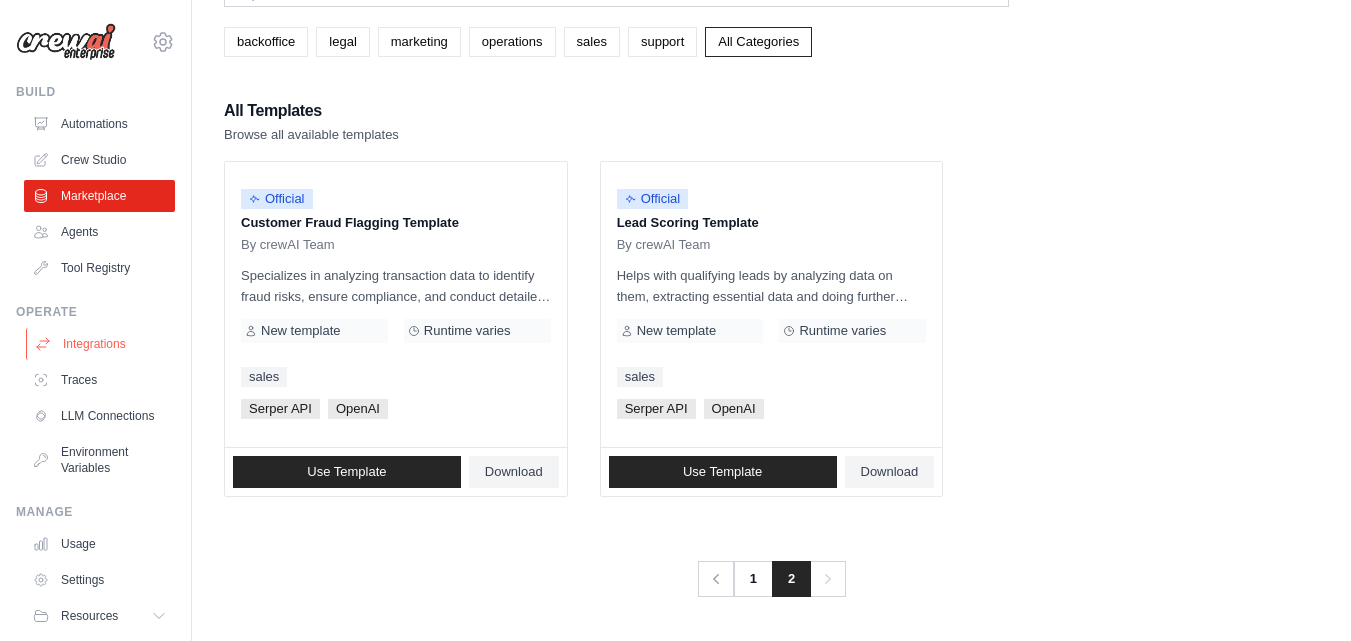 click on "Integrations" at bounding box center [101, 344] 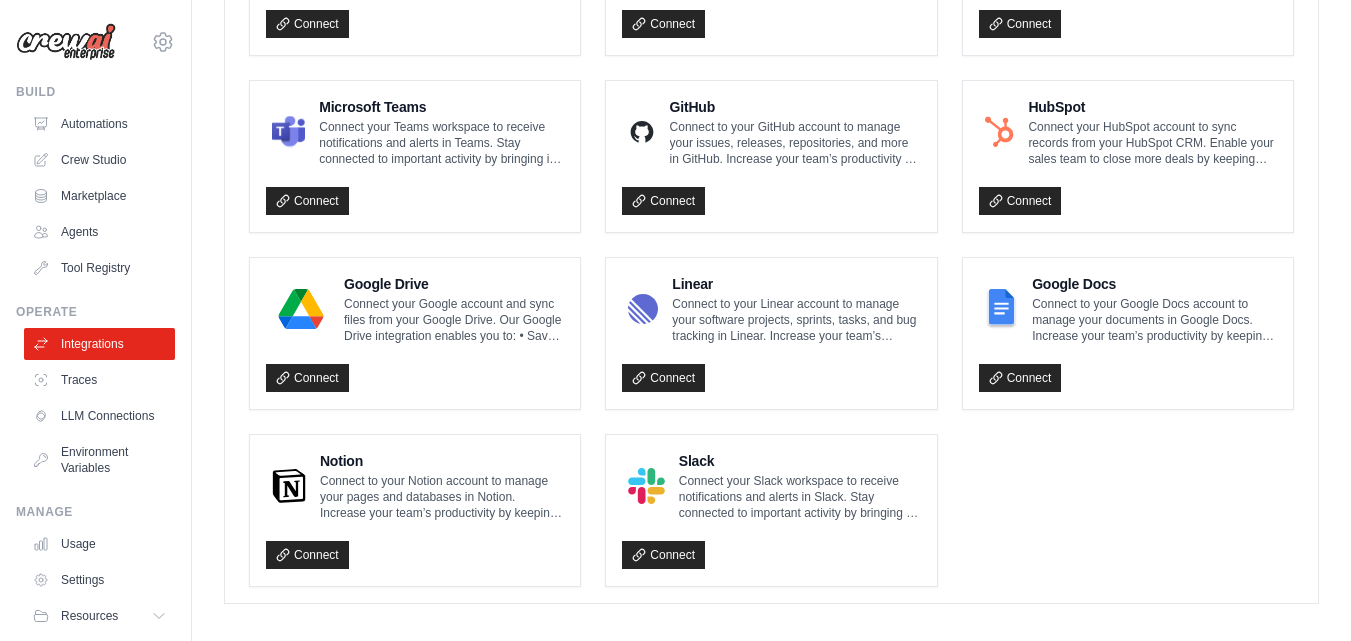 scroll, scrollTop: 1233, scrollLeft: 0, axis: vertical 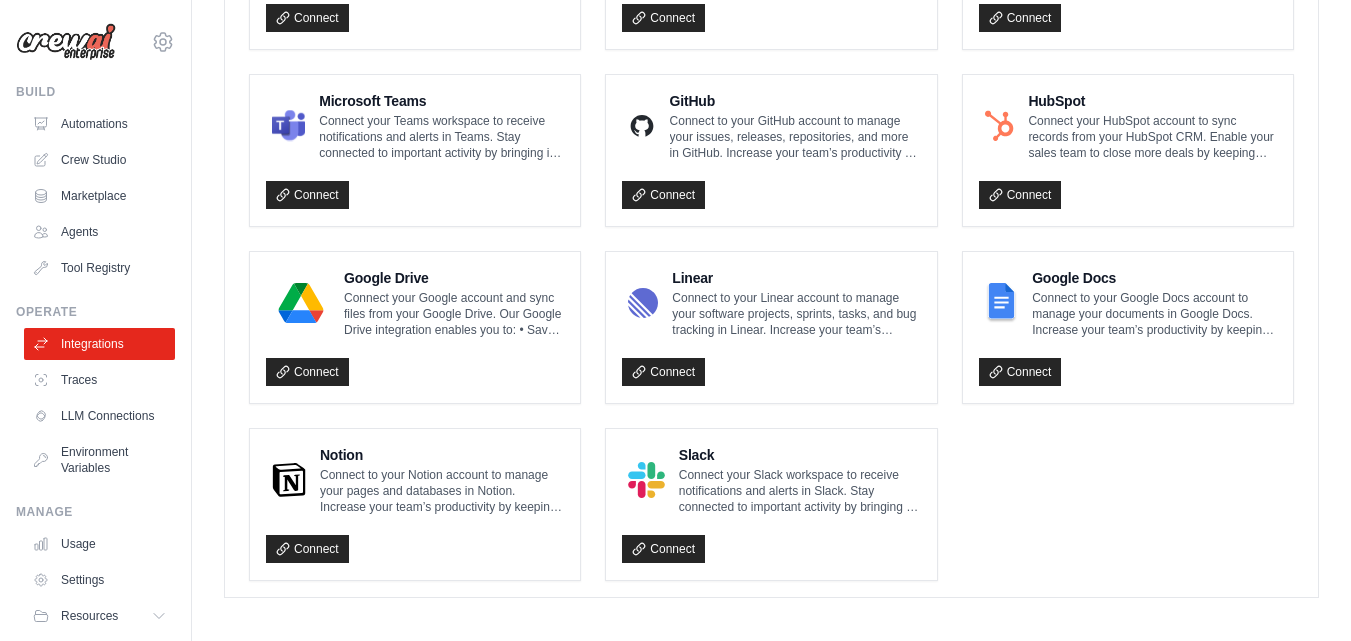 click on "Gmail
Connect to your Gmail account to manage your emails and drafts in Gmail. Increase your team’s productivity by keeping your Gmail account up to date - without manual data entry.
Our Gmail integration enables you to:
• Send email and drafts from your Gmail account
• Read and extract data from incoming emails in your Gmail account inbox
• Receive notifications upon receiving mail in your Gmail account inbox
Connect
Google Calendar" at bounding box center [771, -27] 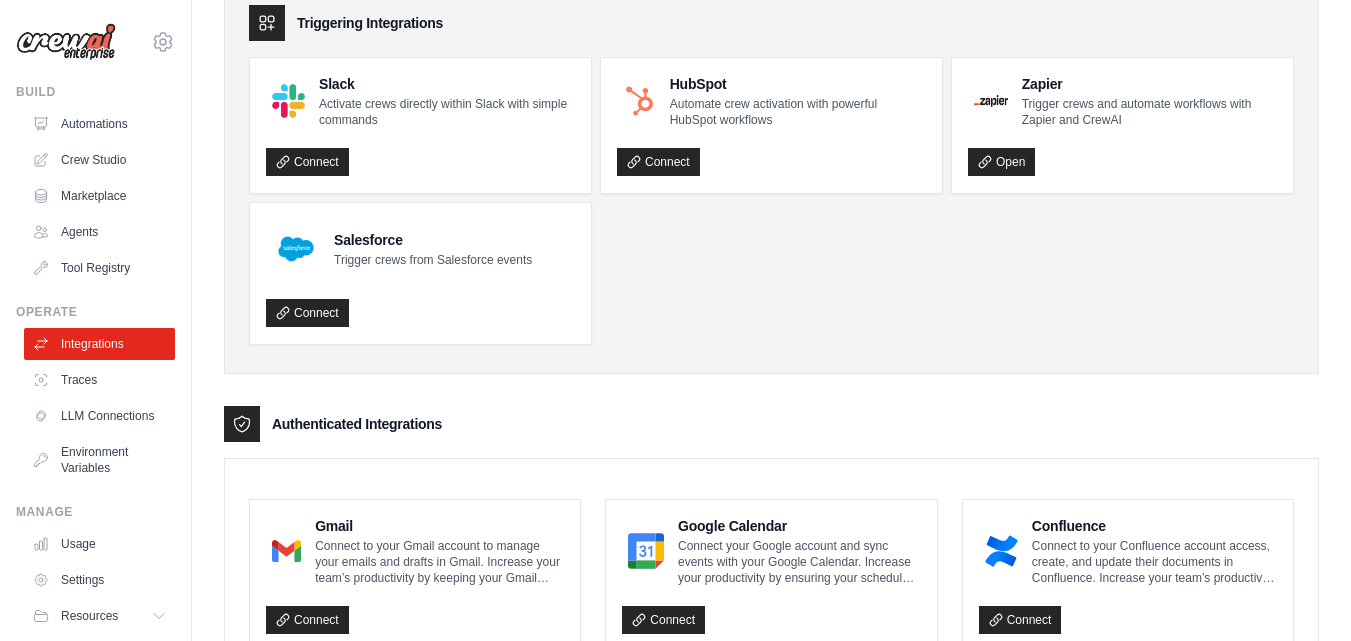 scroll, scrollTop: 0, scrollLeft: 0, axis: both 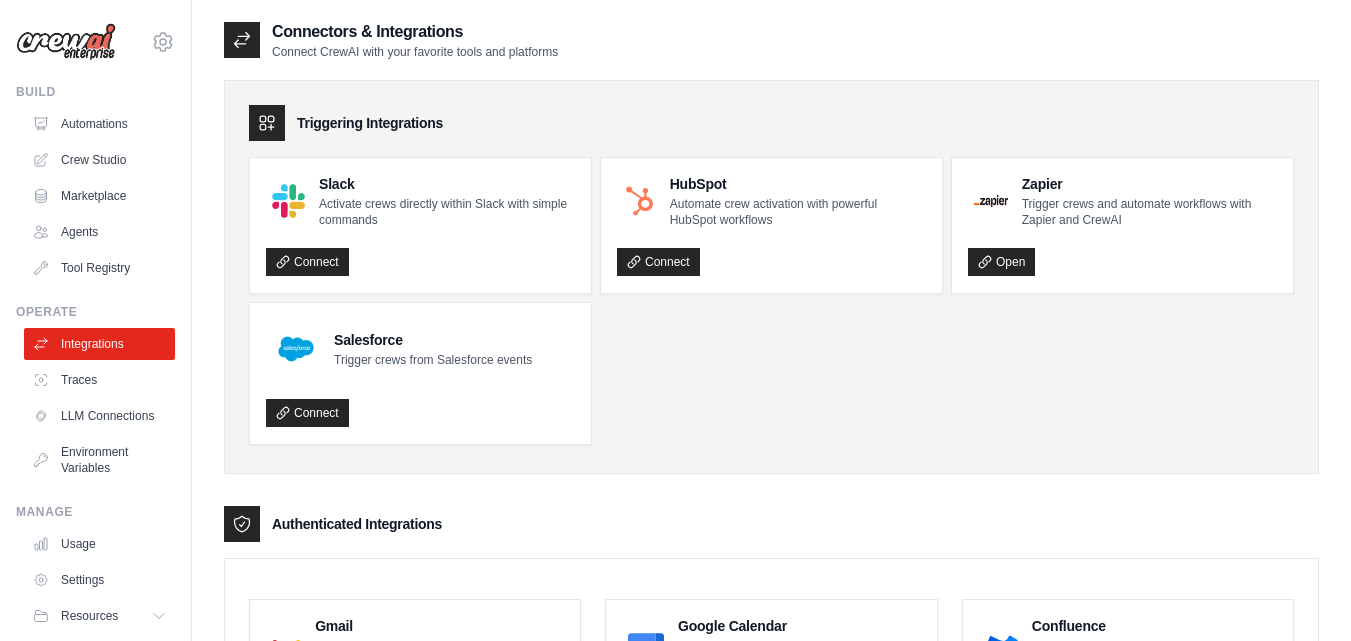 click on "Triggering Integrations" at bounding box center [771, 123] 